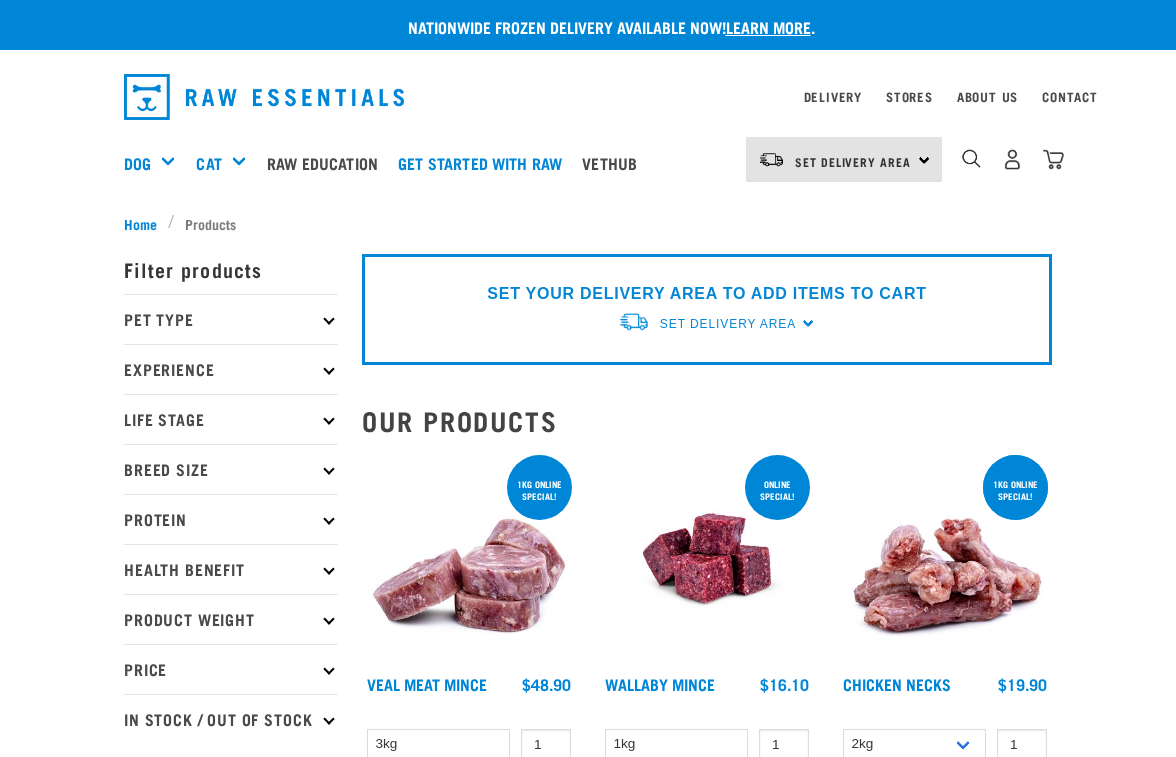 scroll, scrollTop: 0, scrollLeft: 0, axis: both 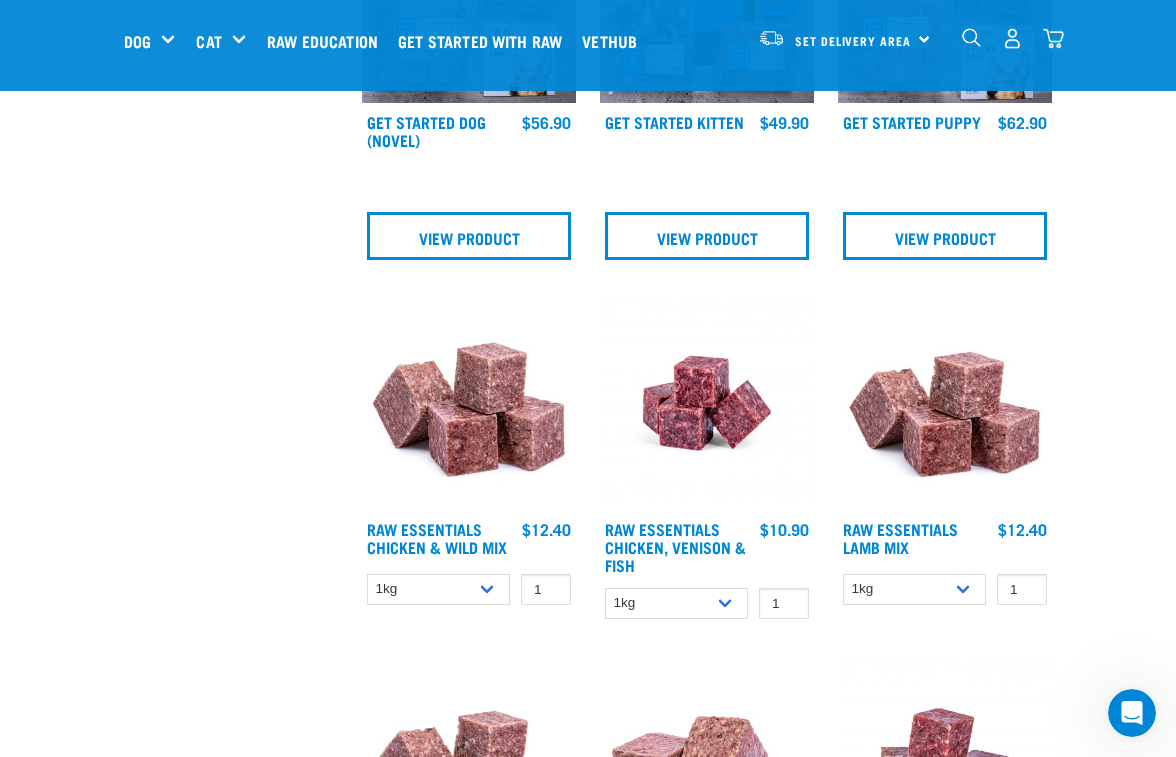 click at bounding box center (945, 403) 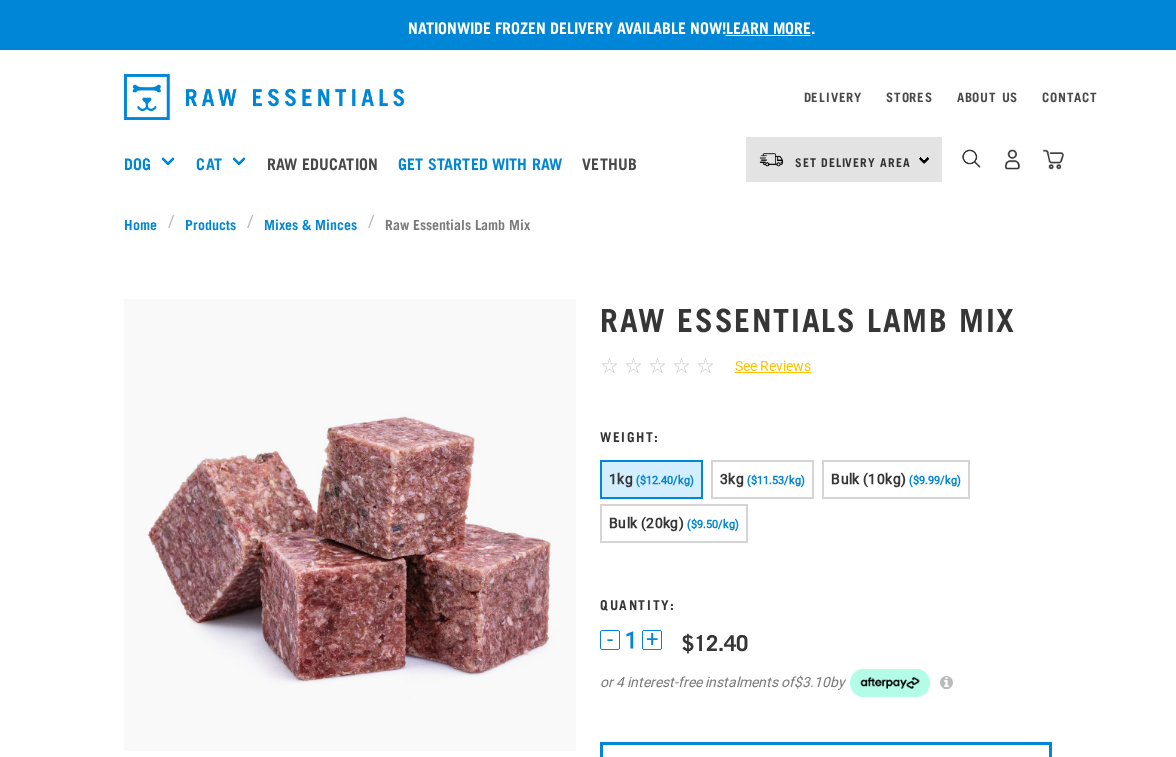scroll, scrollTop: 0, scrollLeft: 0, axis: both 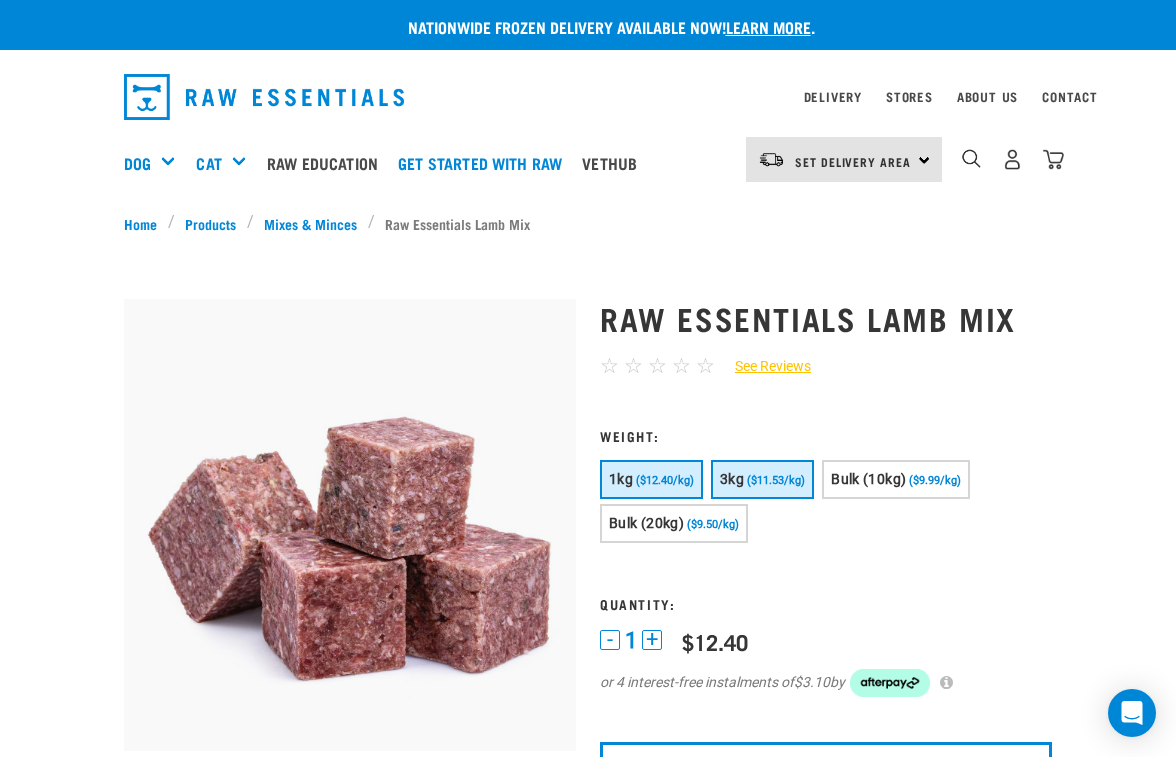click on "3kg" at bounding box center (732, 479) 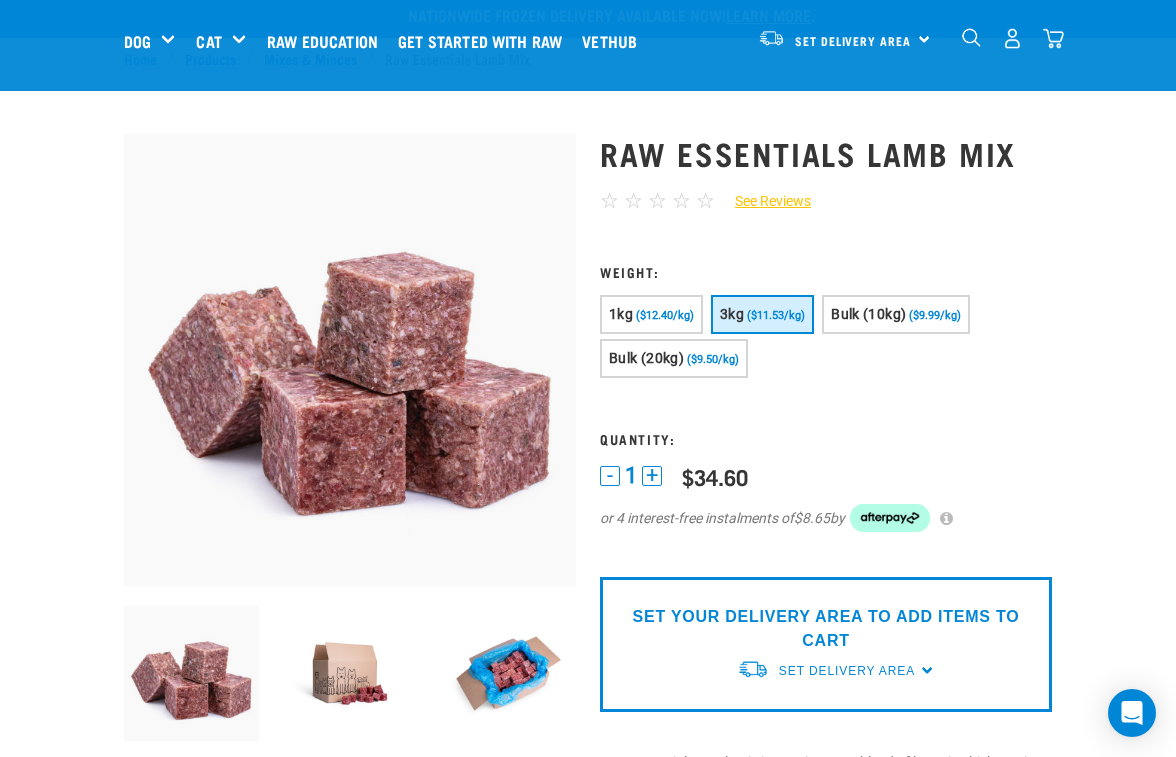 scroll, scrollTop: 0, scrollLeft: 0, axis: both 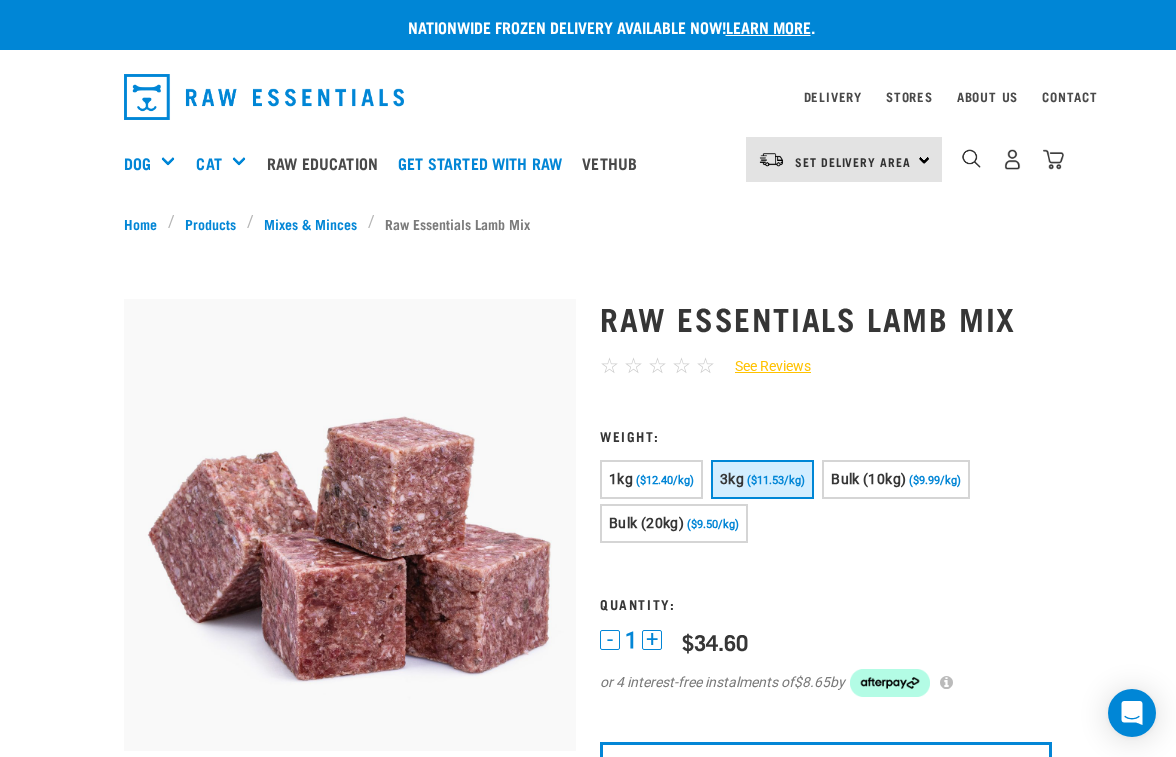 click on "3kg
($11.53/kg)" at bounding box center [762, 479] 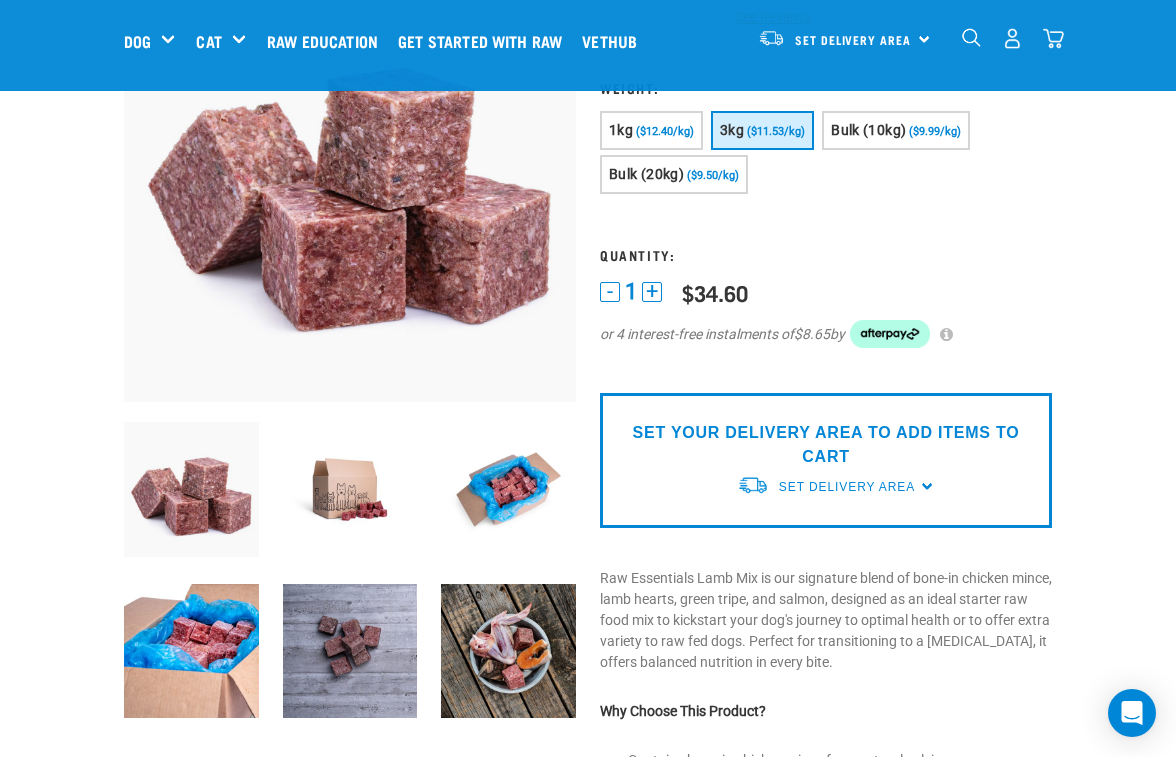 scroll, scrollTop: 199, scrollLeft: 0, axis: vertical 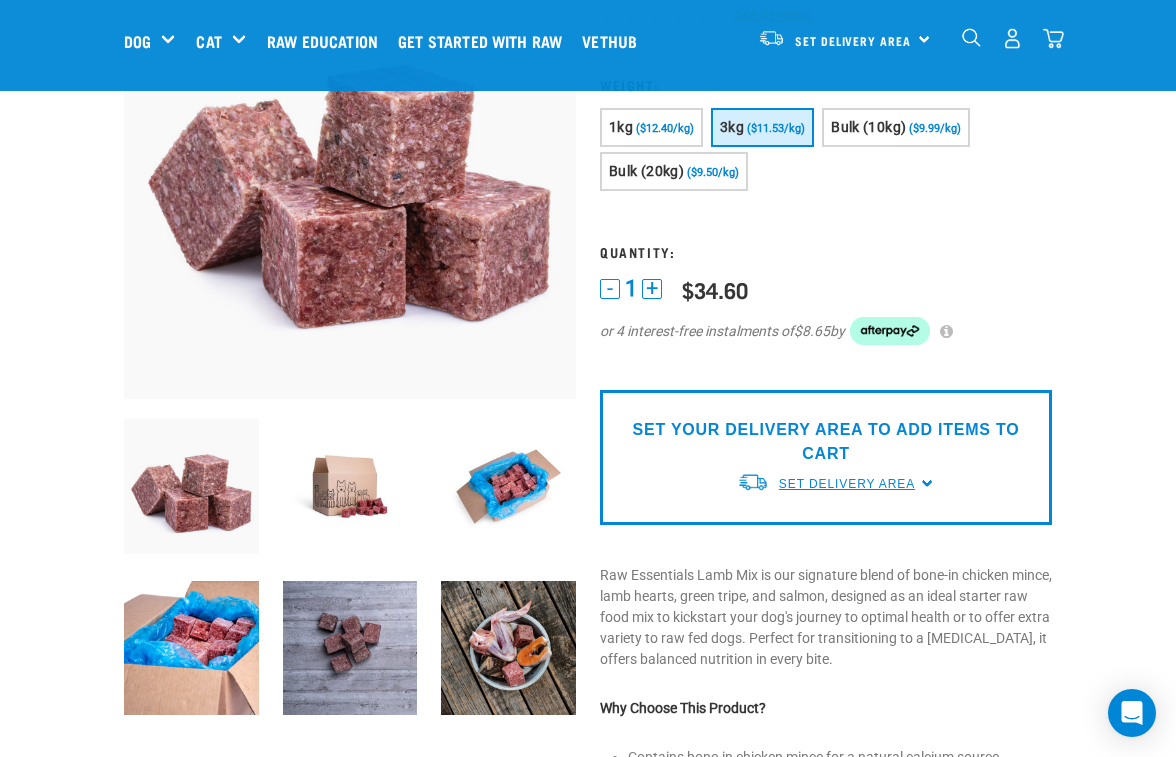 click on "Set Delivery Area" at bounding box center [847, 484] 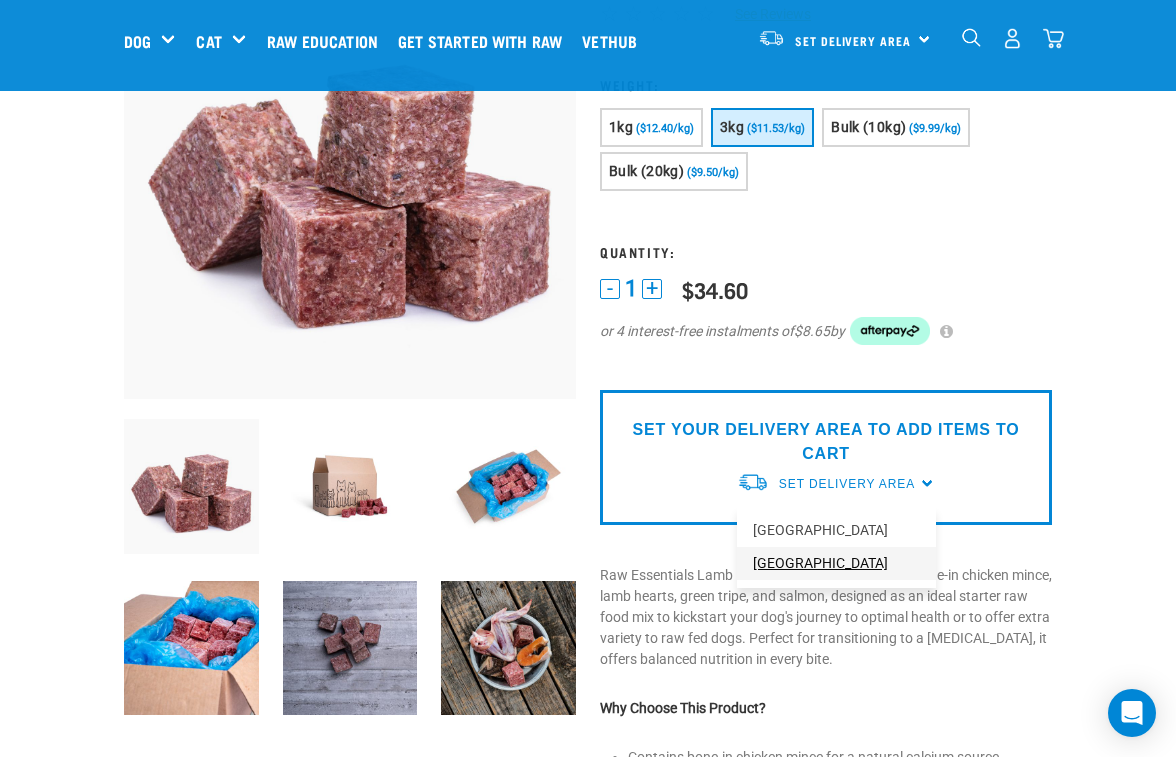 click on "[GEOGRAPHIC_DATA]" at bounding box center (836, 563) 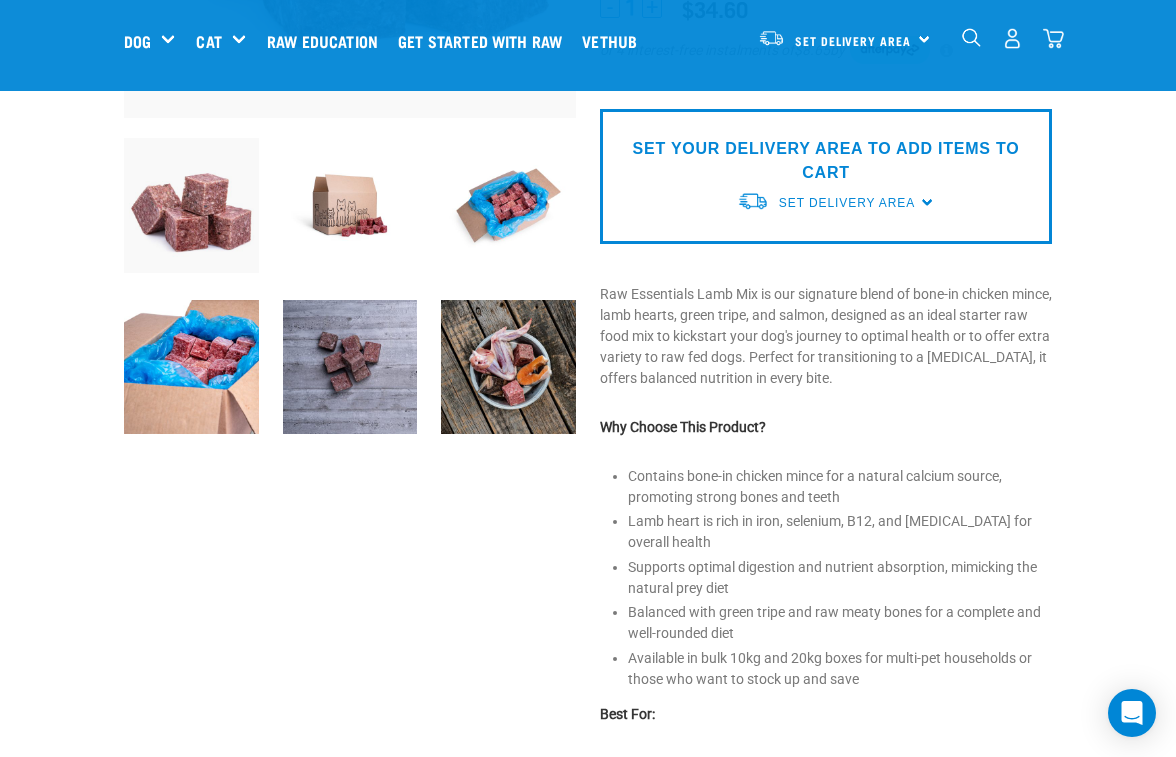 scroll, scrollTop: 702, scrollLeft: 0, axis: vertical 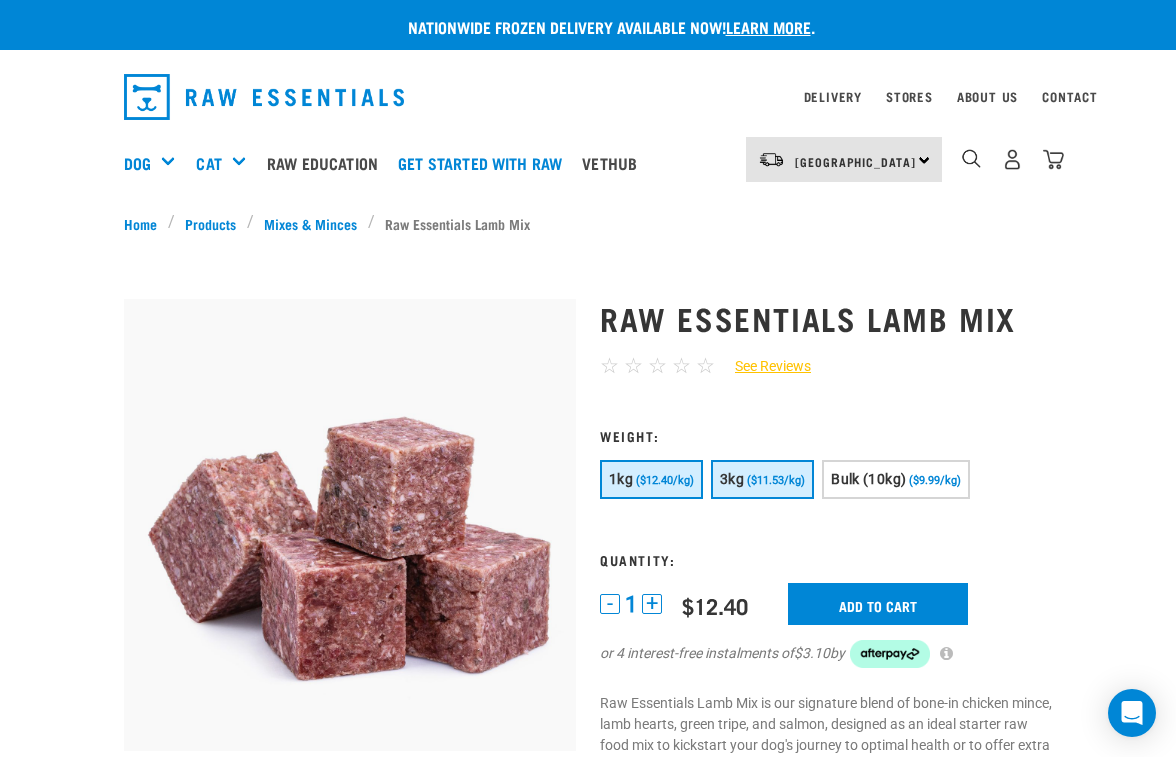 click on "($11.53/kg)" at bounding box center [776, 480] 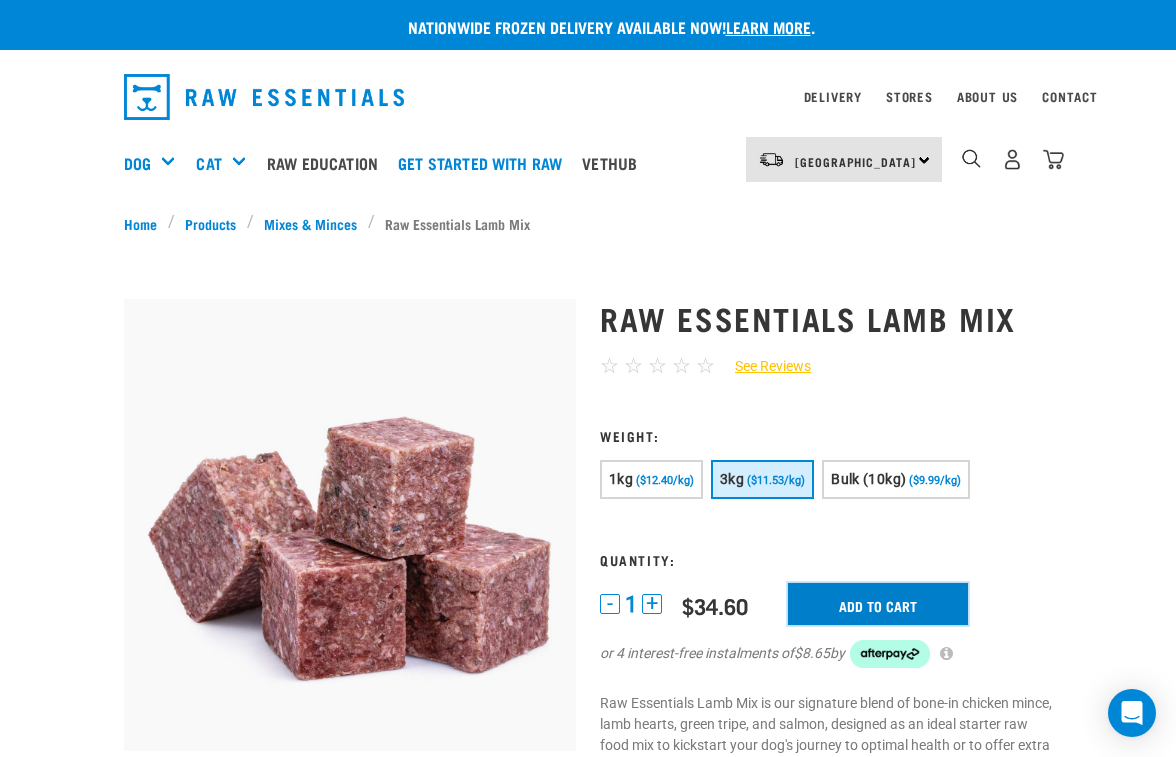 click on "Add to cart" at bounding box center [878, 604] 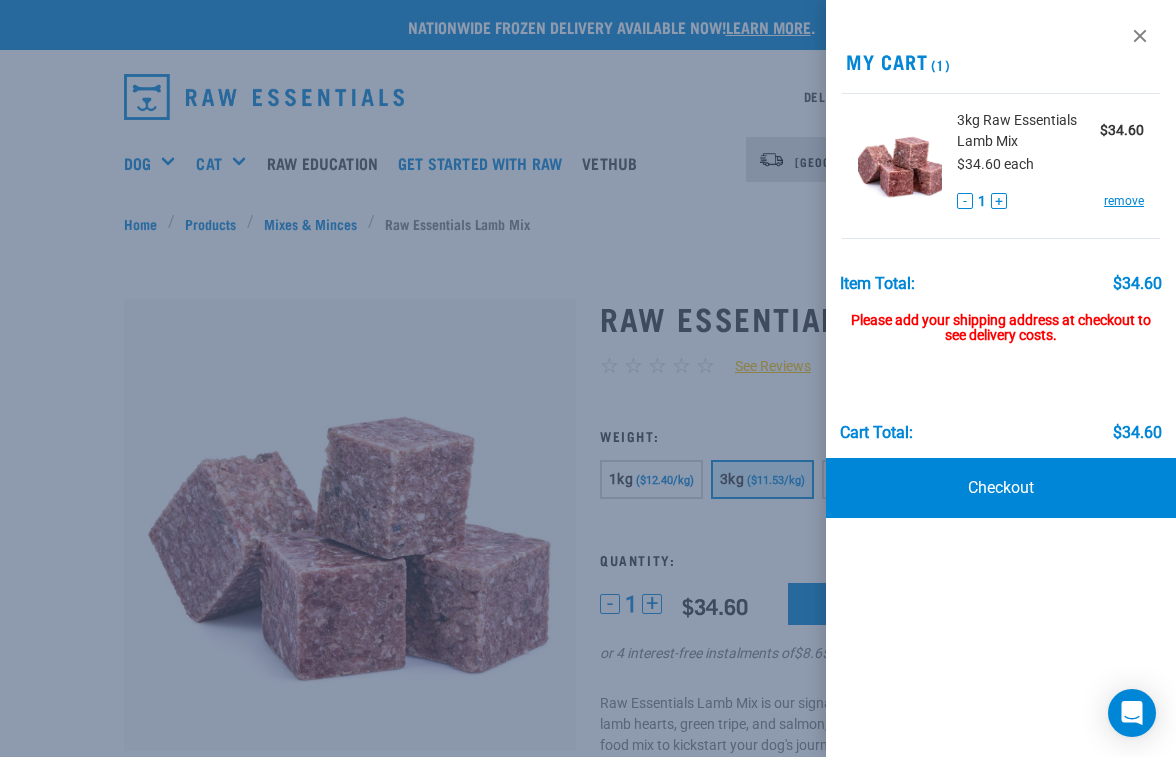 click at bounding box center (588, 378) 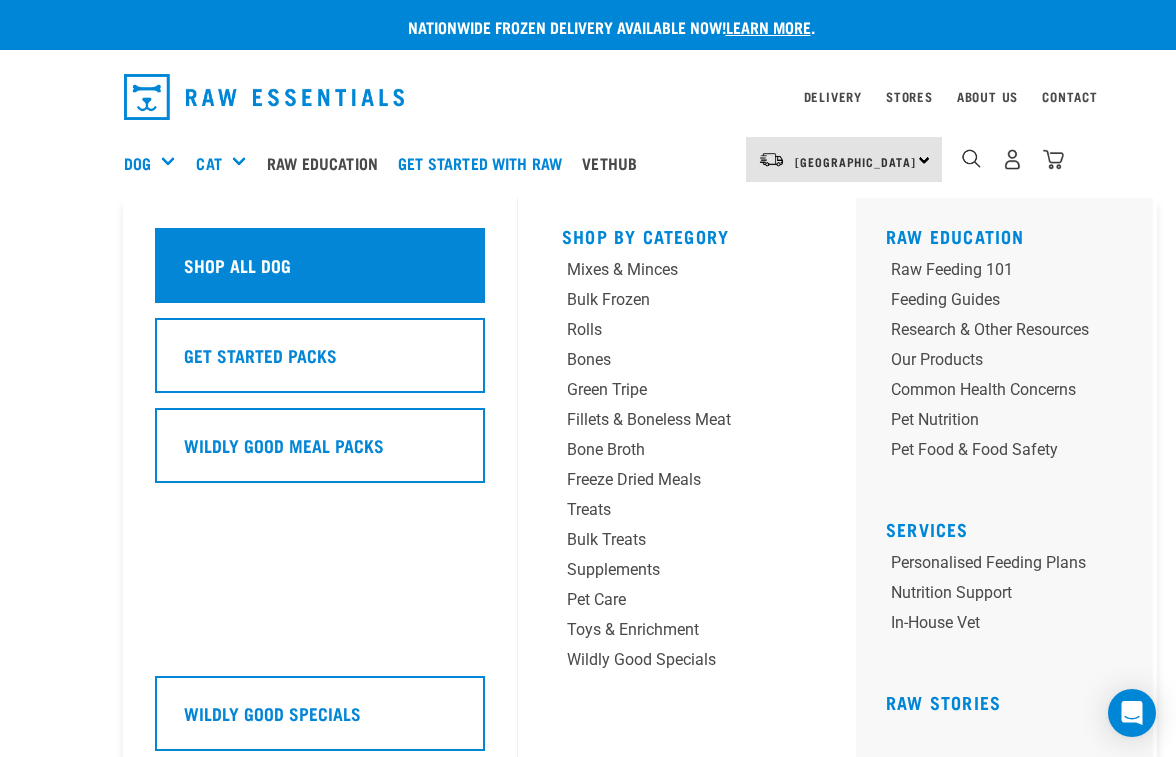 click on "Shop all dog" at bounding box center (237, 265) 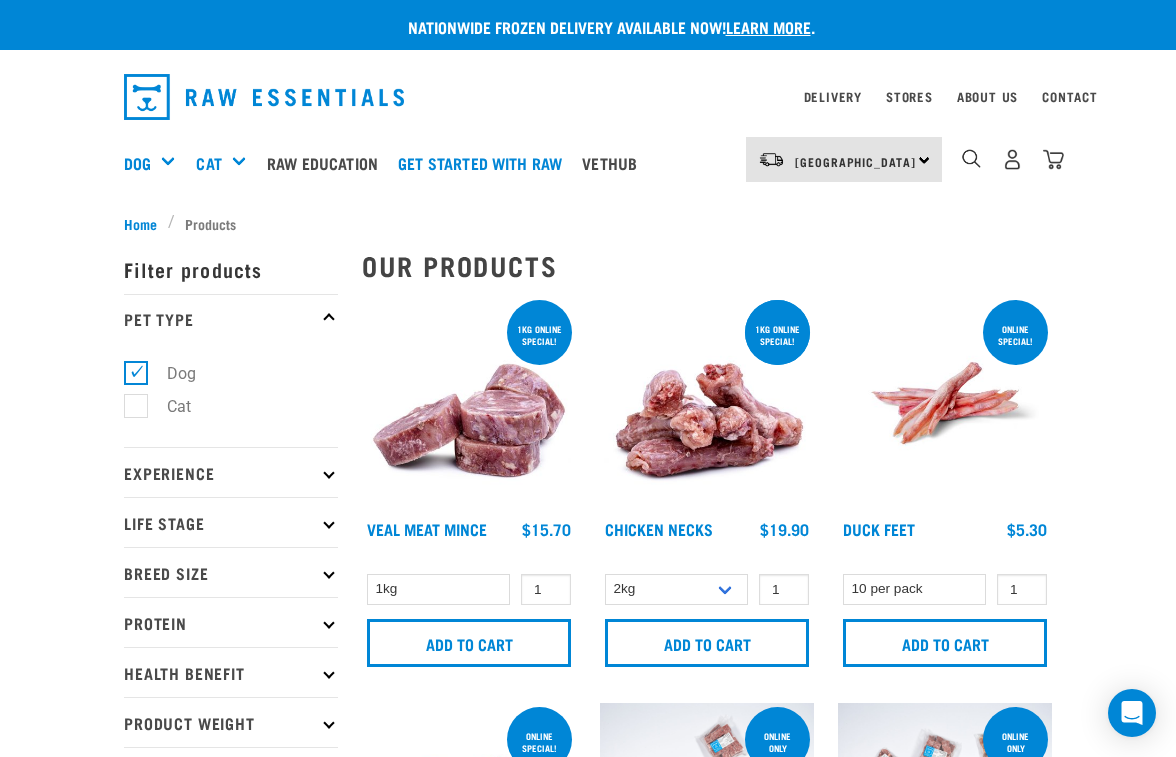 scroll, scrollTop: 0, scrollLeft: 0, axis: both 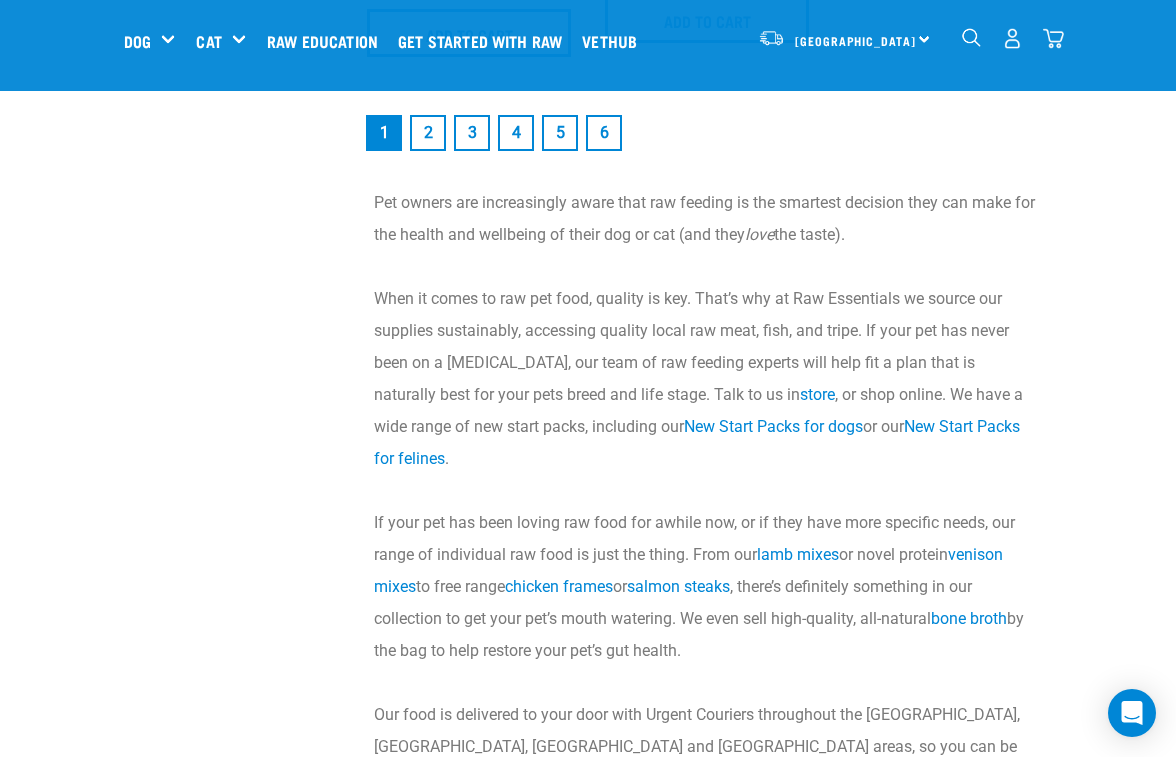 click on "2" at bounding box center (428, 133) 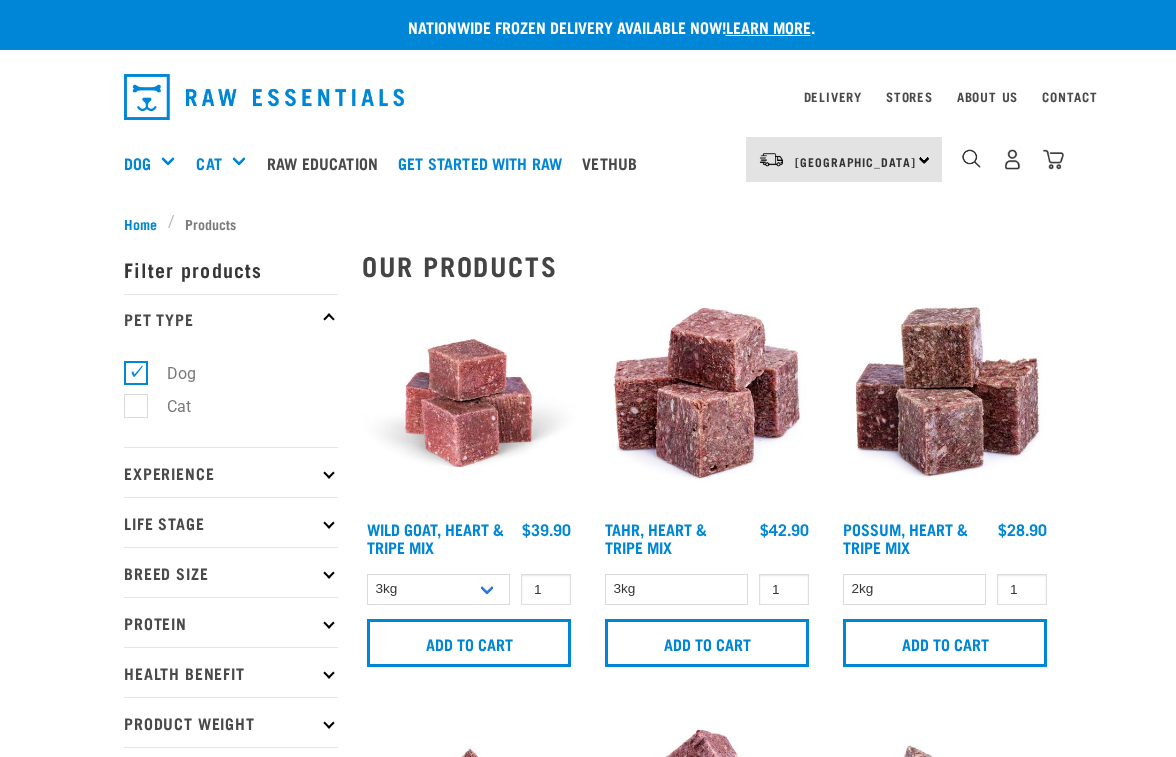 scroll, scrollTop: 0, scrollLeft: 0, axis: both 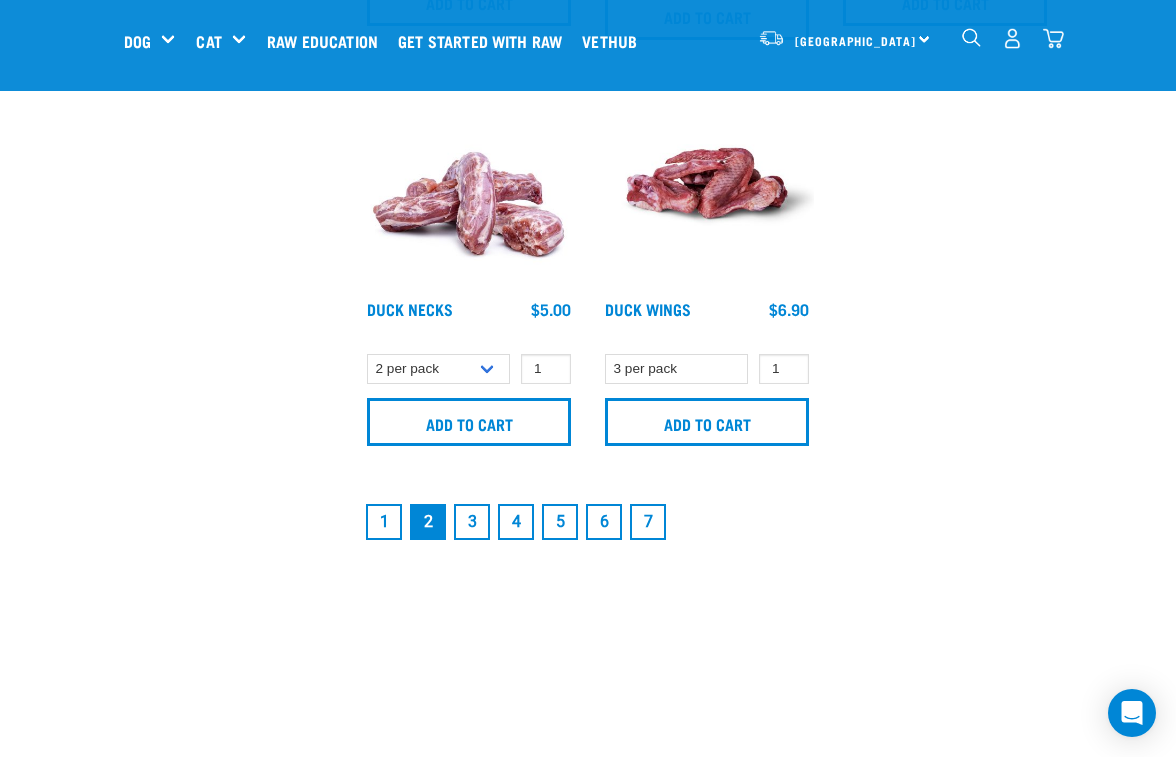 click on "3" at bounding box center [472, 522] 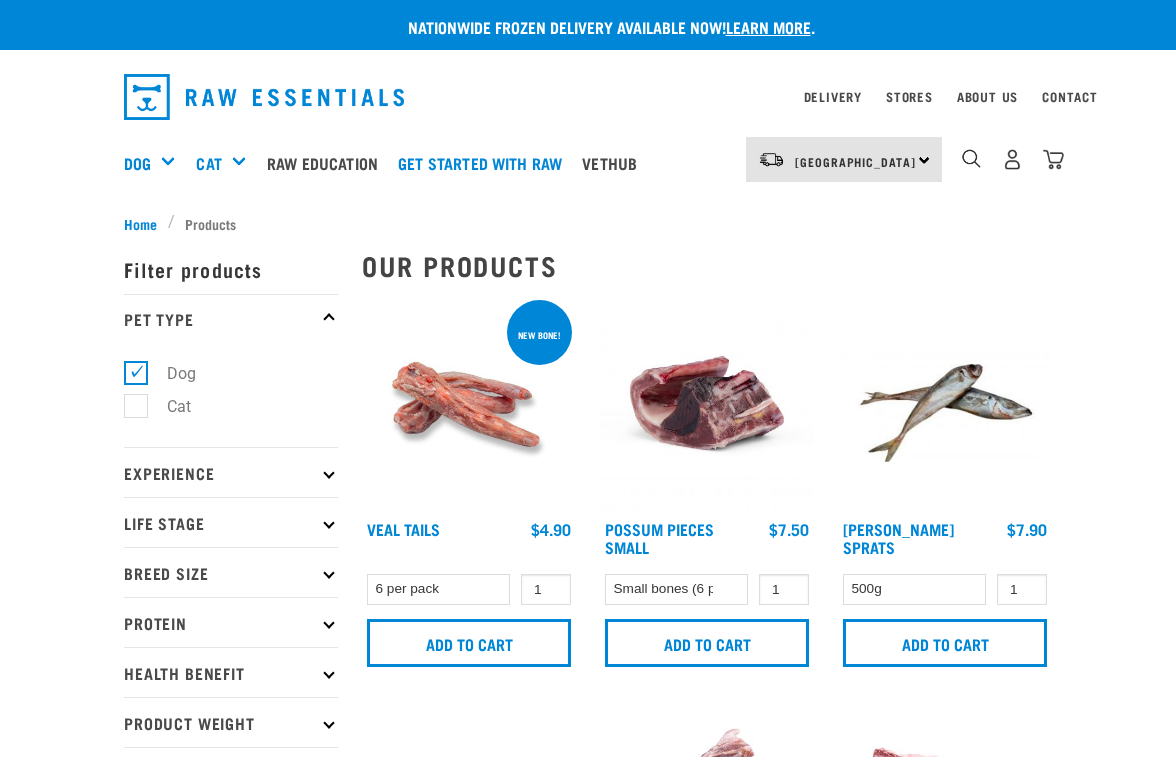 scroll, scrollTop: 0, scrollLeft: 0, axis: both 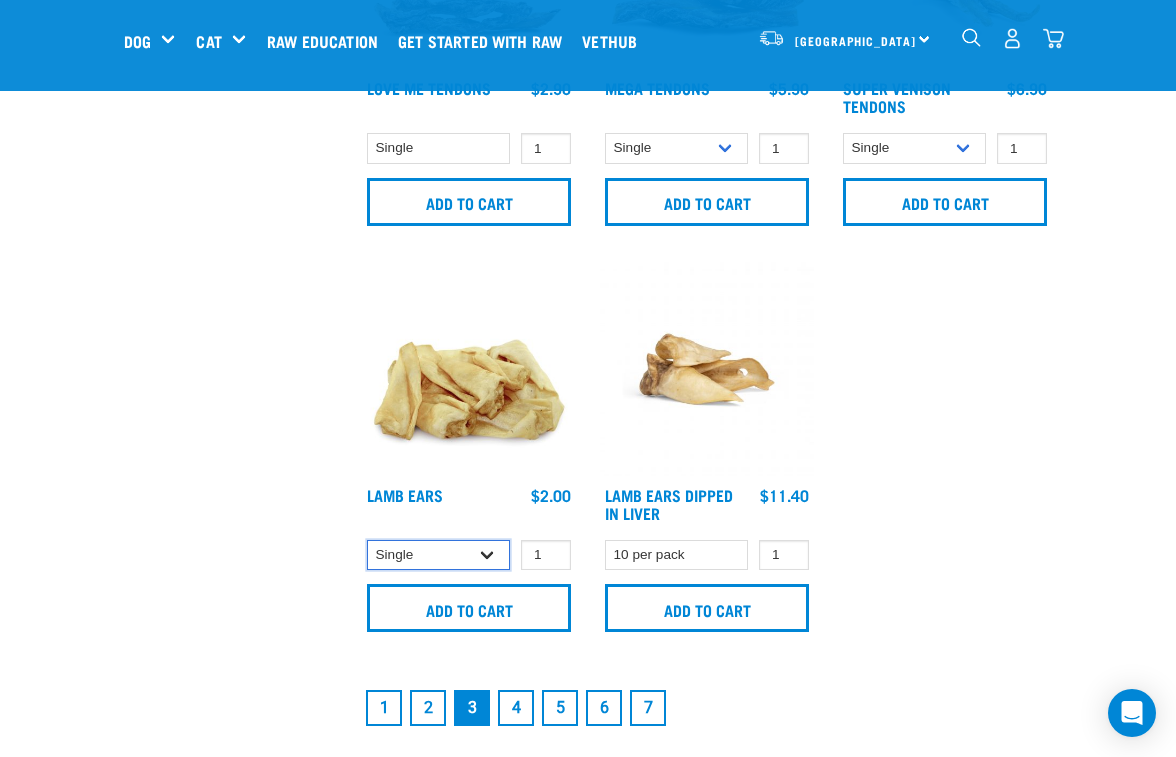 click on "Single
10 per pack
1kg" at bounding box center (438, 555) 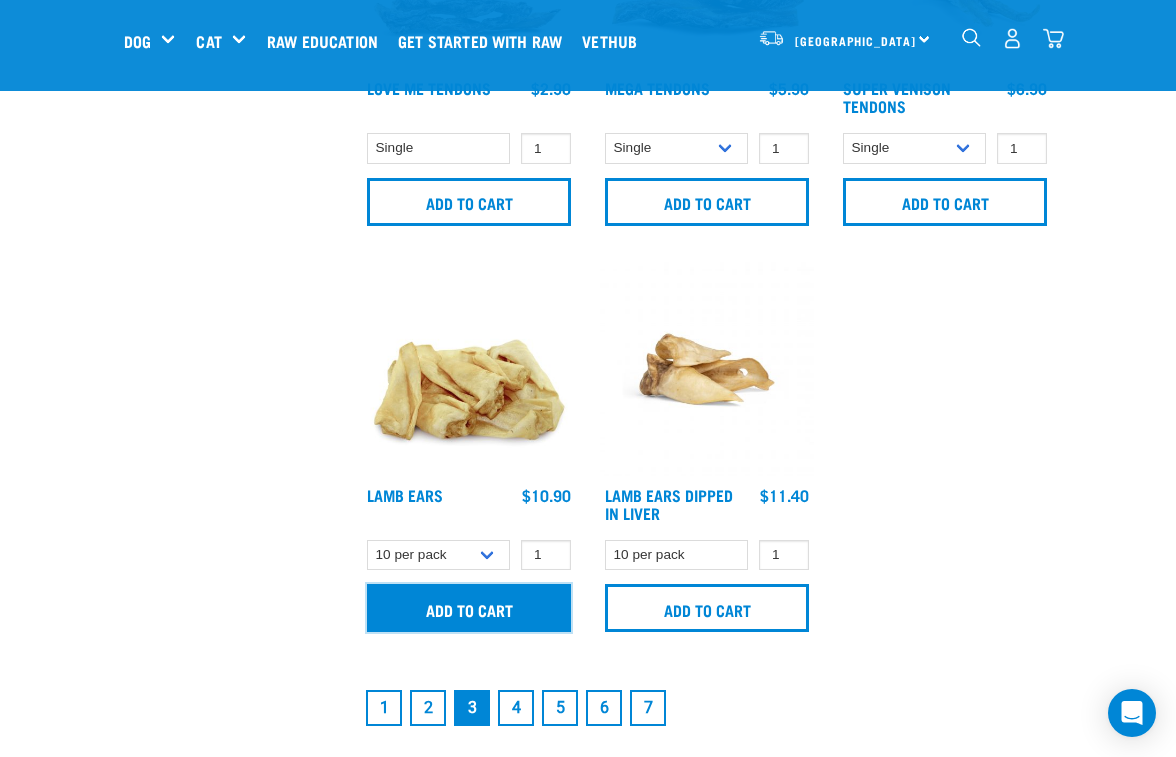 click on "Add to cart" at bounding box center [469, 608] 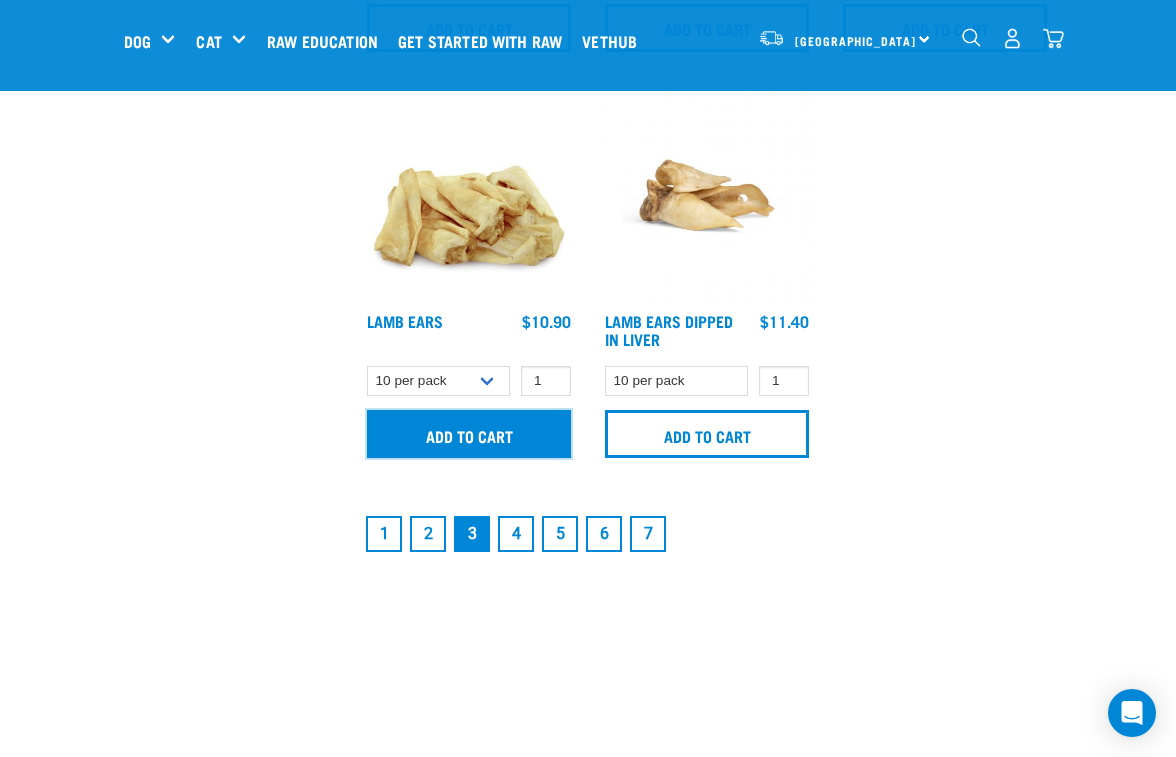 scroll, scrollTop: 4151, scrollLeft: 0, axis: vertical 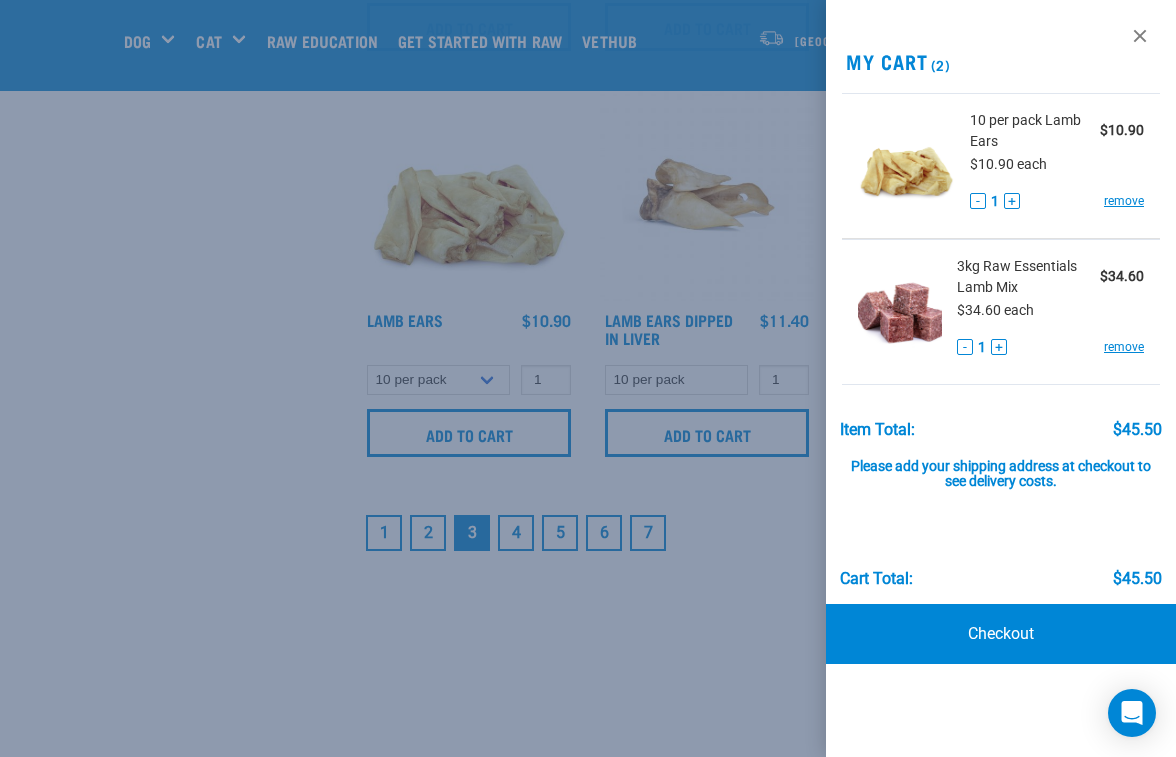 click at bounding box center (588, 378) 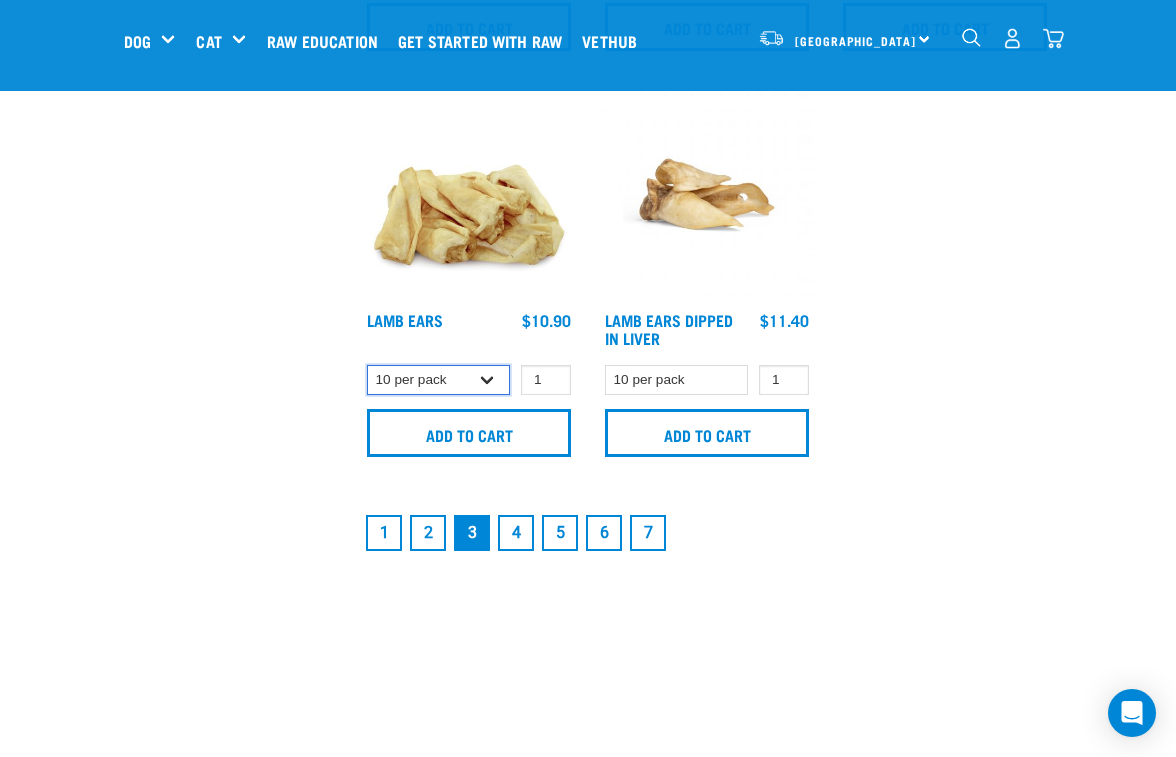click on "Single
10 per pack
1kg" at bounding box center [438, 380] 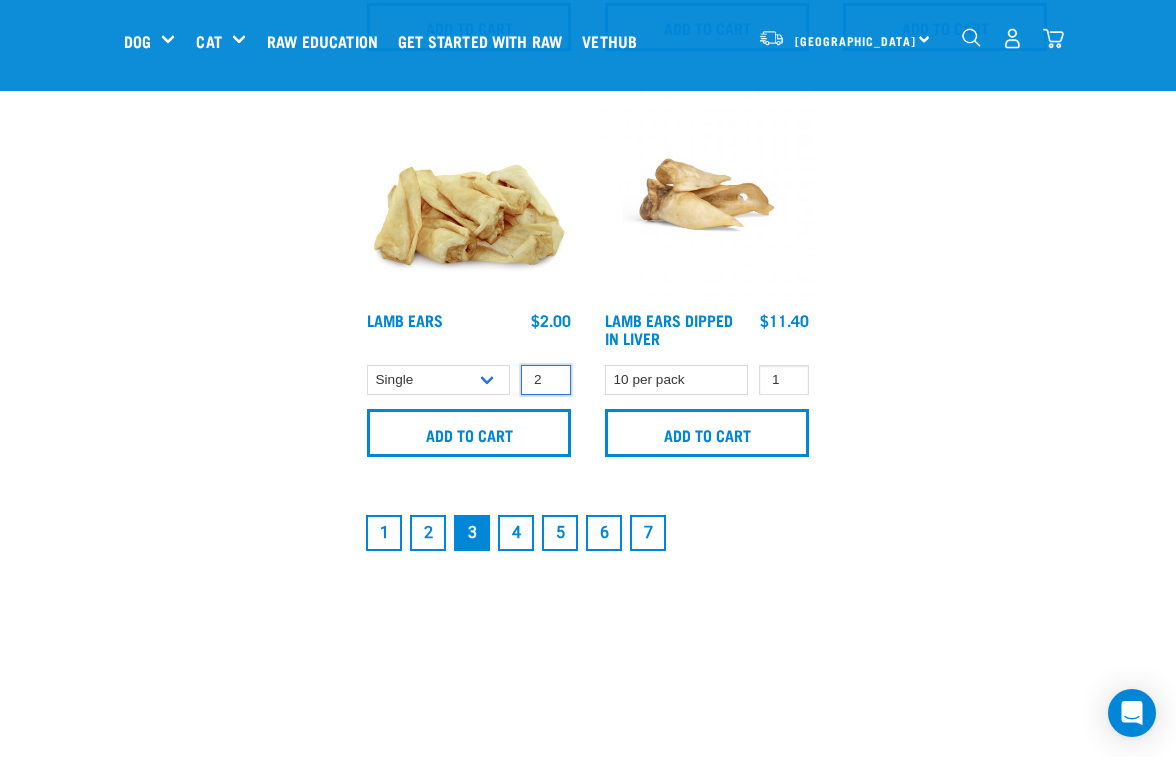 click on "2" at bounding box center [546, 380] 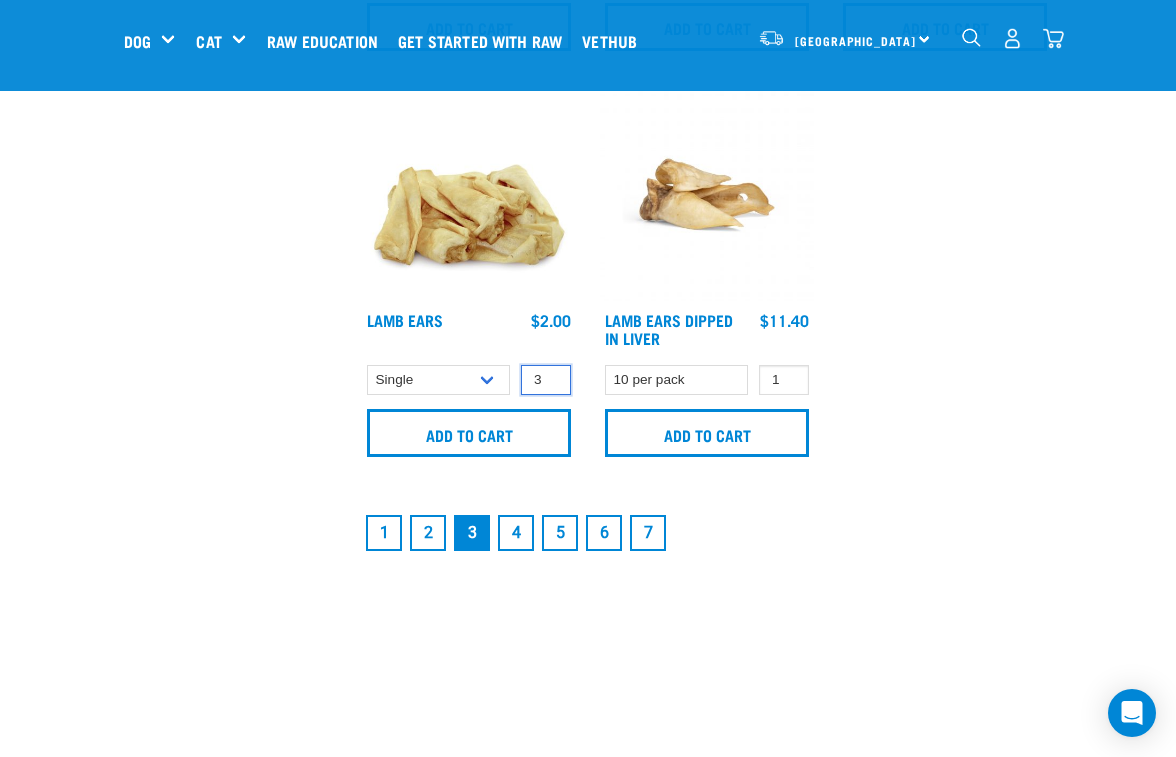 click on "3" at bounding box center (546, 380) 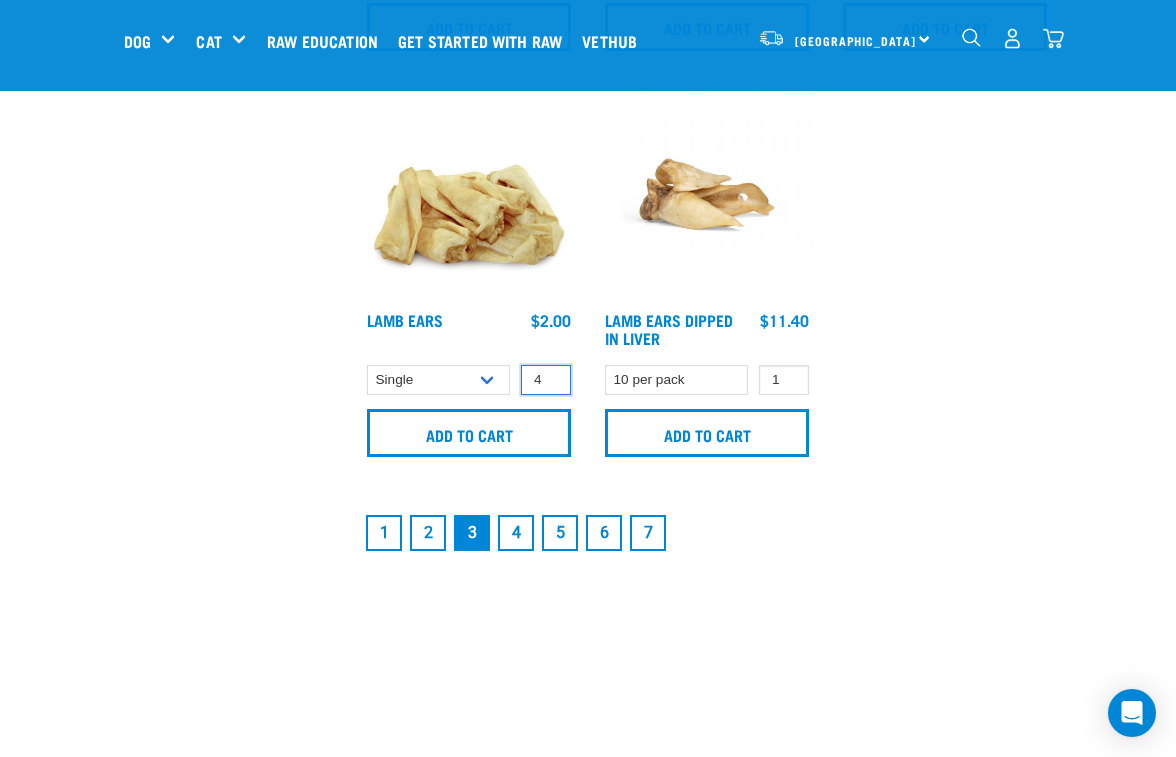 type on "4" 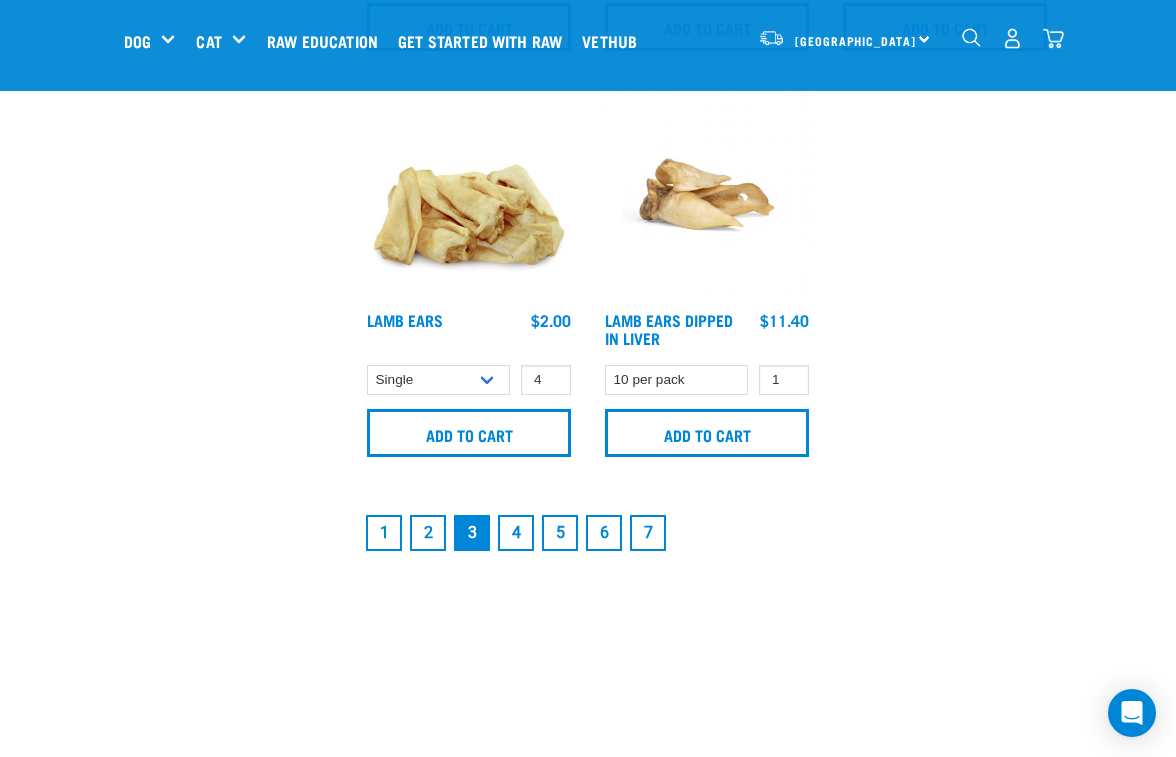 click on "4" at bounding box center [516, 533] 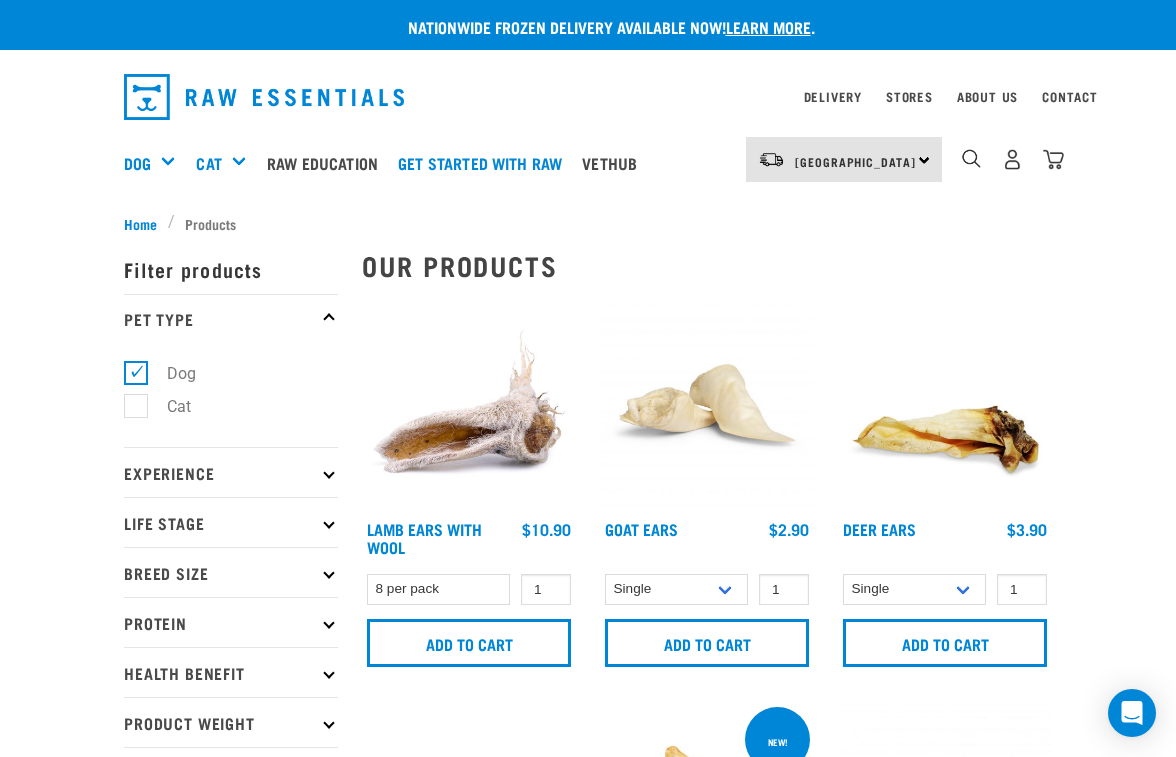 scroll, scrollTop: 0, scrollLeft: 0, axis: both 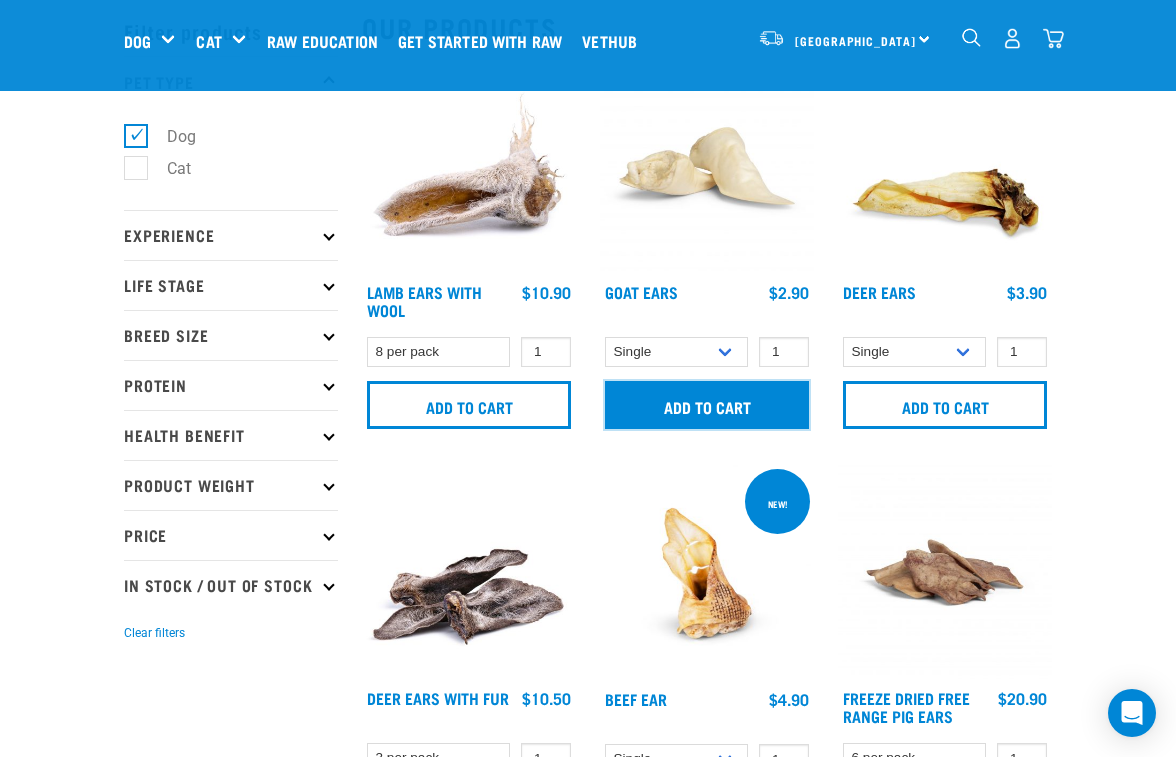 click on "Add to cart" at bounding box center [707, 405] 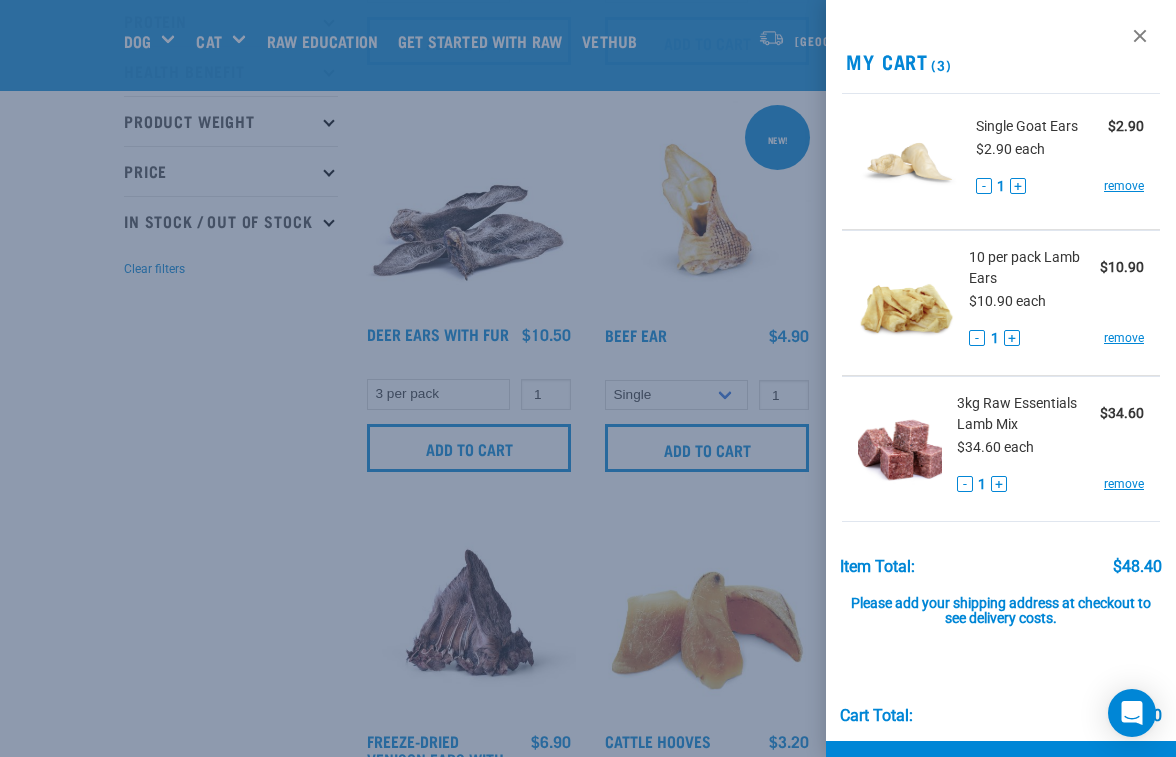 click at bounding box center (588, 378) 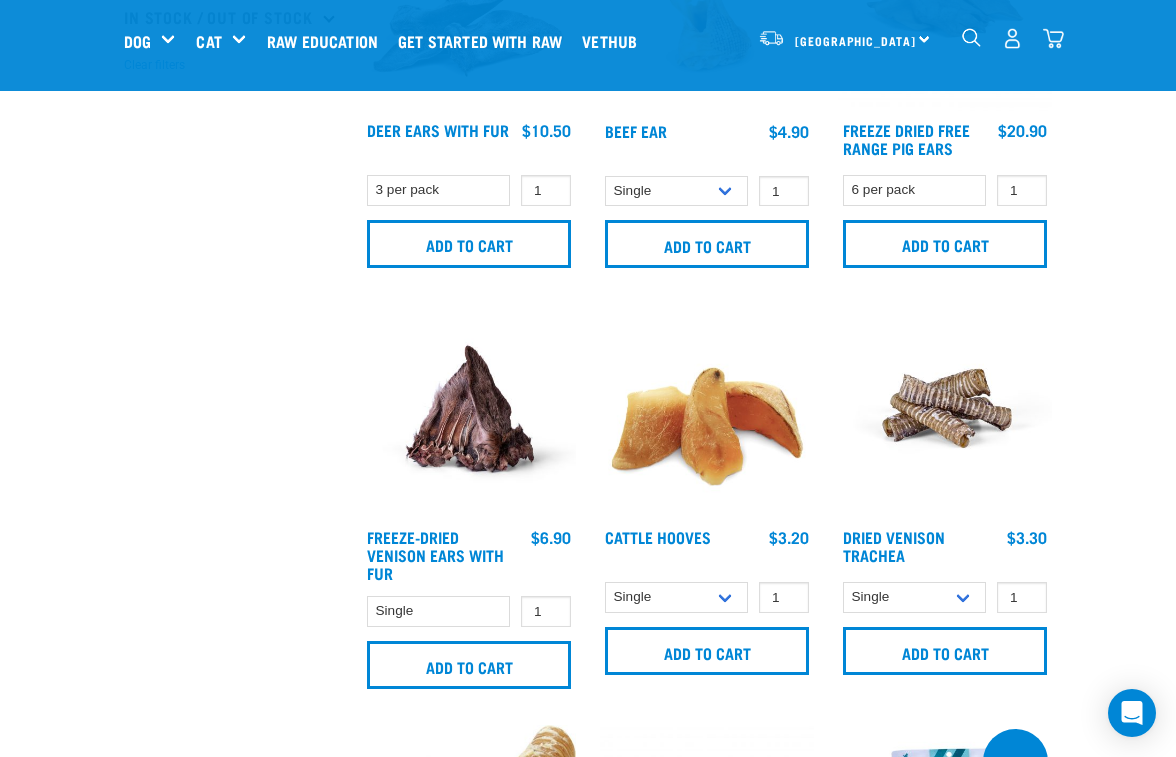 scroll, scrollTop: 654, scrollLeft: 0, axis: vertical 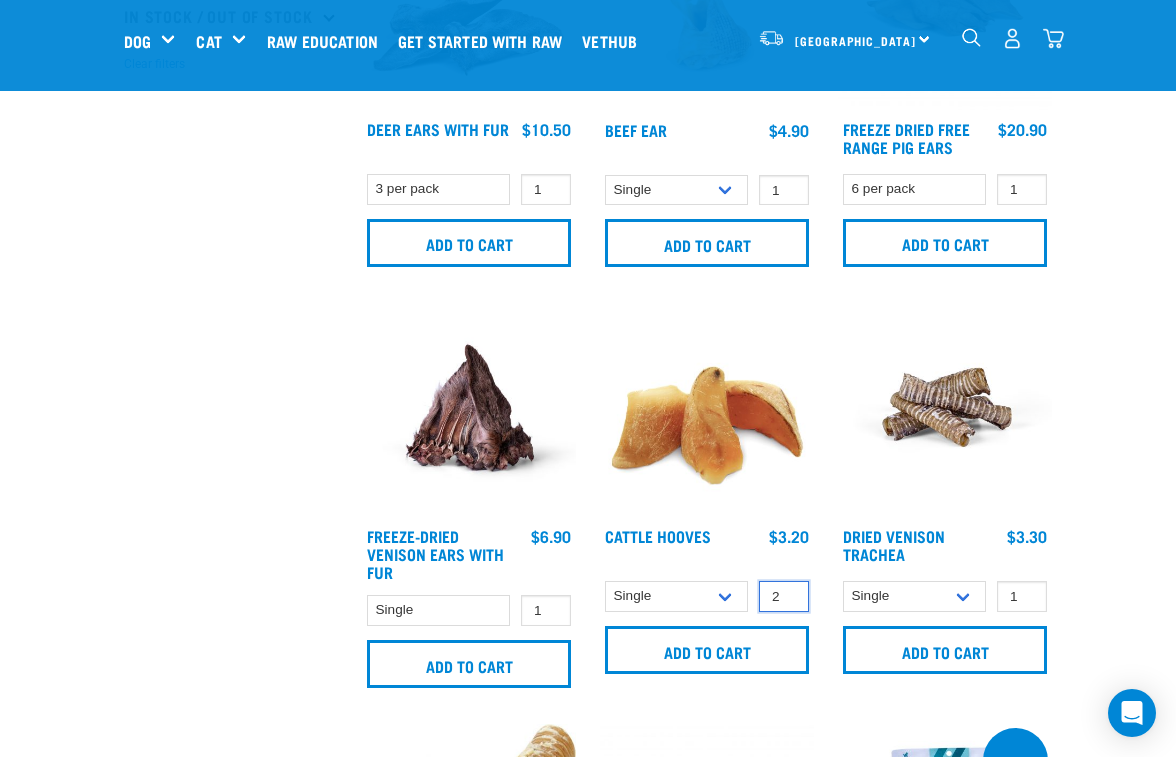 type on "2" 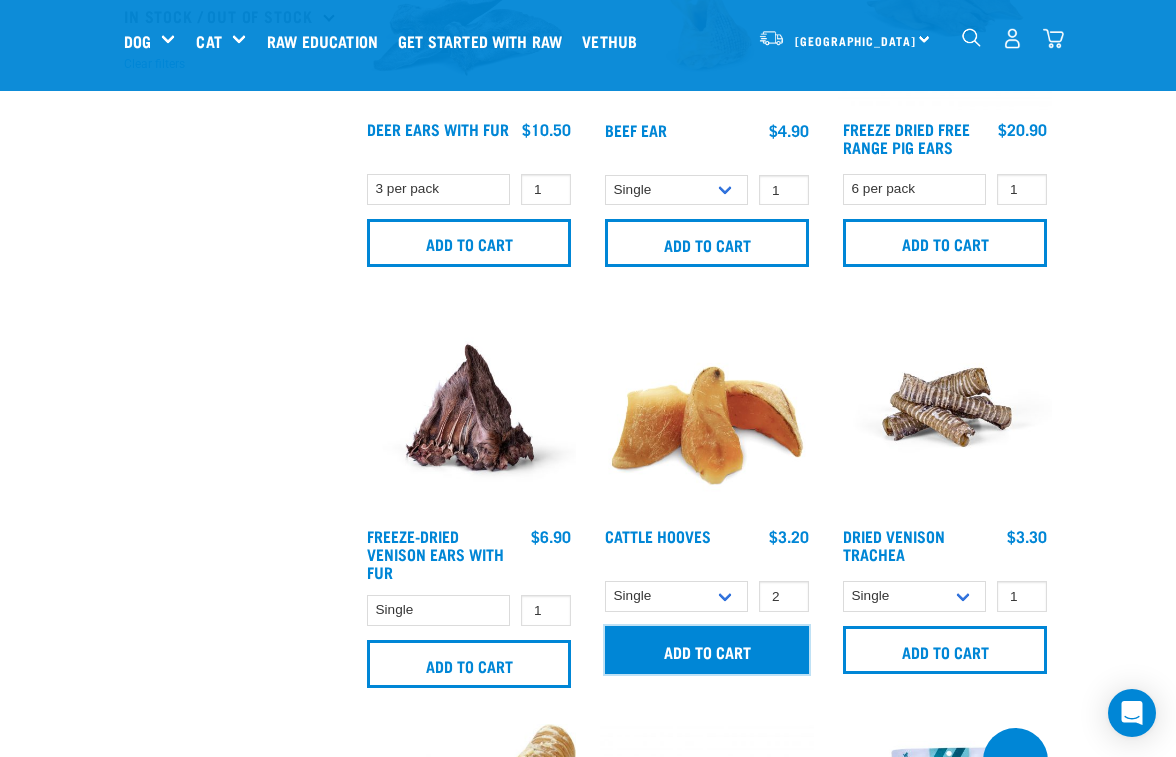 click on "Add to cart" at bounding box center (707, 650) 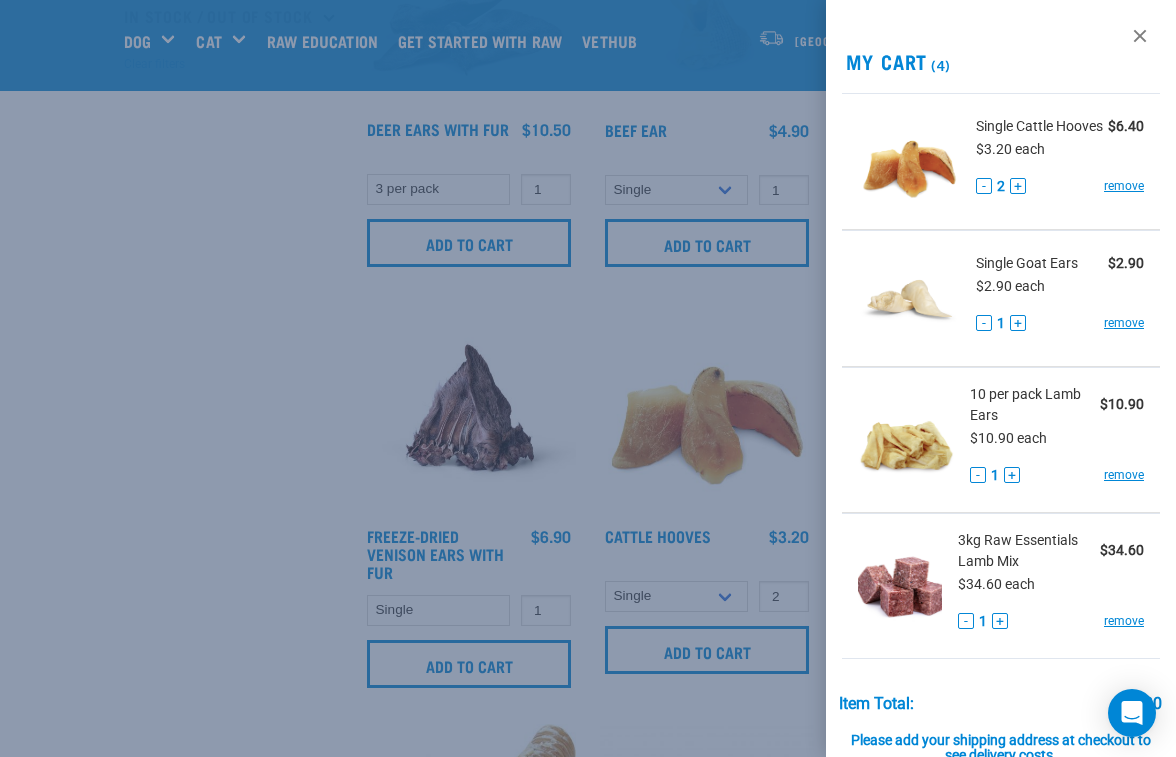 click at bounding box center [588, 378] 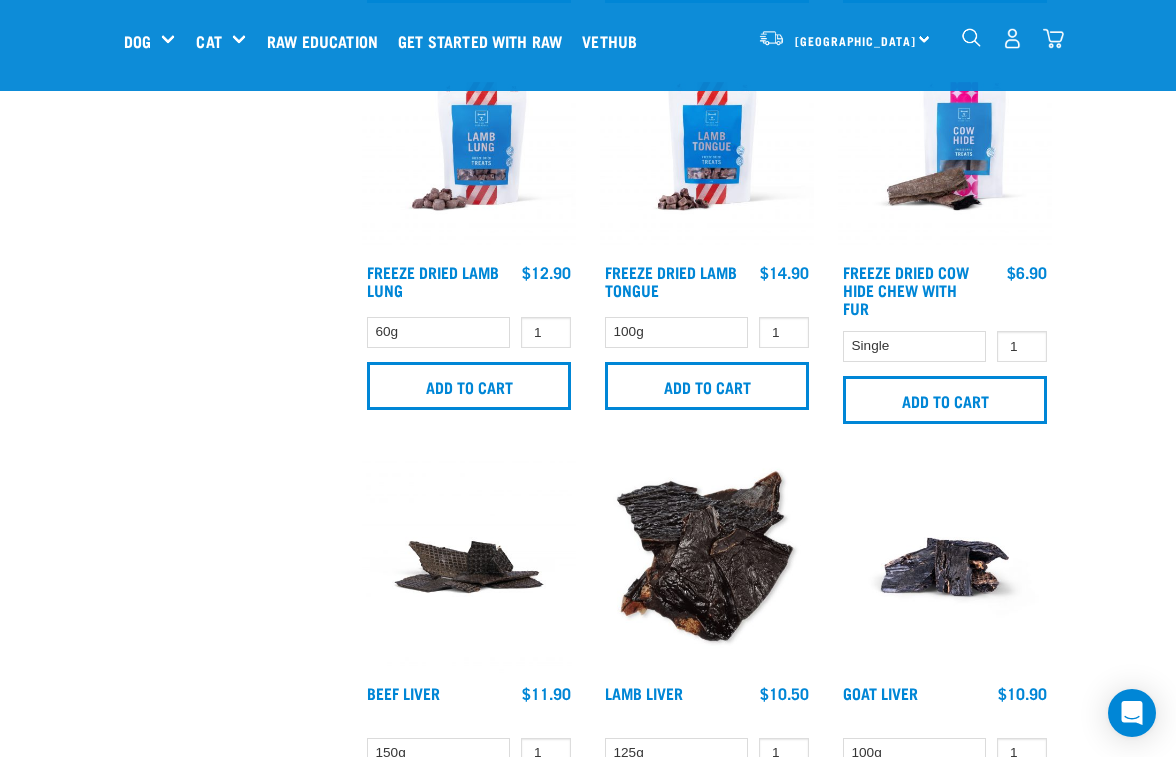 scroll, scrollTop: 2362, scrollLeft: 0, axis: vertical 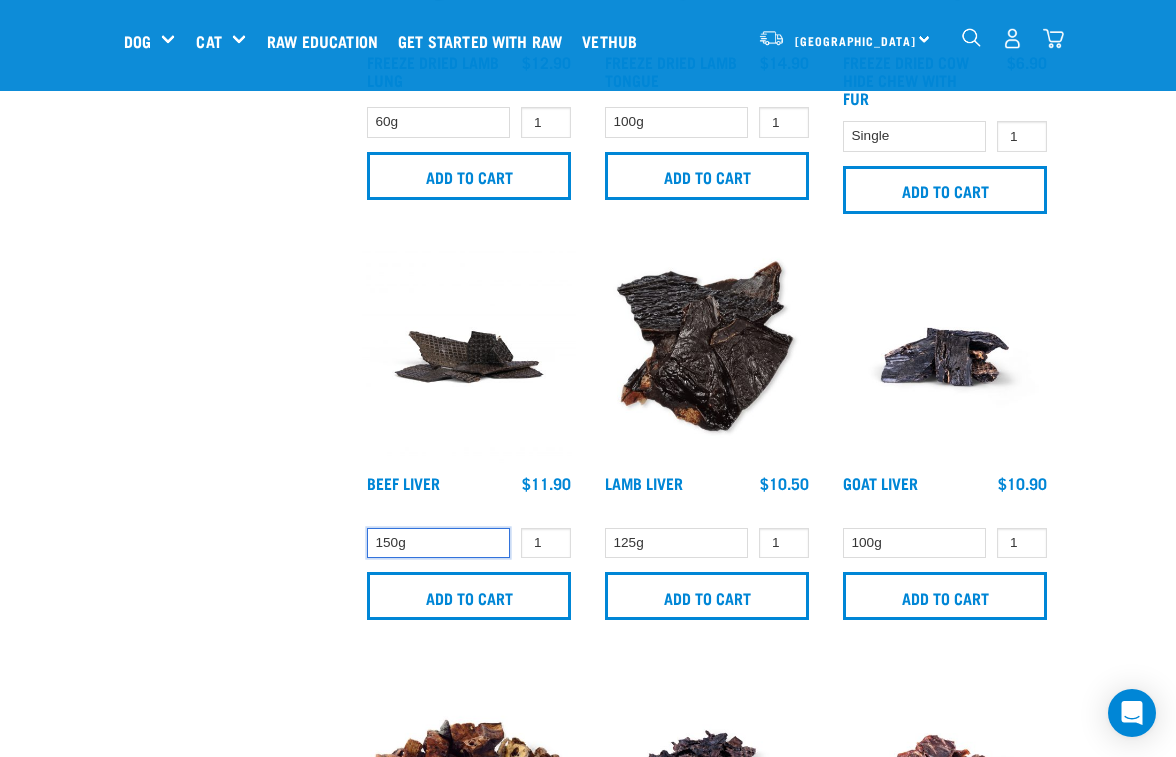 click on "150g" at bounding box center [438, 543] 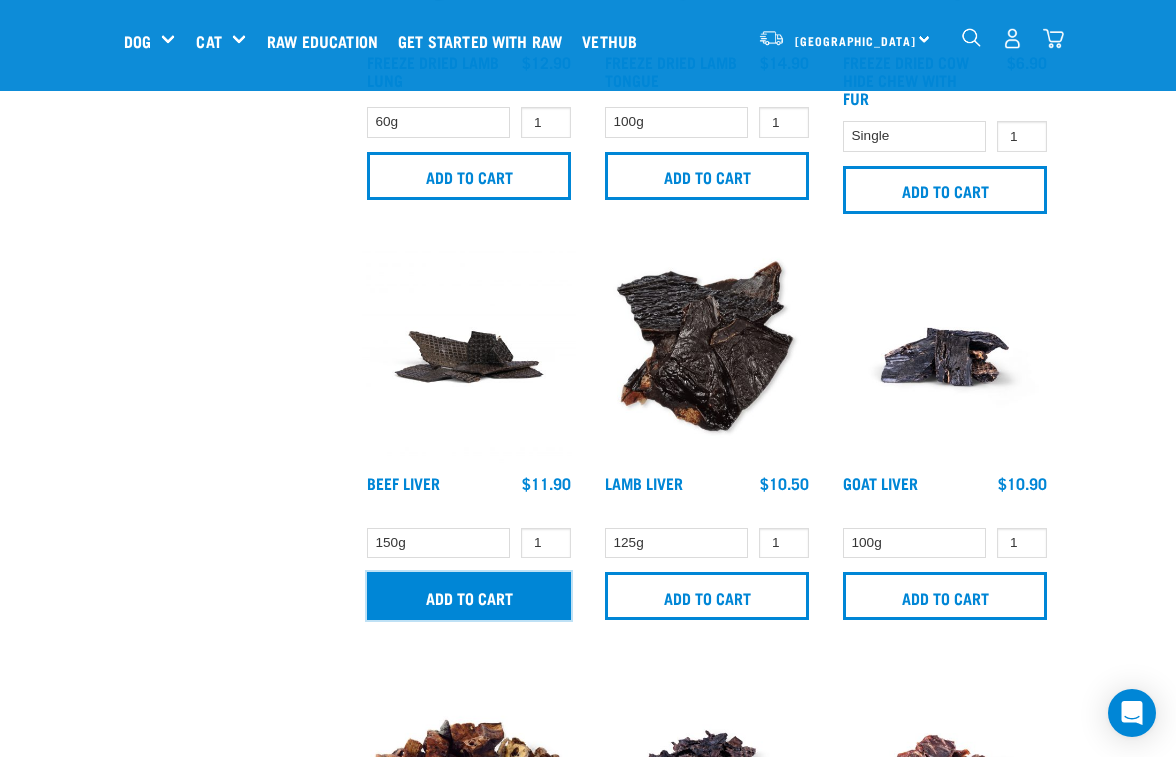 click on "Add to cart" at bounding box center (469, 596) 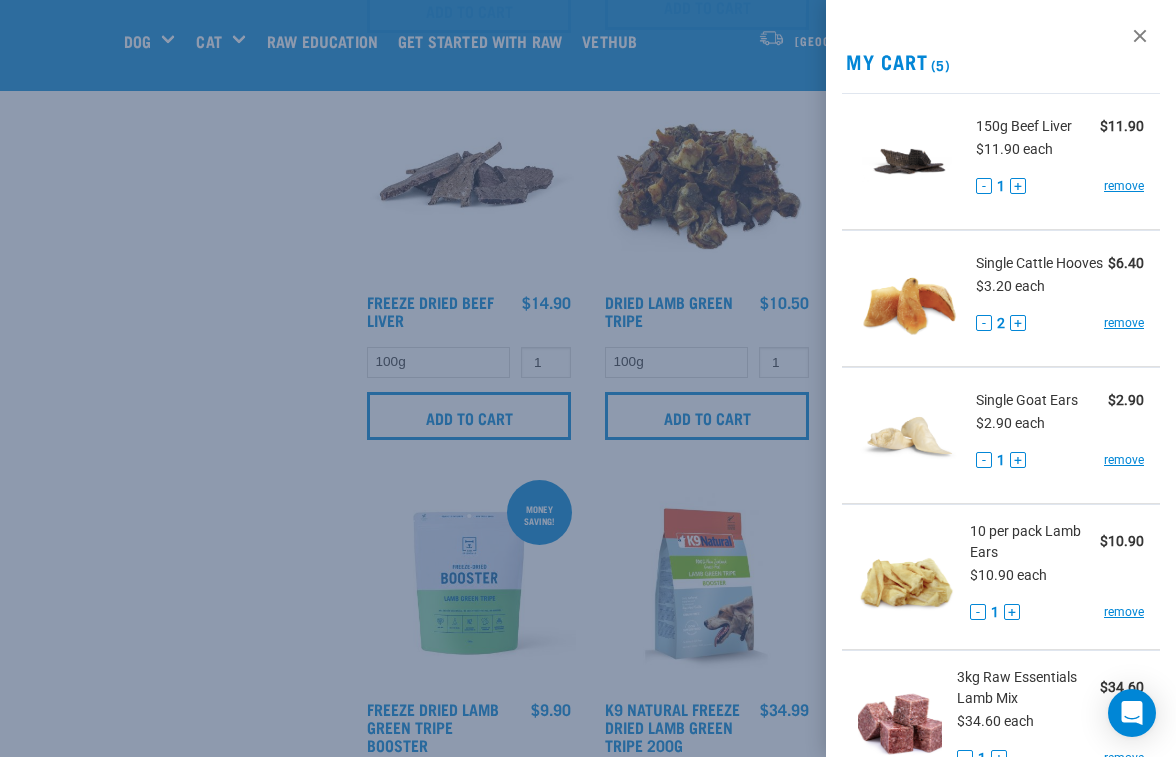scroll, scrollTop: 4055, scrollLeft: 0, axis: vertical 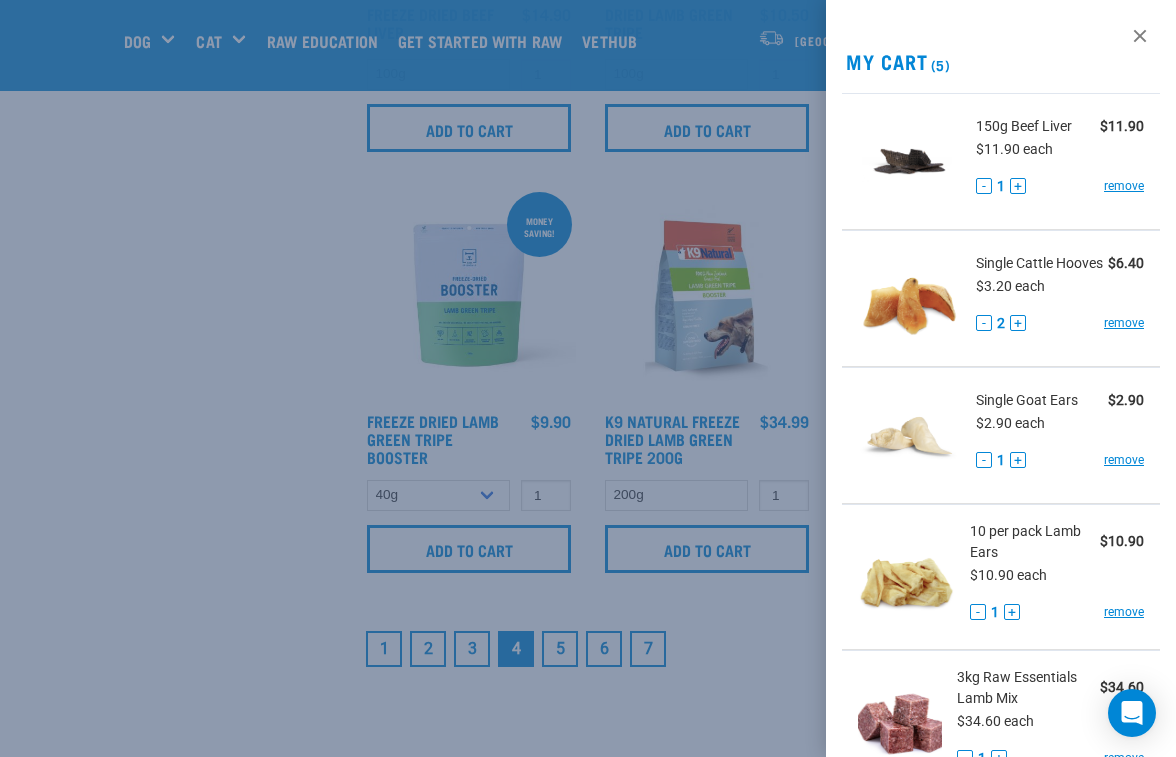 click at bounding box center (588, 378) 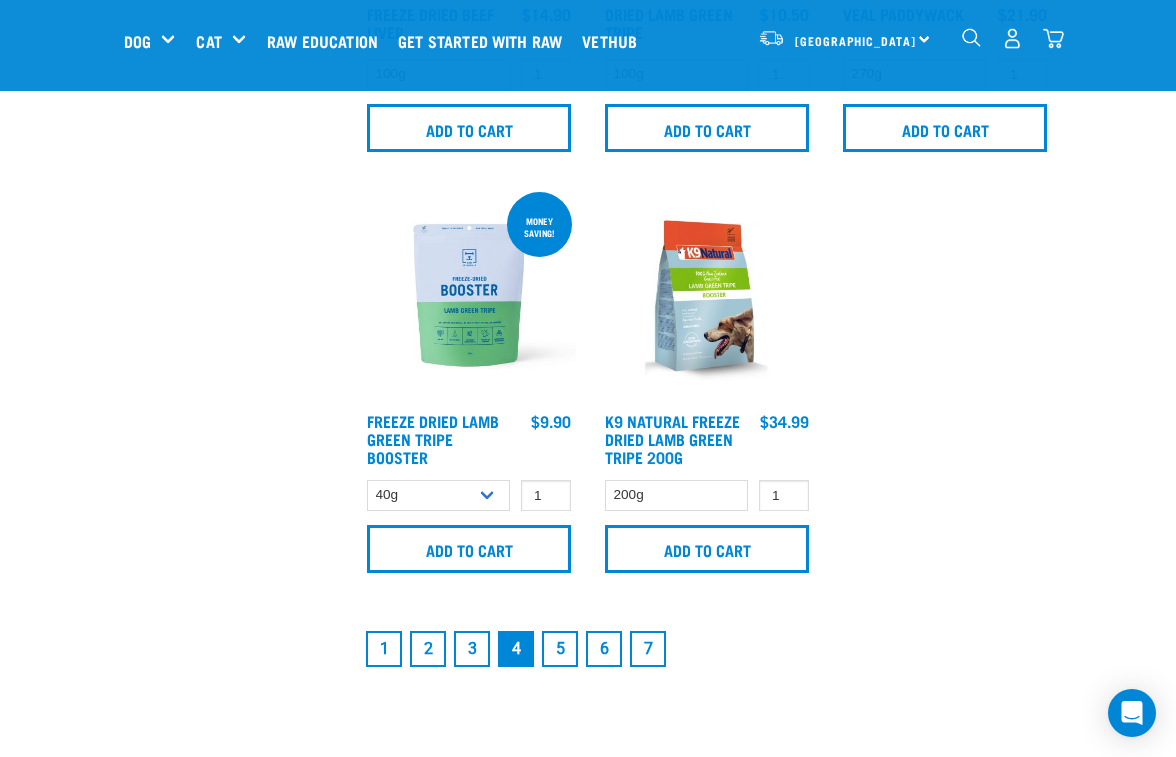 scroll, scrollTop: 4195, scrollLeft: 0, axis: vertical 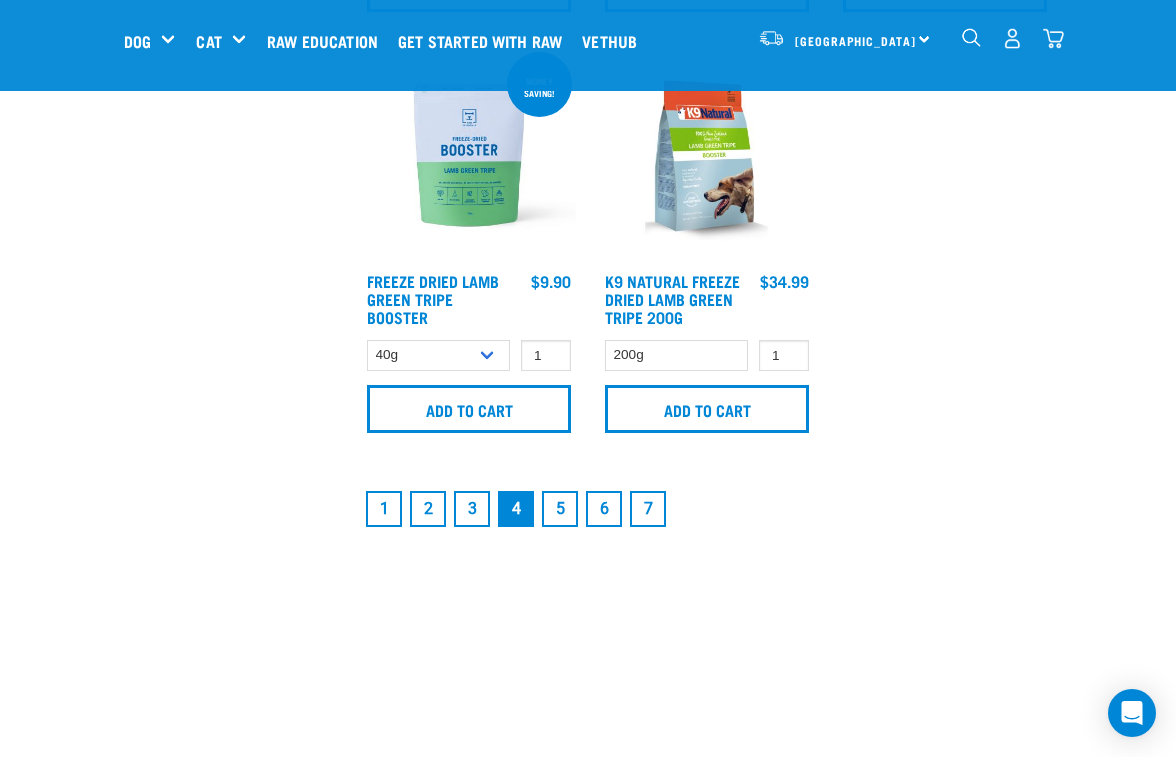 click on "5" at bounding box center [560, 509] 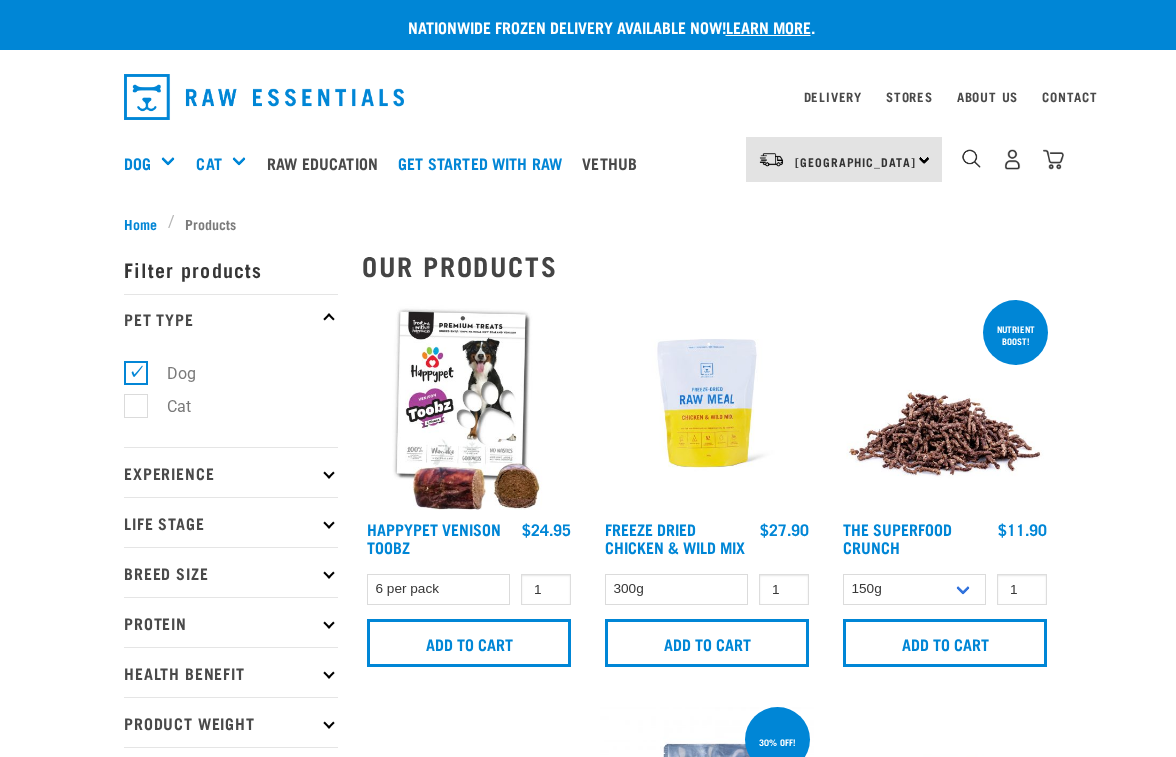 scroll, scrollTop: 0, scrollLeft: 0, axis: both 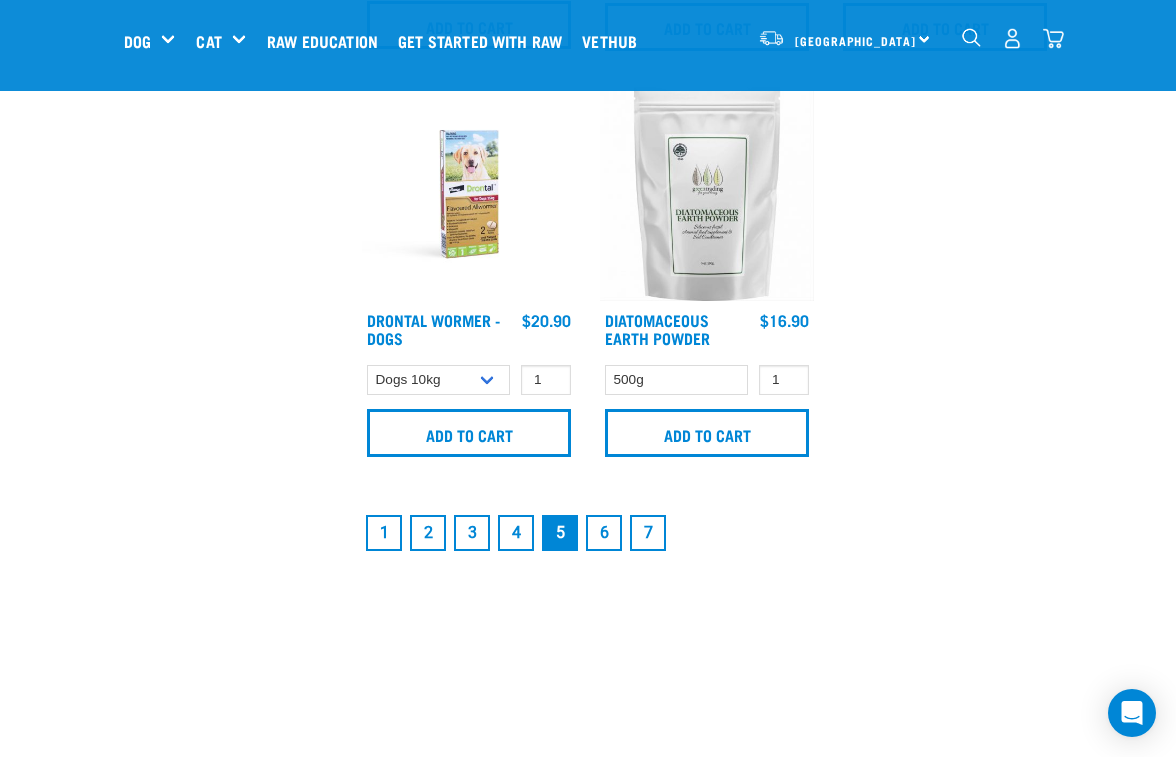 click on "6" at bounding box center [604, 533] 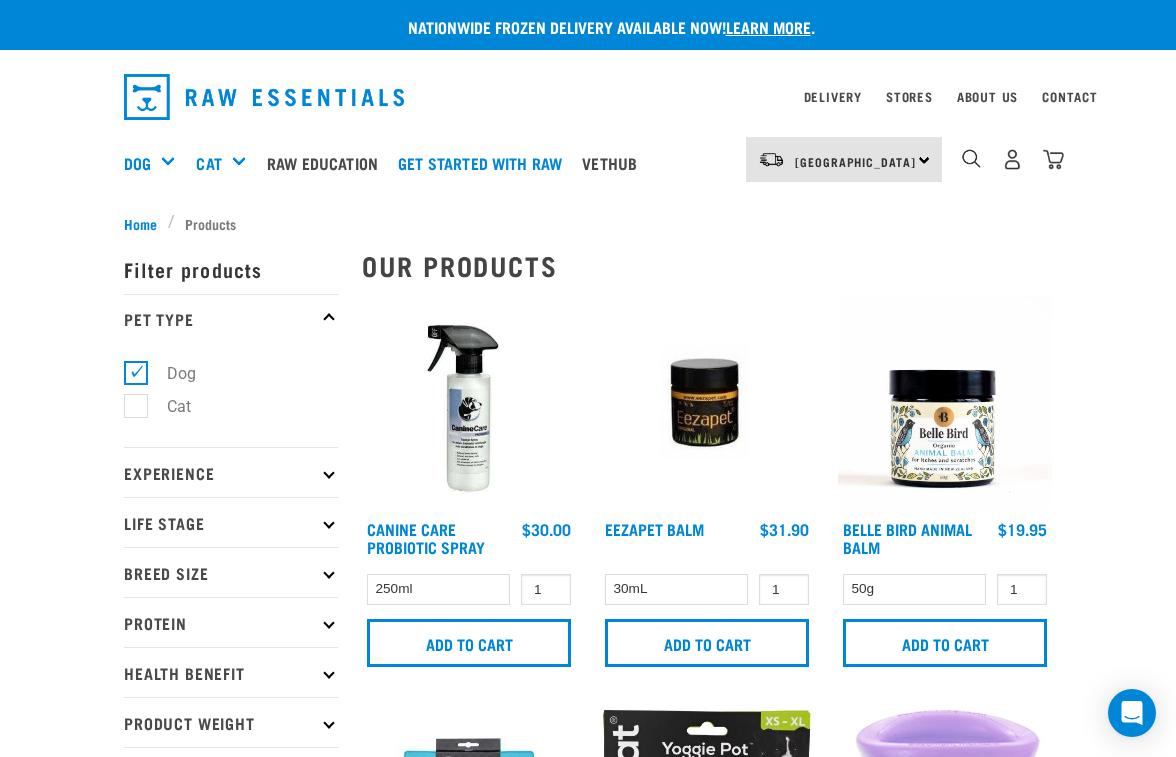 scroll, scrollTop: 0, scrollLeft: 0, axis: both 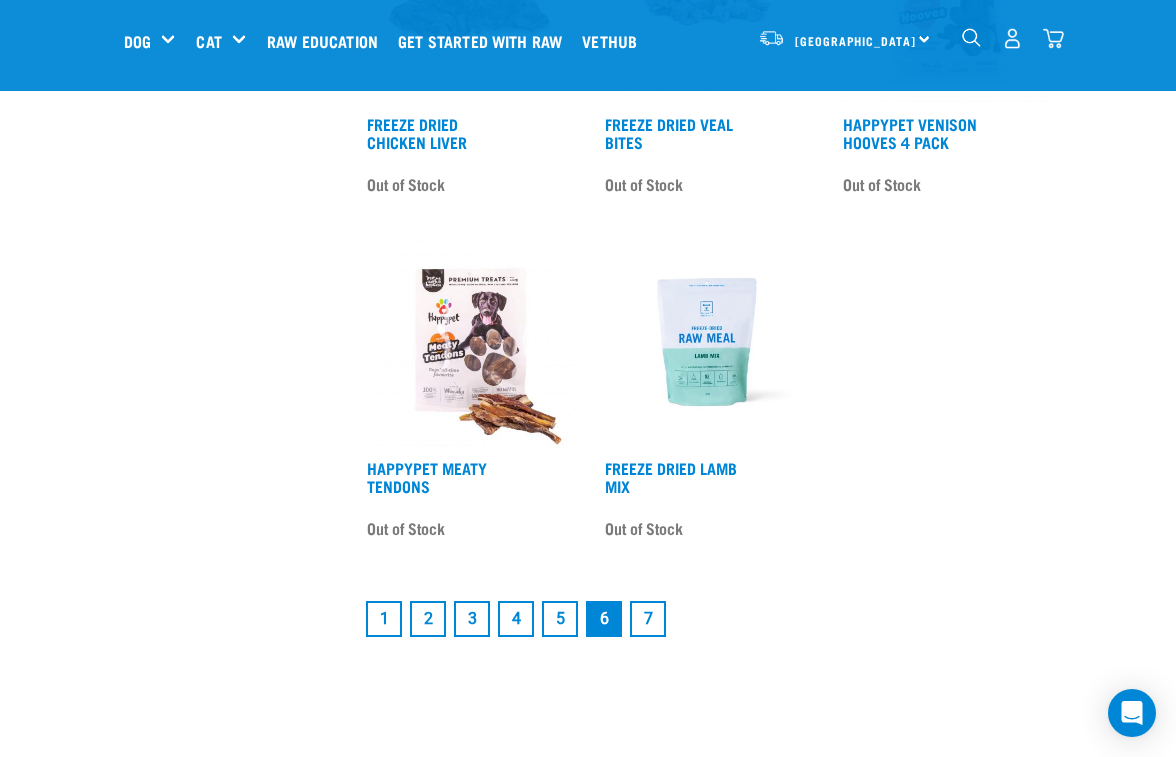 click on "7" at bounding box center [648, 619] 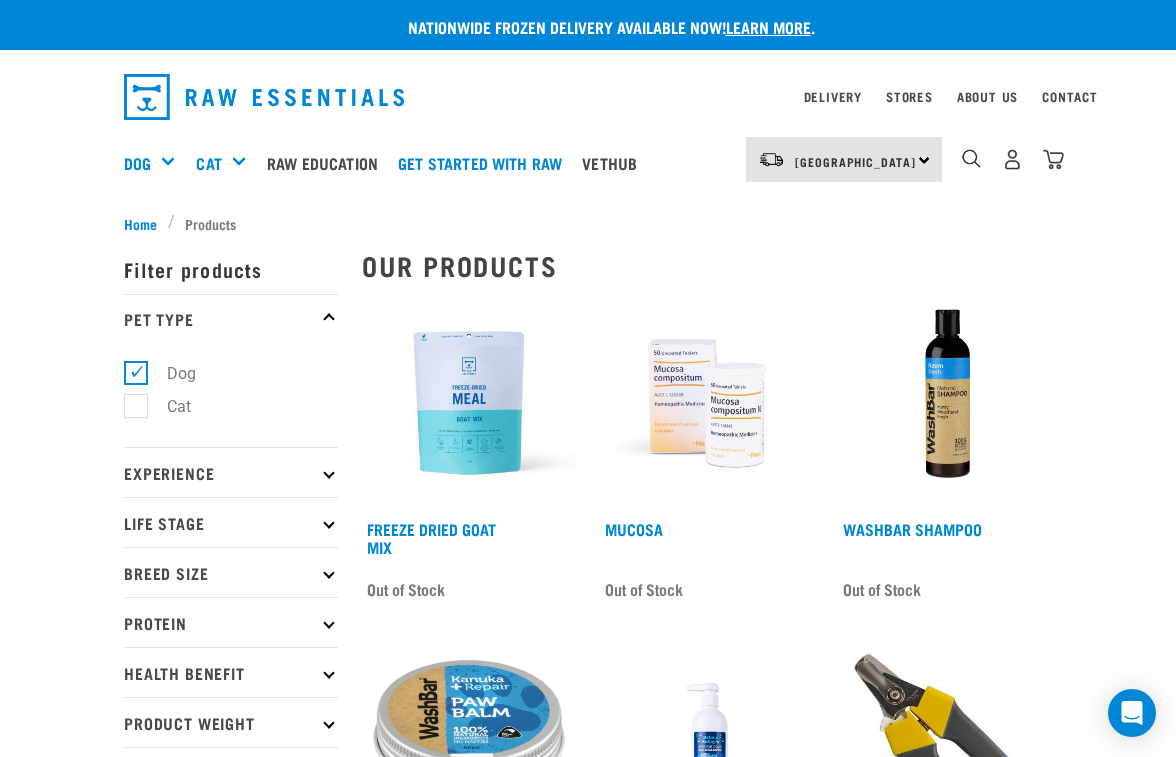 scroll, scrollTop: 0, scrollLeft: 0, axis: both 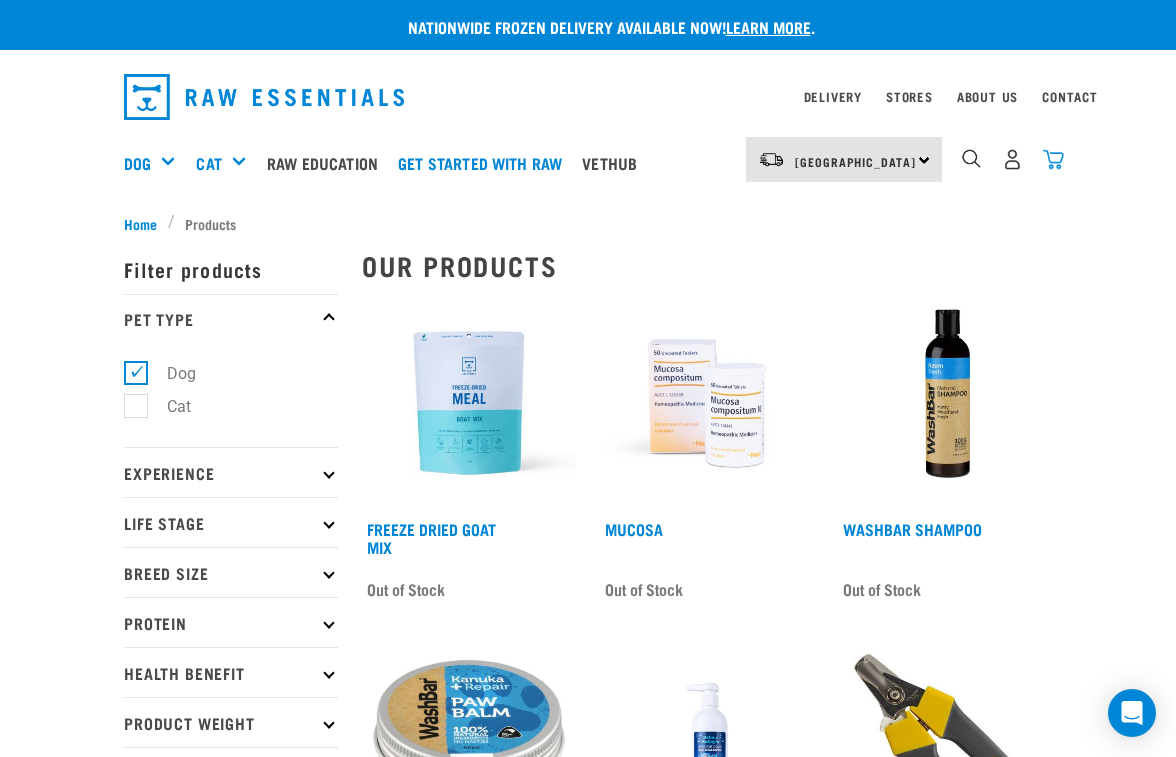 click at bounding box center (1053, 159) 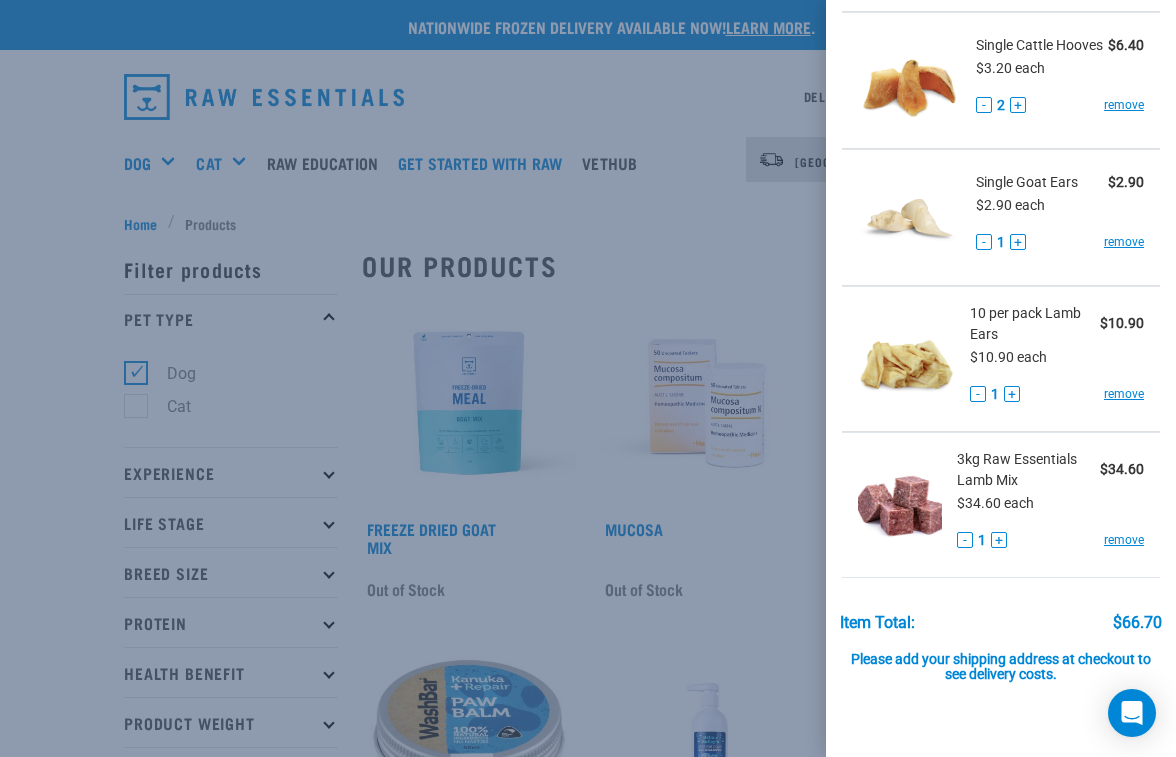 scroll, scrollTop: 230, scrollLeft: 0, axis: vertical 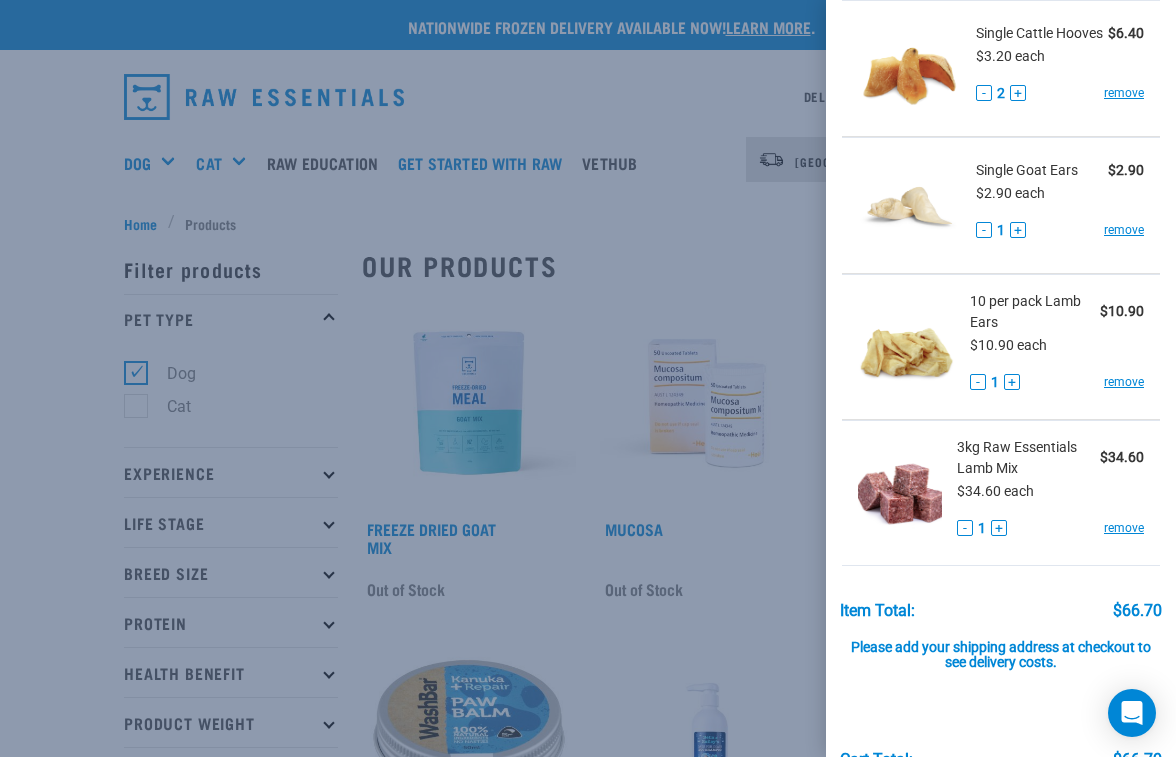 click on "10 per pack Lamb Ears" at bounding box center (1035, 312) 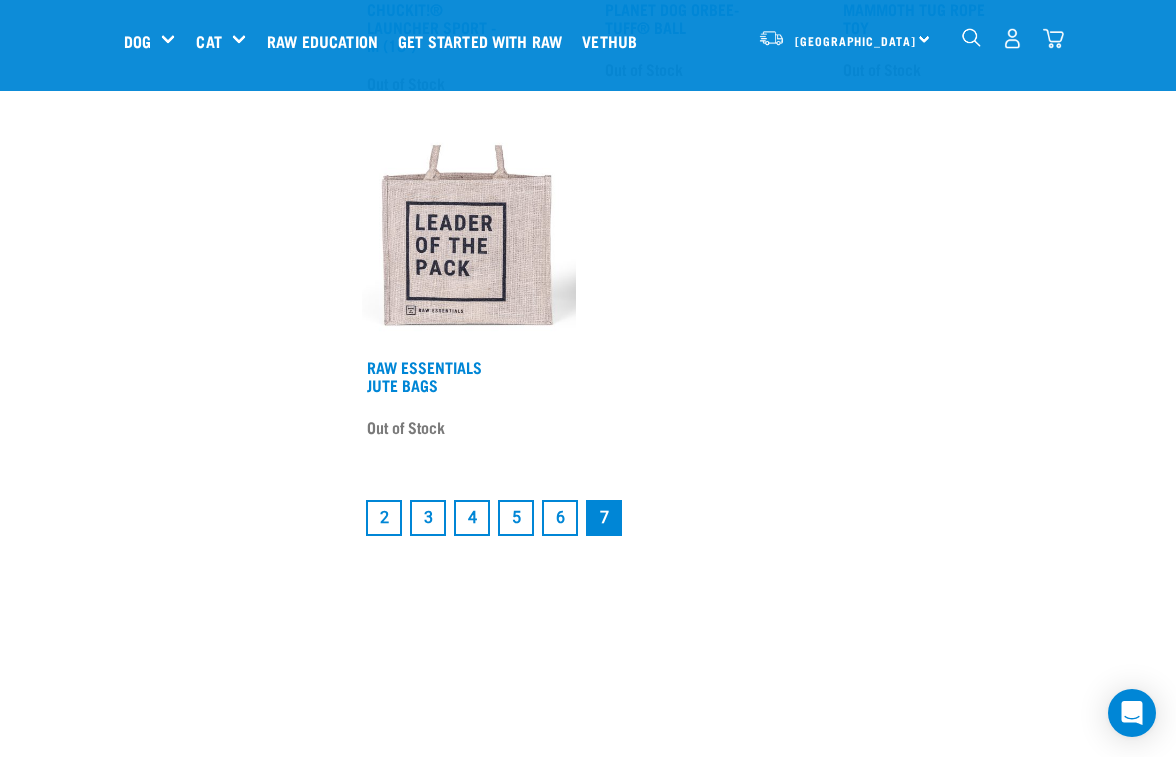scroll, scrollTop: 2518, scrollLeft: 0, axis: vertical 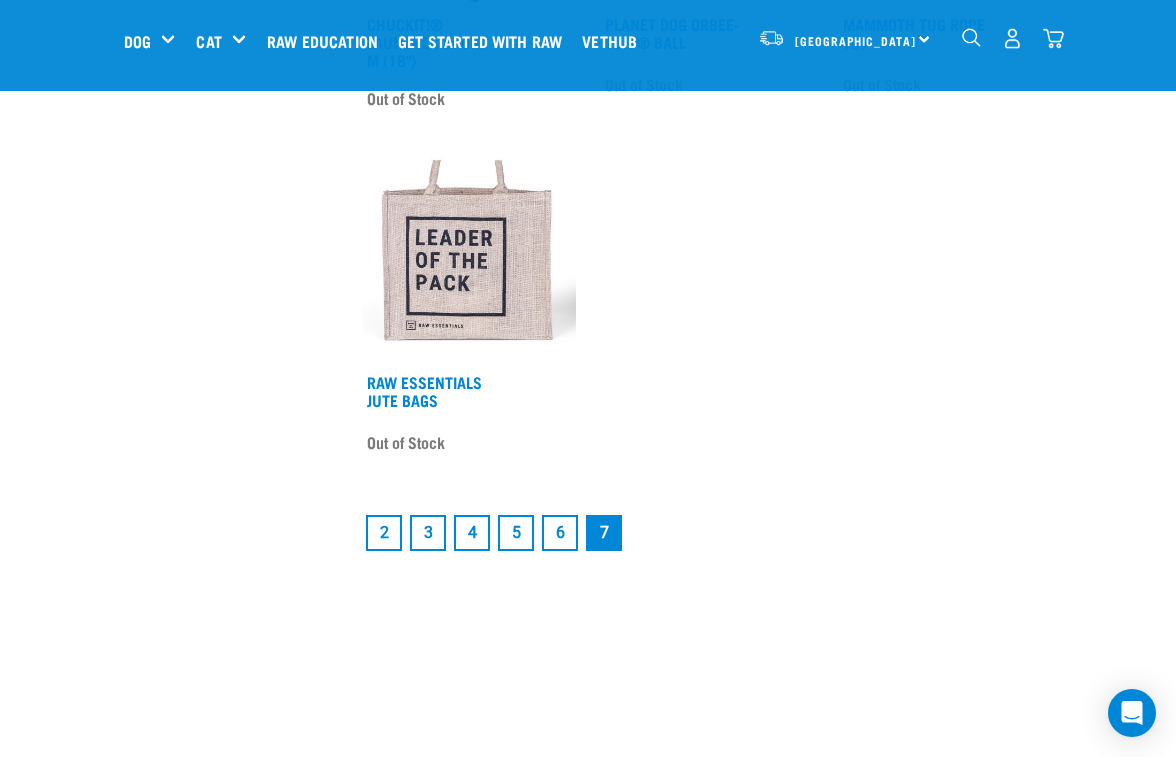 click on "2" at bounding box center [384, 533] 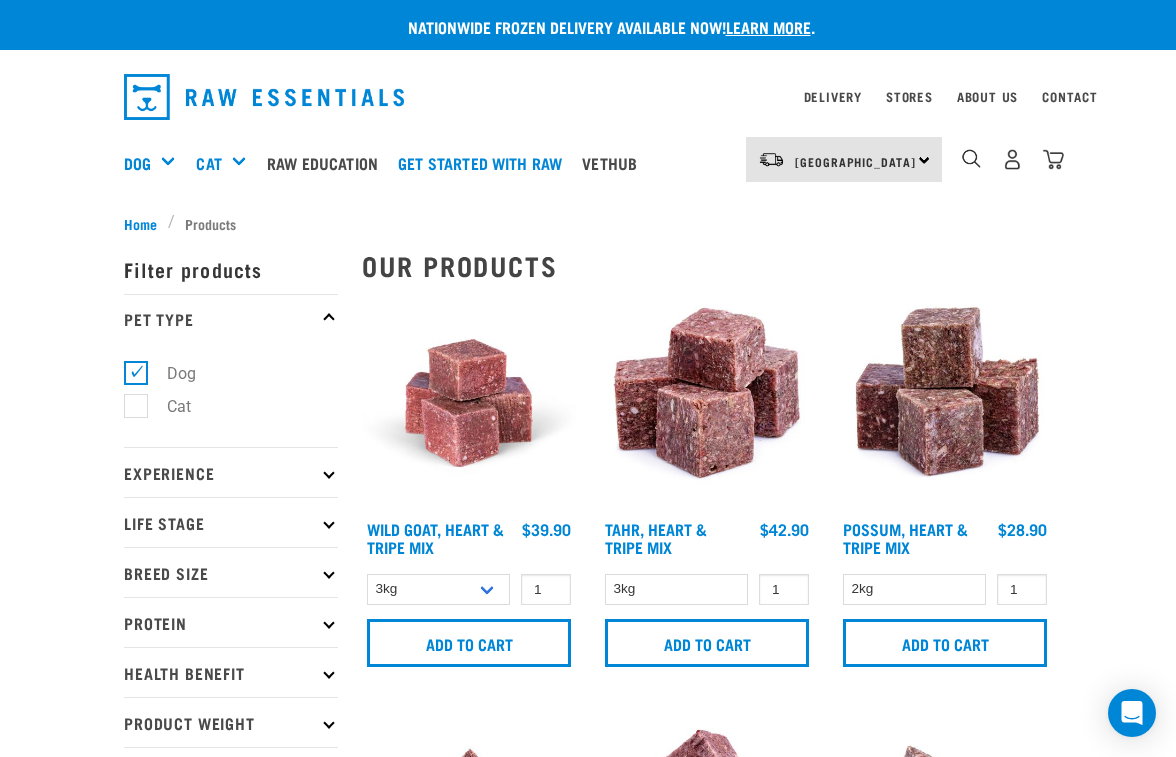 scroll, scrollTop: 0, scrollLeft: 0, axis: both 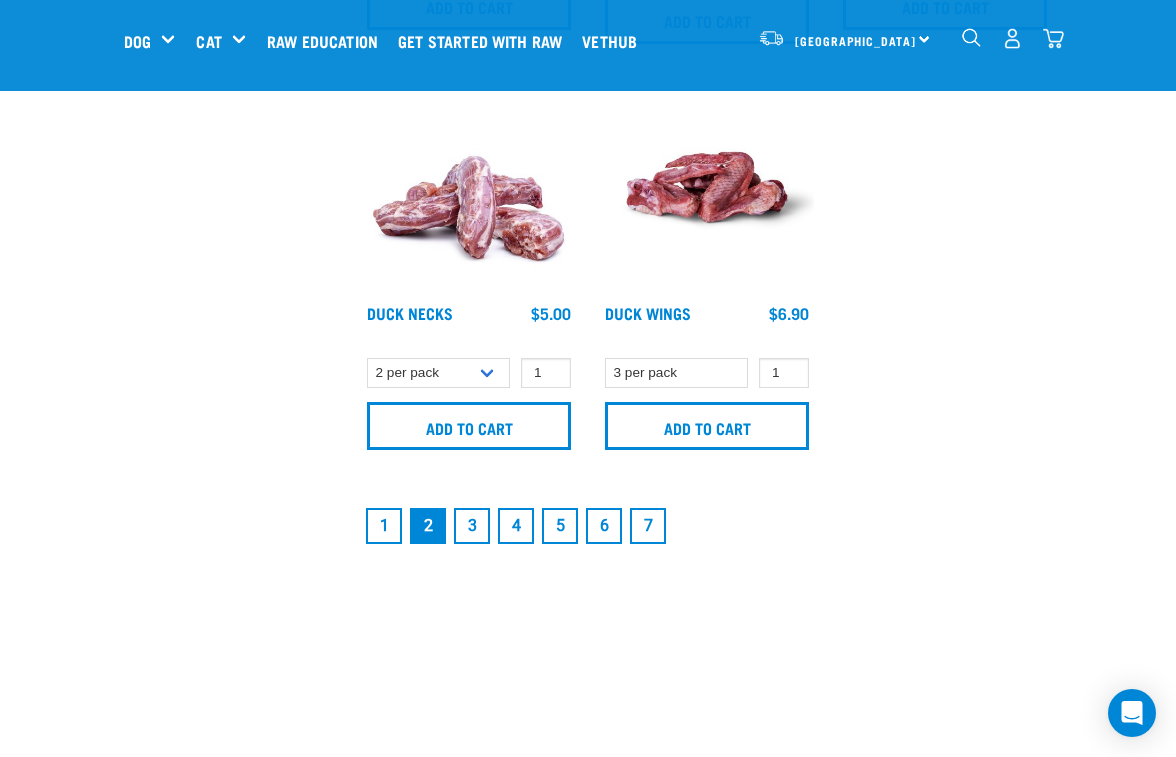 click on "3" at bounding box center (472, 526) 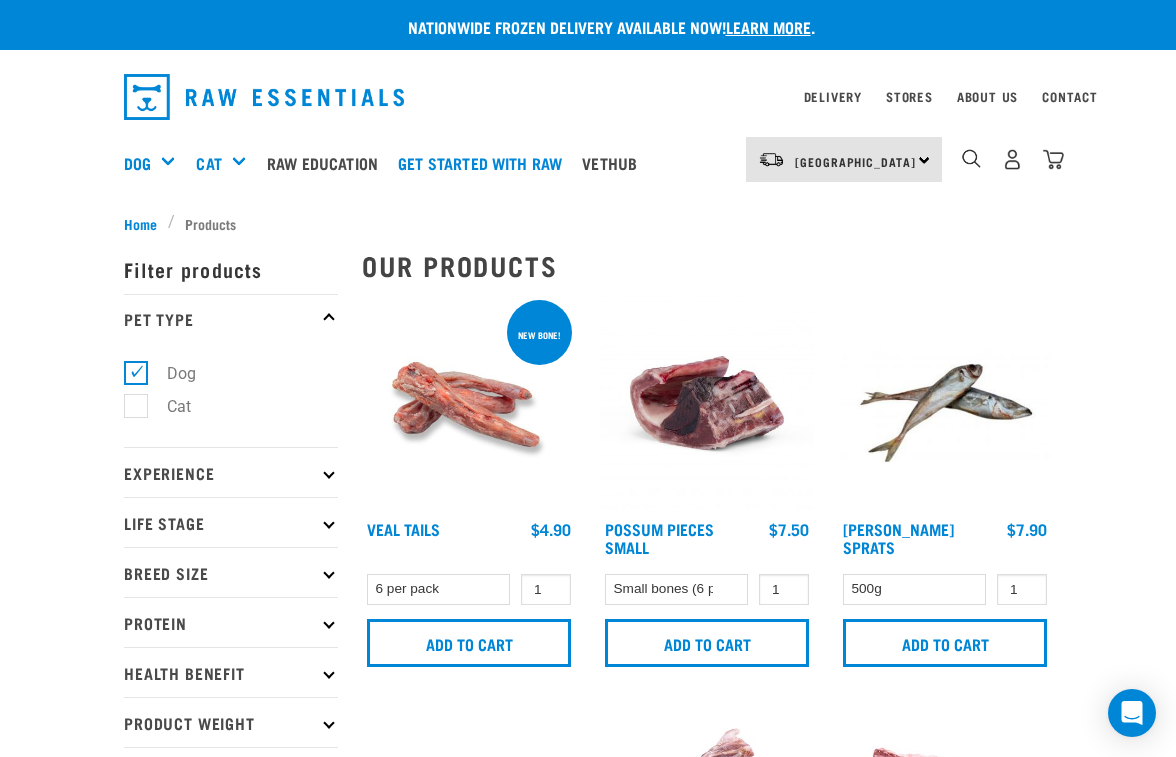 scroll, scrollTop: 0, scrollLeft: 0, axis: both 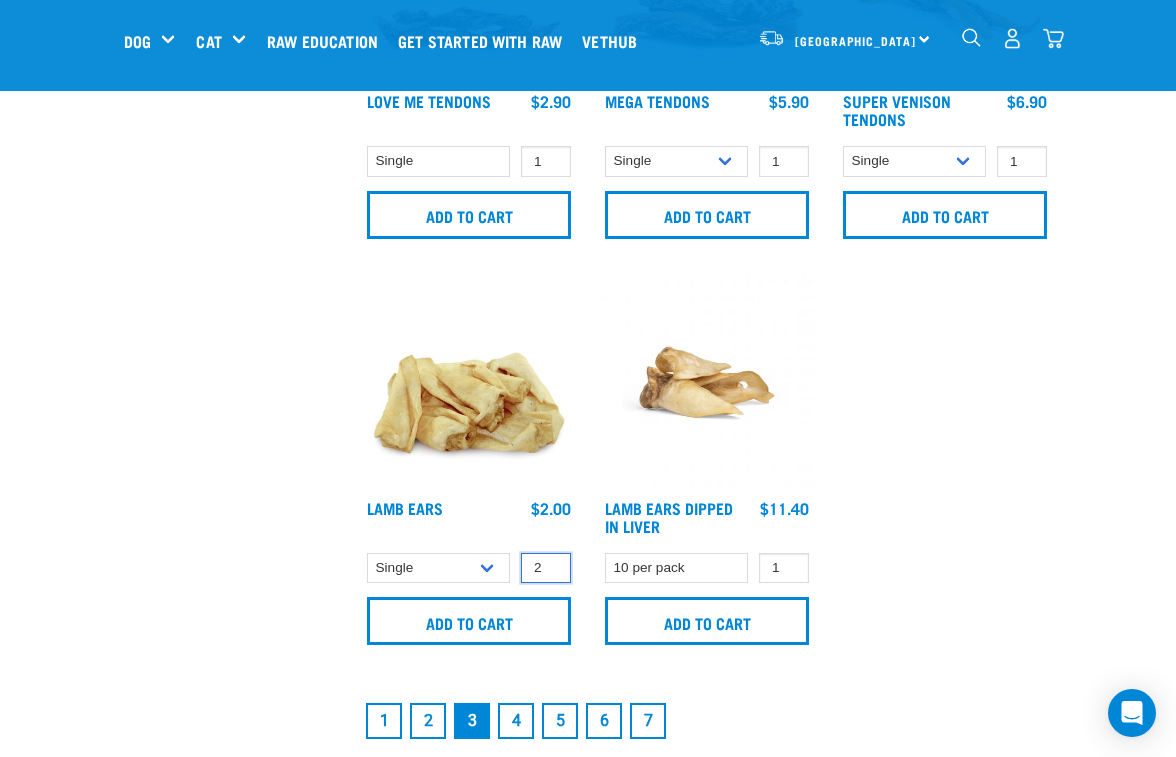 type on "2" 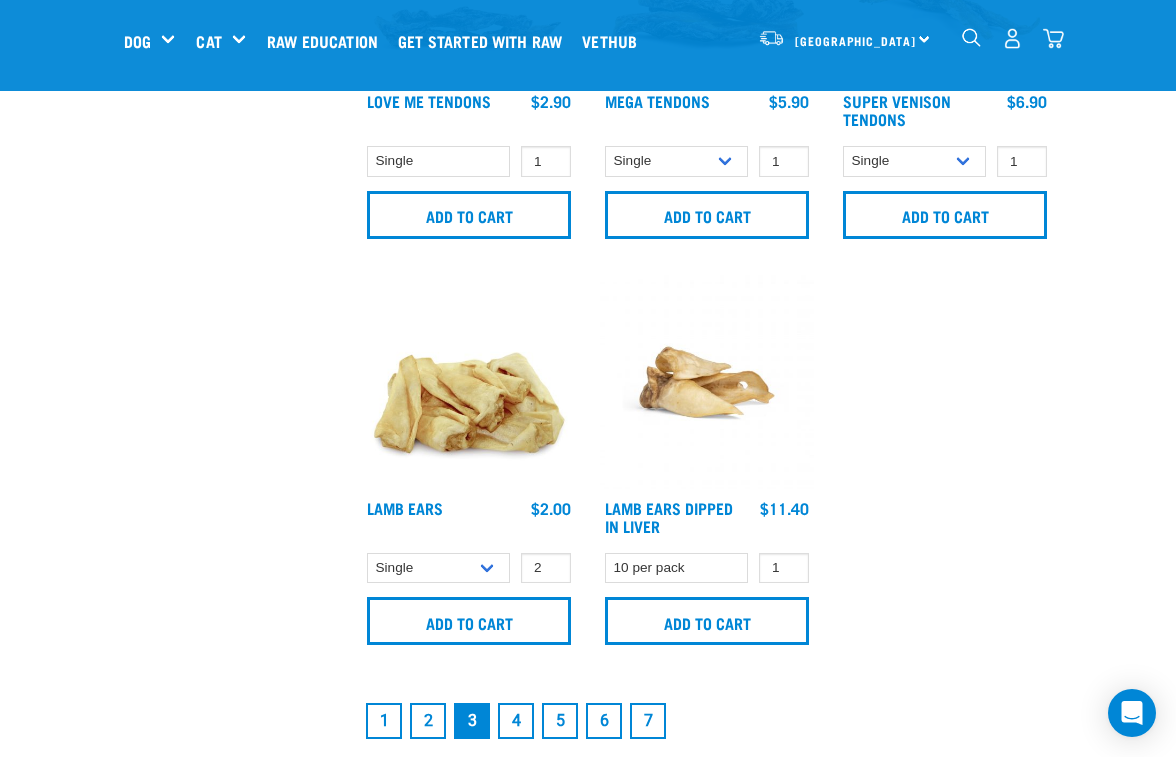 click at bounding box center (1053, 38) 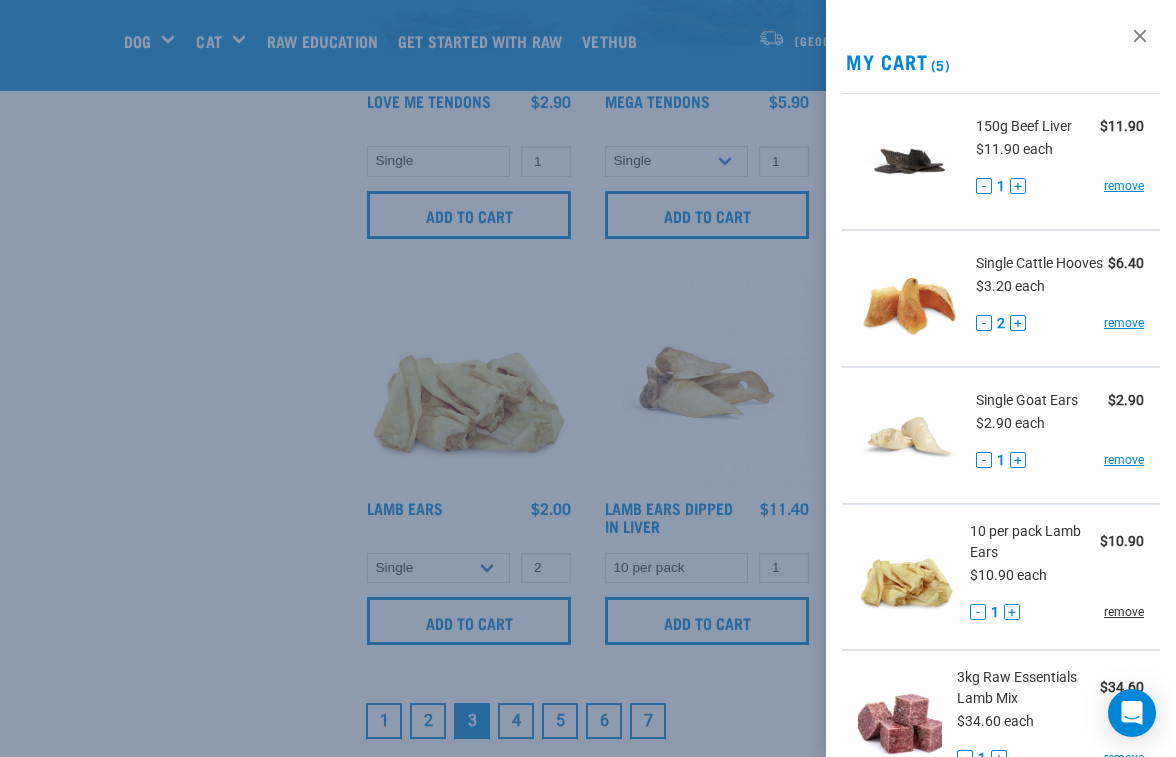 click on "remove" at bounding box center (1124, 612) 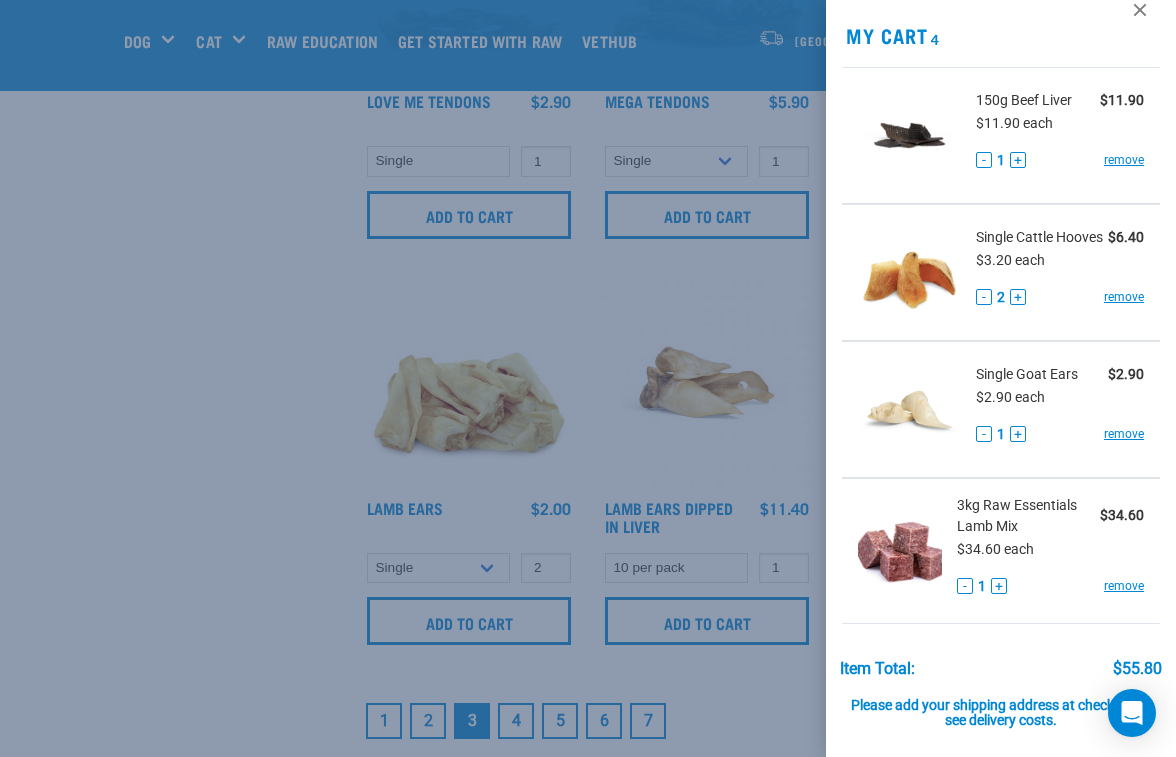 scroll, scrollTop: 30, scrollLeft: 0, axis: vertical 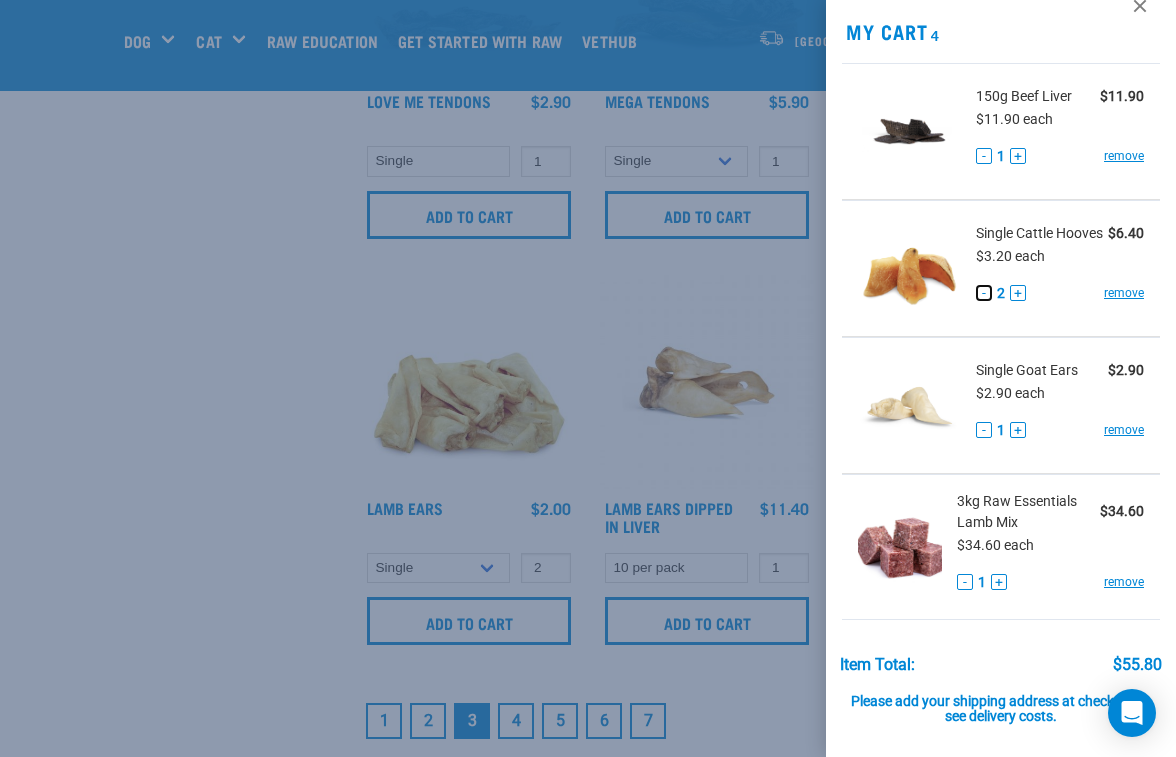 click on "-" at bounding box center [984, 293] 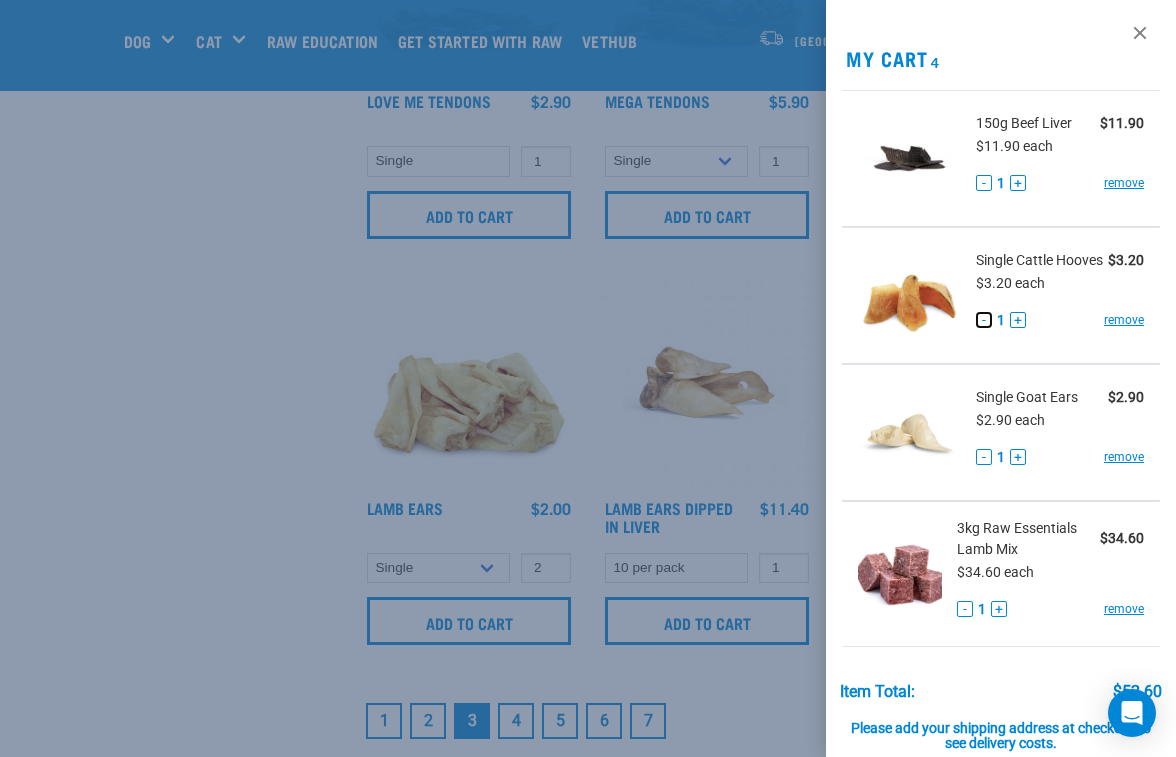 scroll, scrollTop: 0, scrollLeft: 0, axis: both 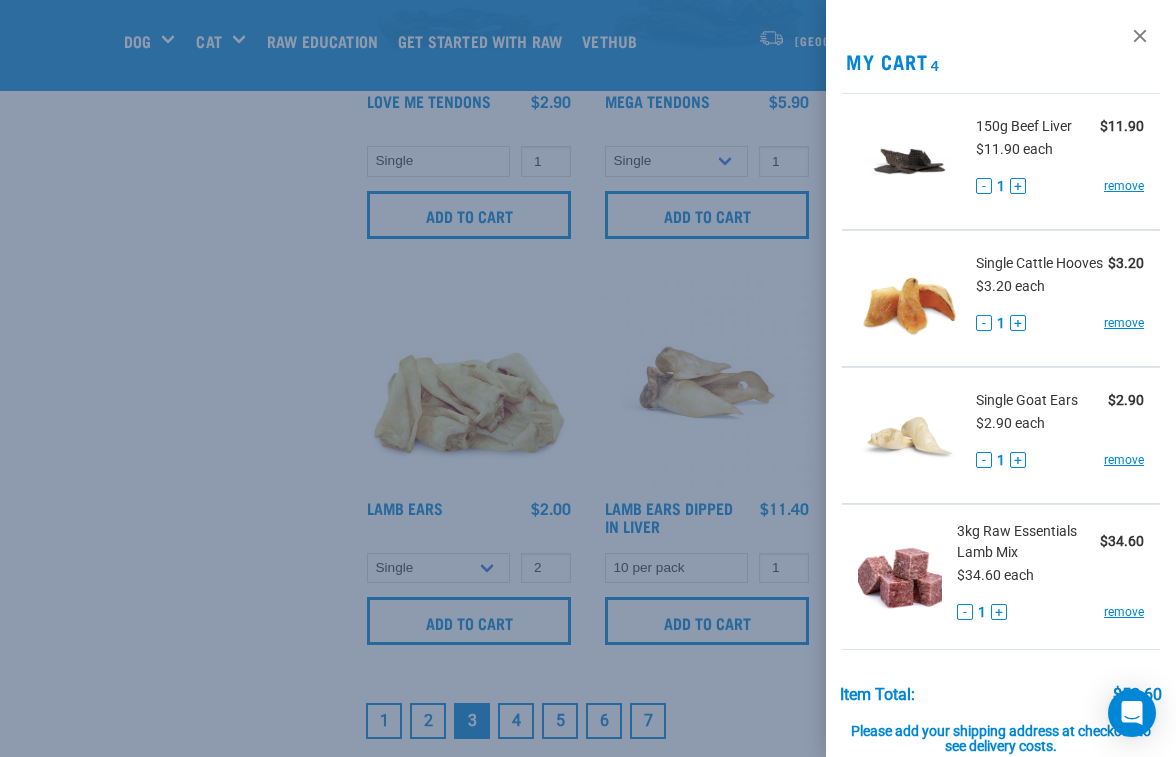 click at bounding box center (588, 378) 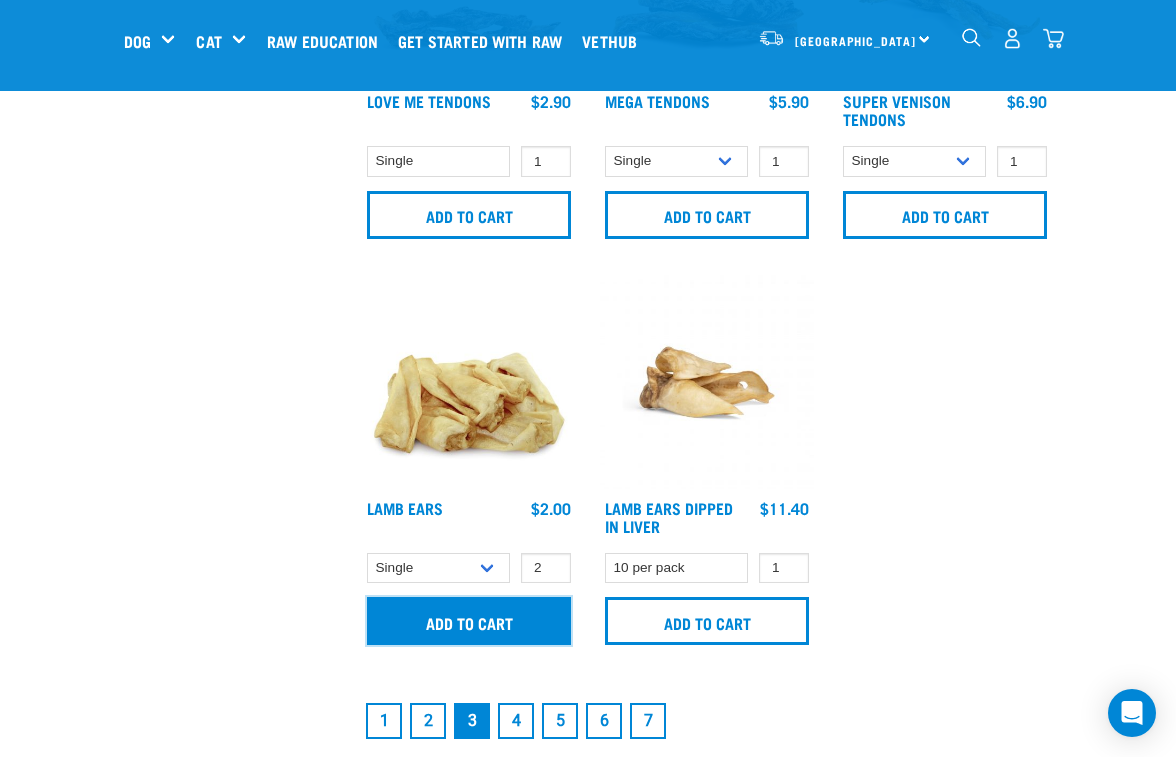 click on "Add to cart" at bounding box center (469, 621) 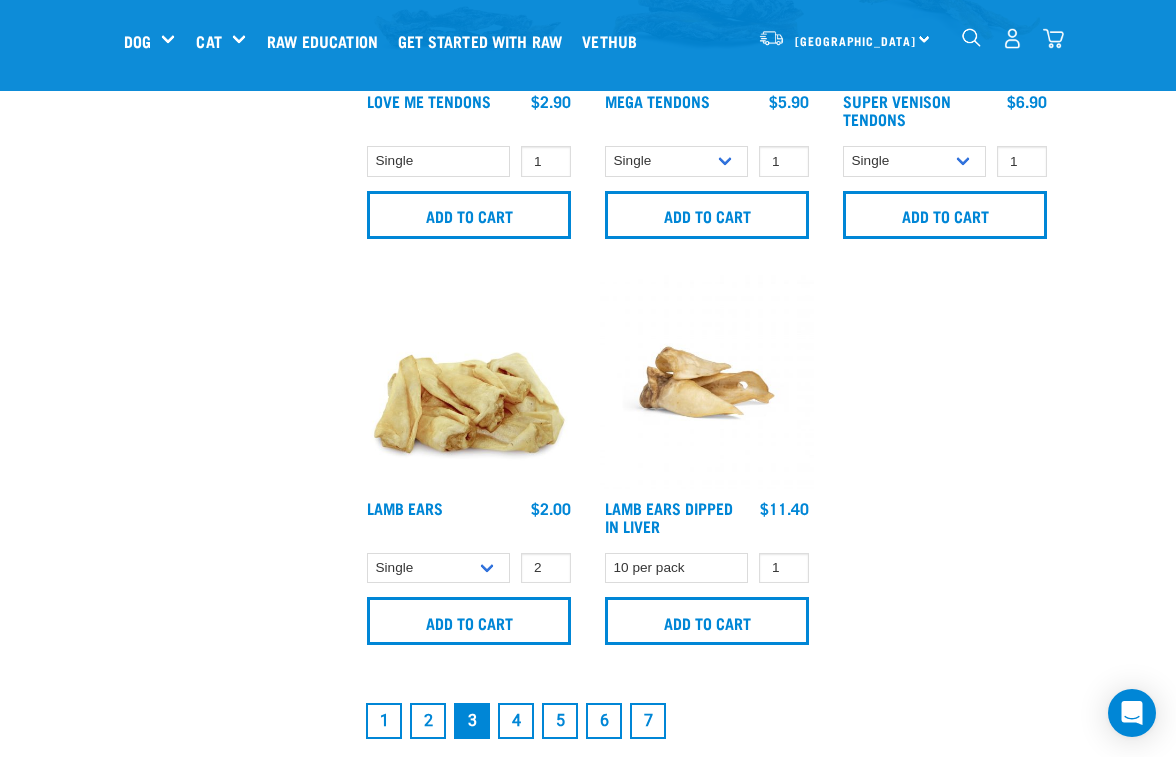 click at bounding box center (1053, 38) 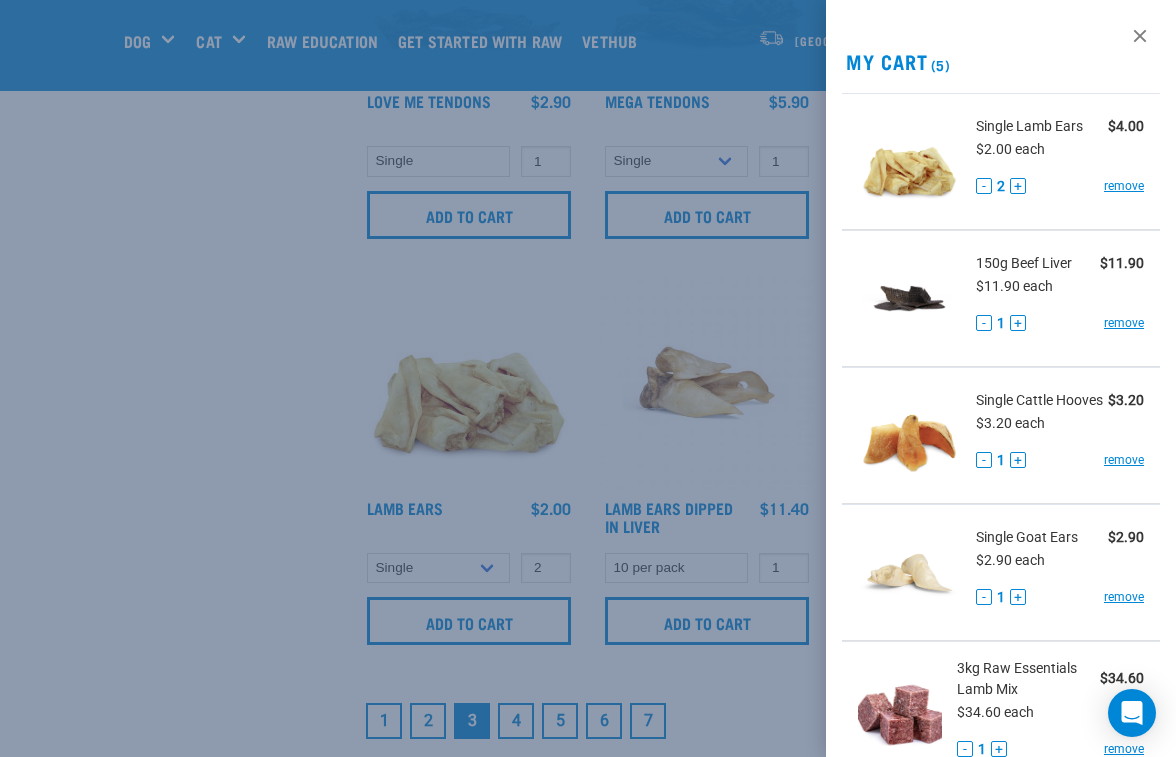 scroll, scrollTop: 333, scrollLeft: 0, axis: vertical 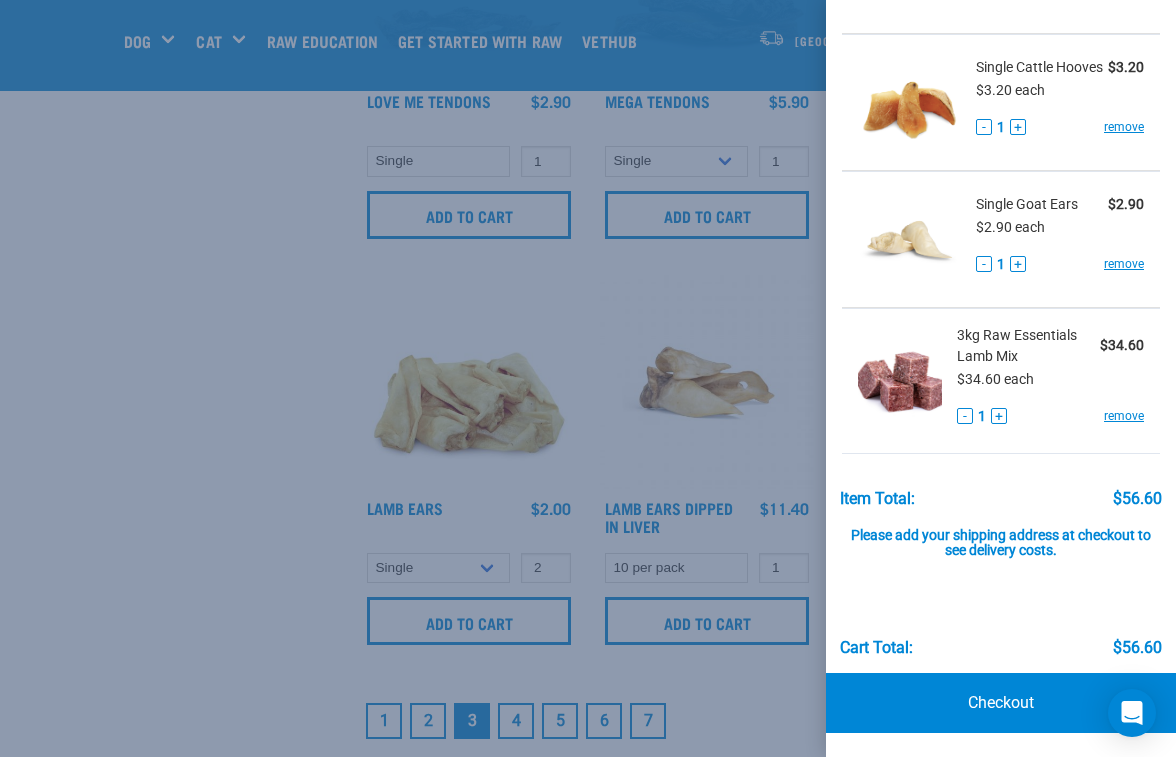 click at bounding box center [588, 378] 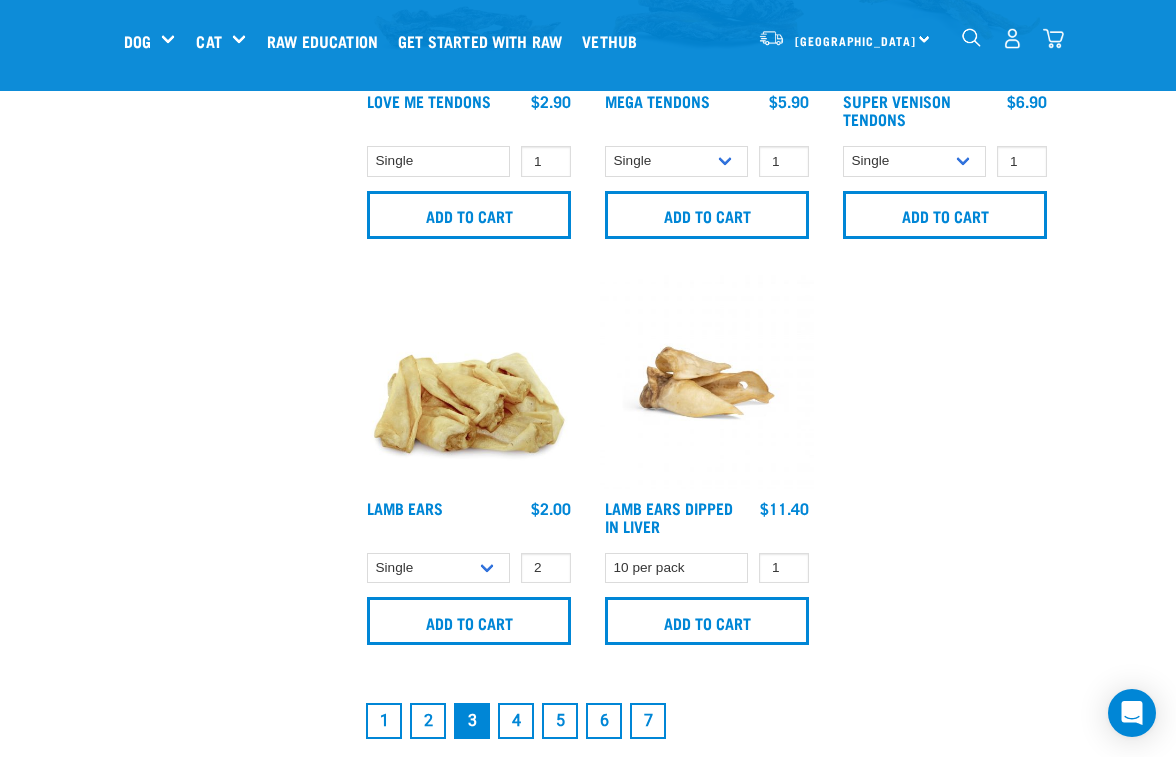 click on "1" at bounding box center [384, 721] 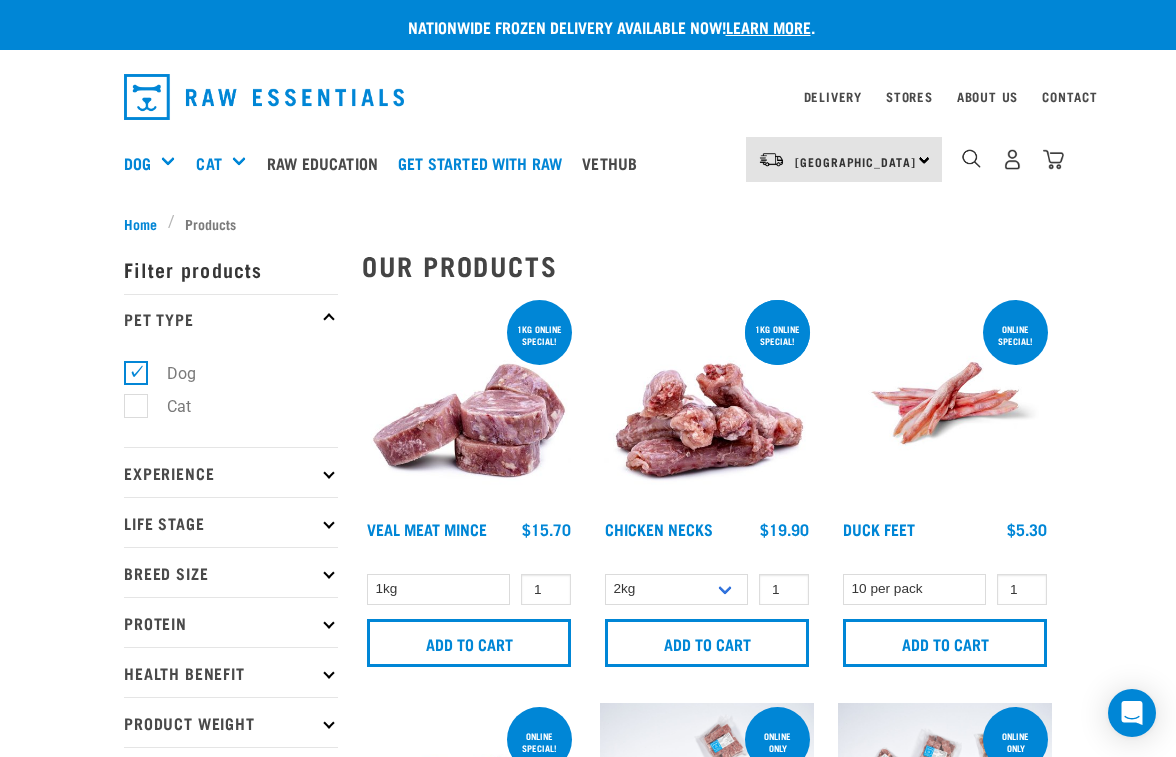 scroll, scrollTop: 0, scrollLeft: 0, axis: both 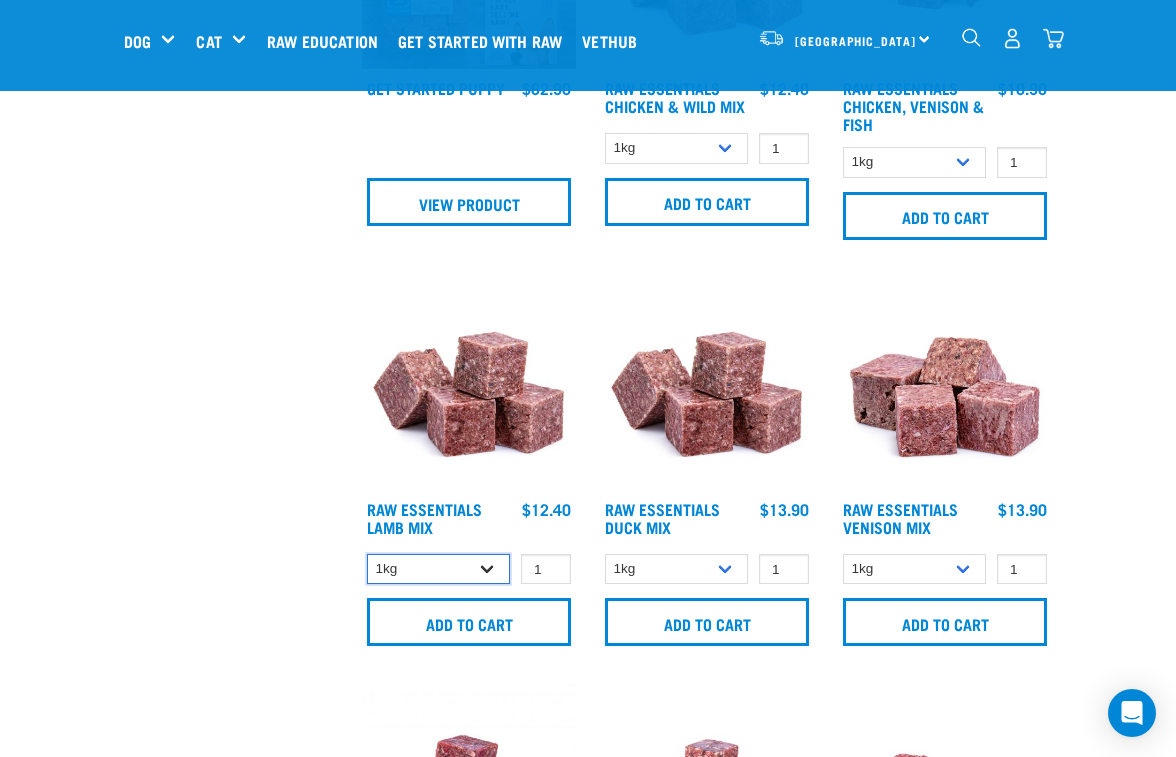 click on "1kg
3kg
Bulk (10kg)" at bounding box center [438, 569] 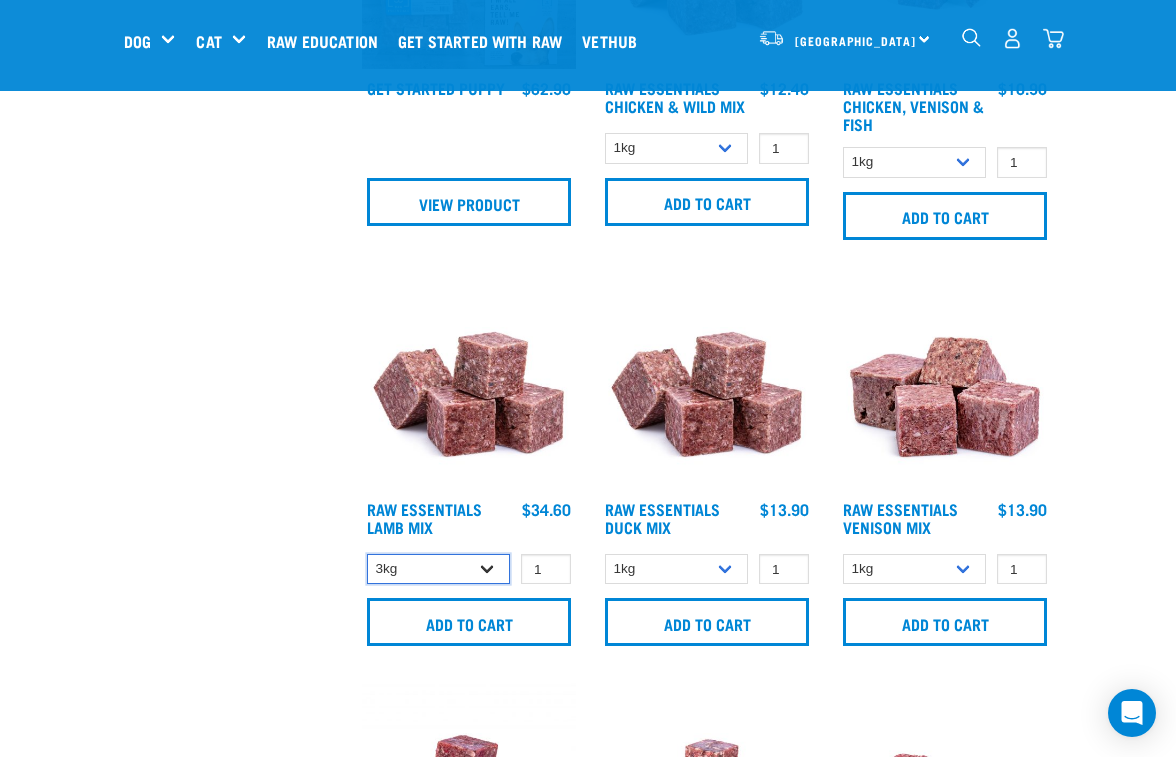 click on "1kg
3kg
Bulk (10kg)" at bounding box center (438, 569) 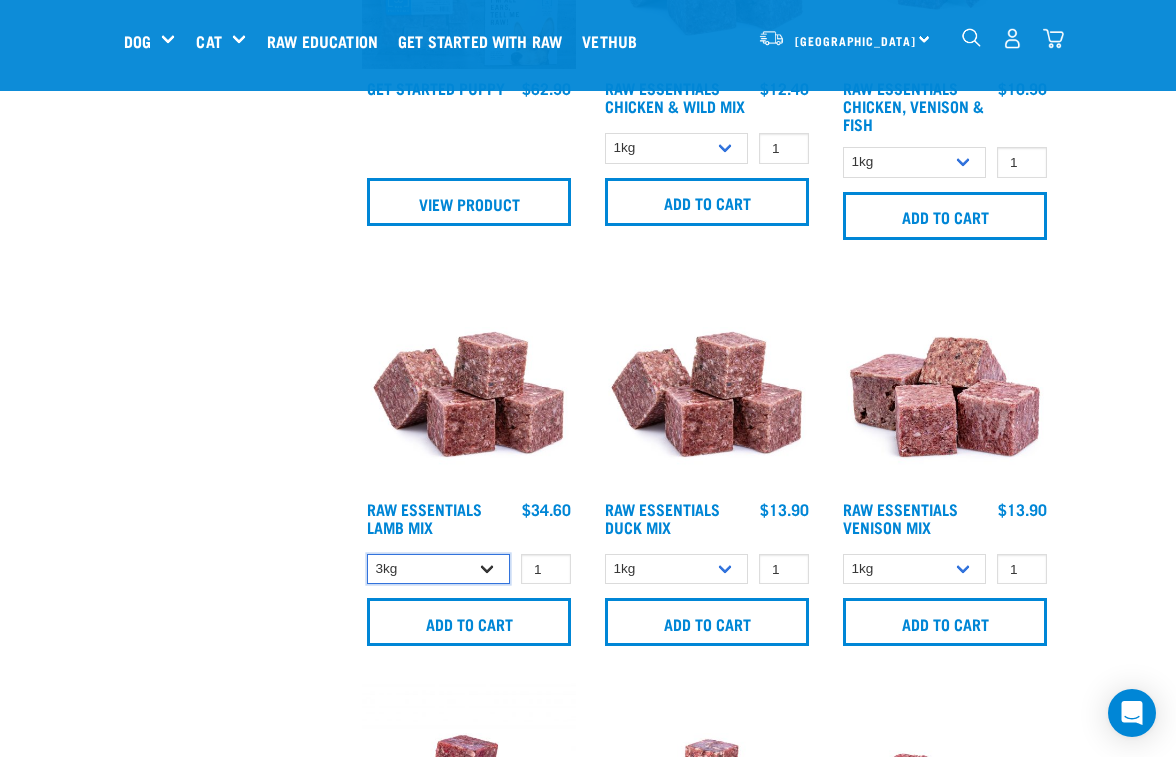select on "18" 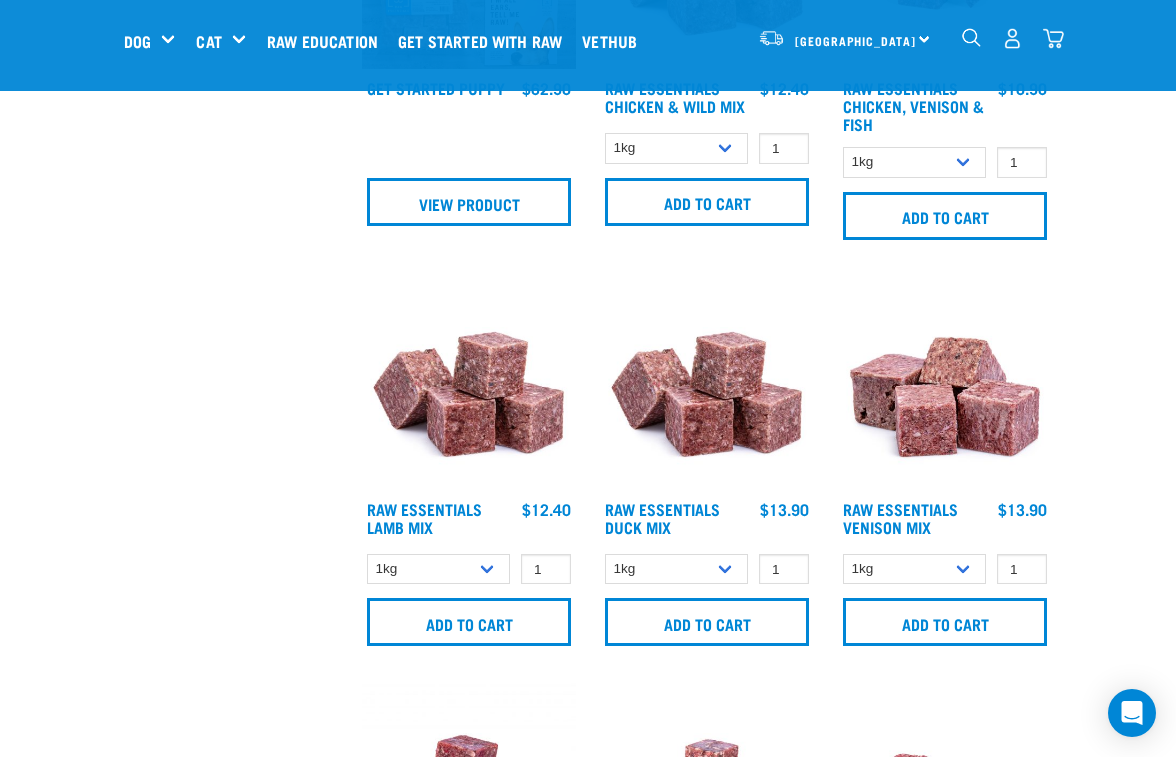 click at bounding box center [1053, 38] 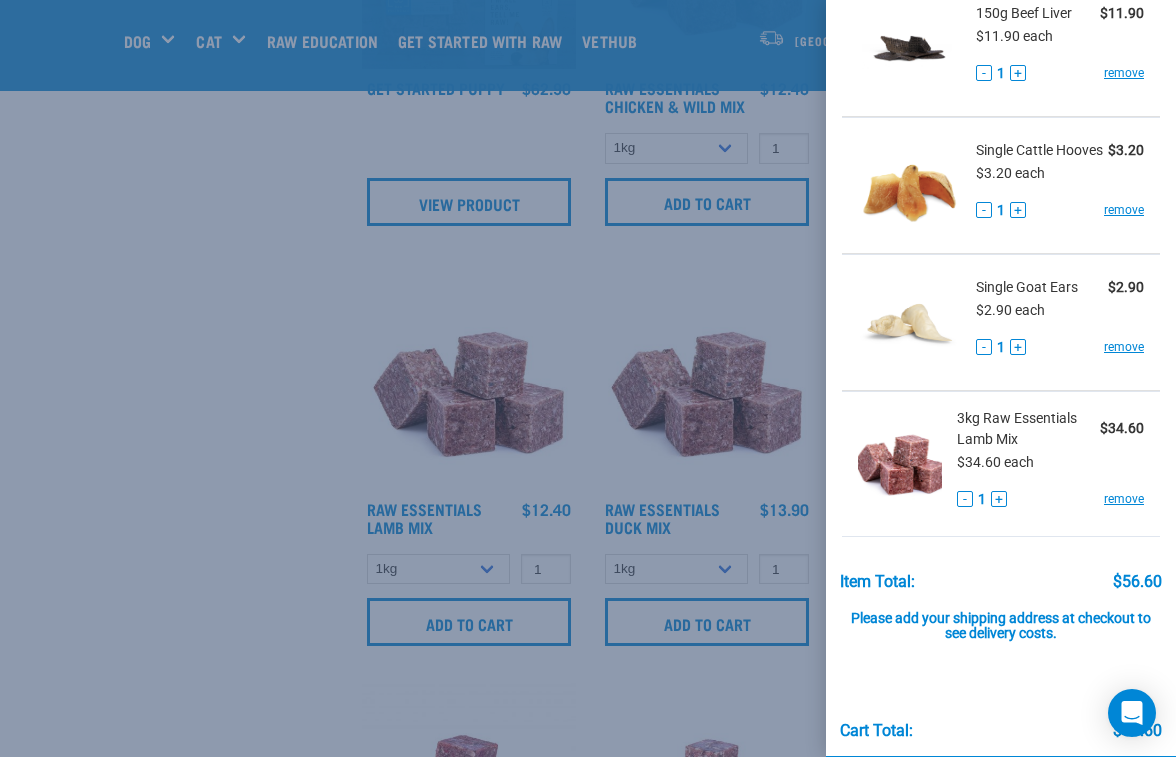 scroll, scrollTop: 333, scrollLeft: 0, axis: vertical 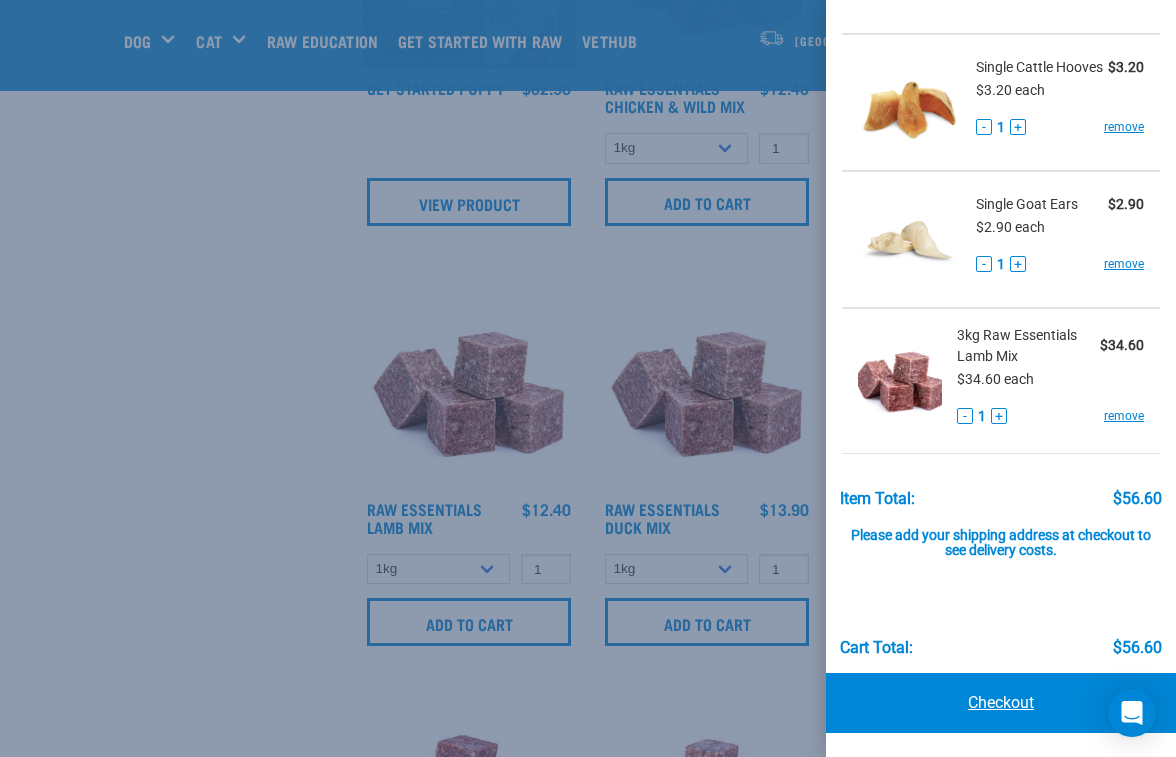 click on "Checkout" at bounding box center (1001, 703) 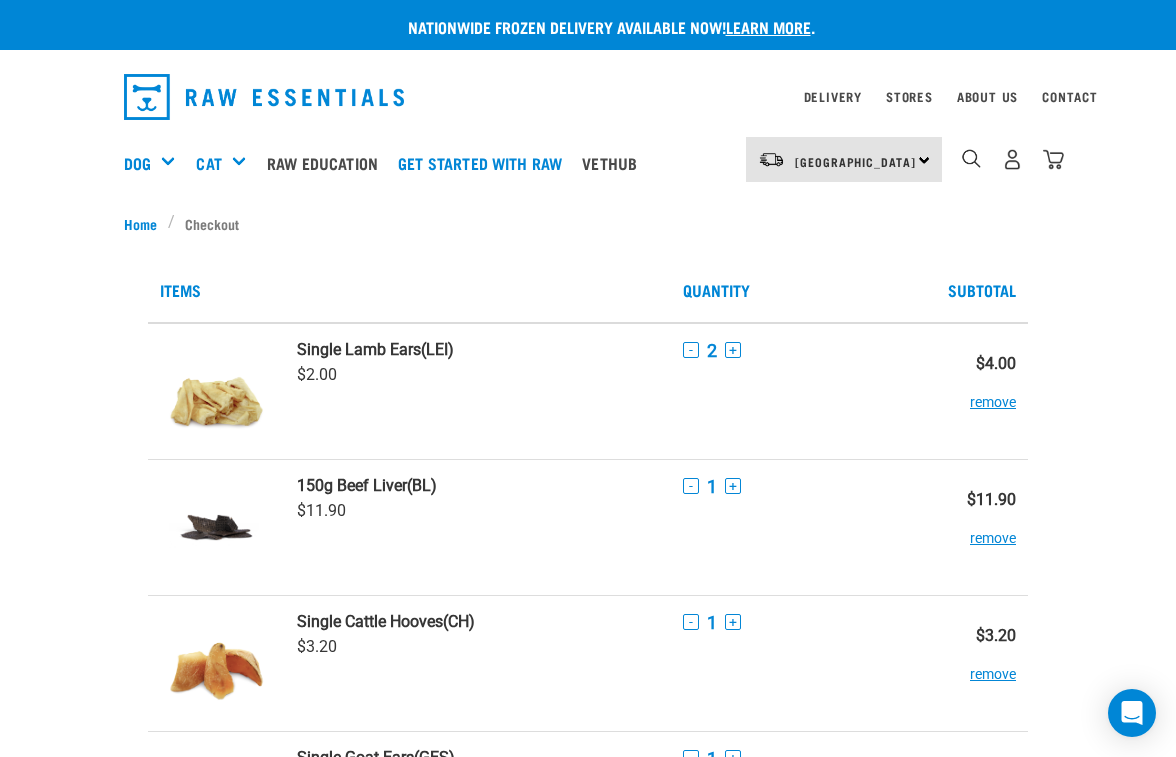 scroll, scrollTop: 0, scrollLeft: 0, axis: both 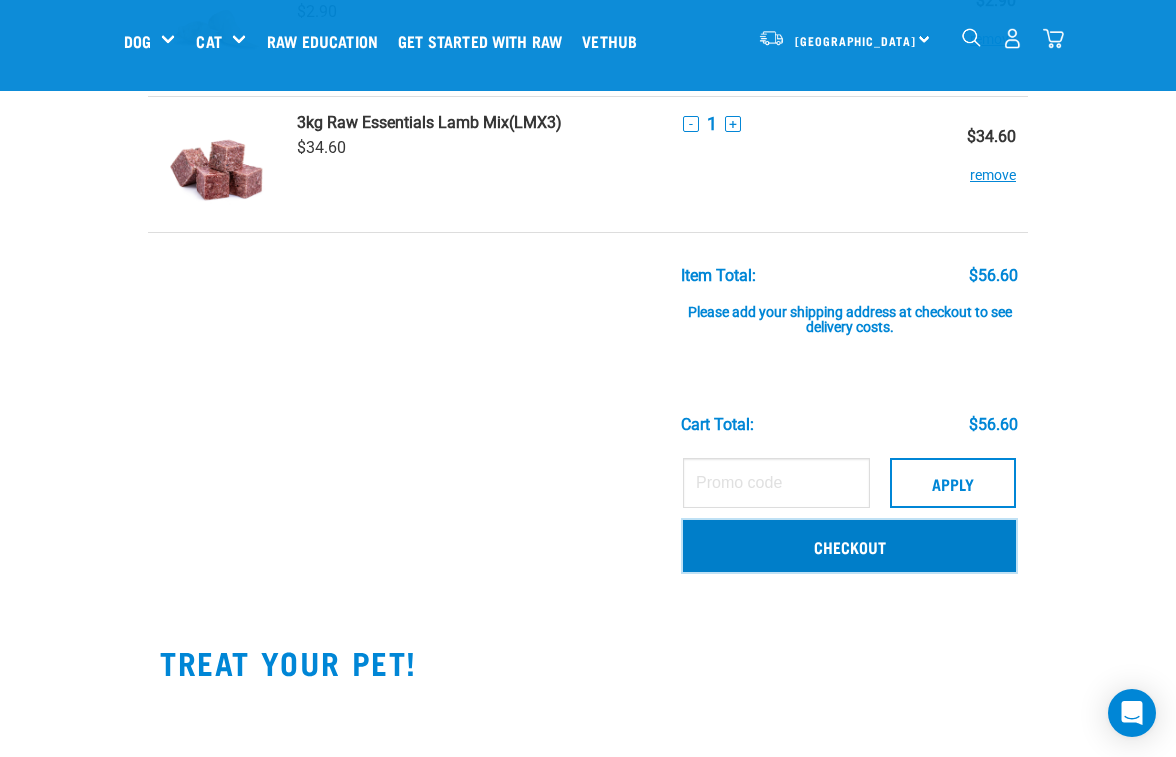 click on "Checkout" at bounding box center [849, 546] 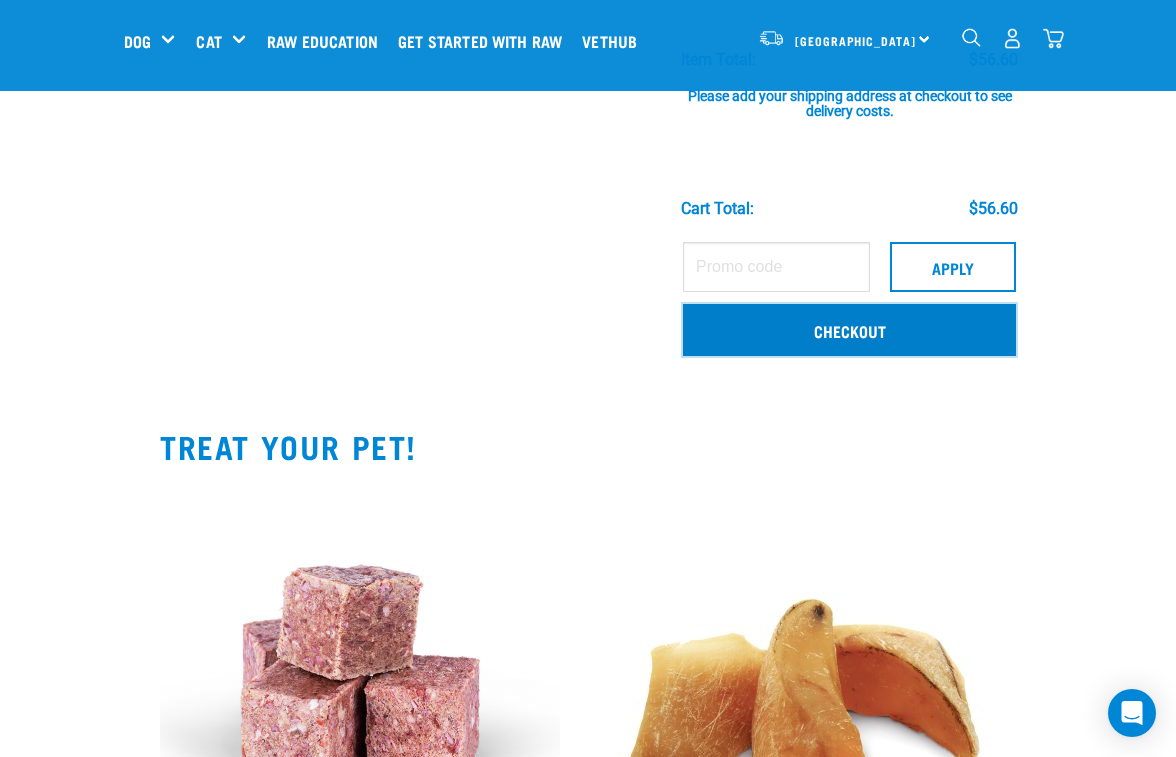 scroll, scrollTop: 841, scrollLeft: 0, axis: vertical 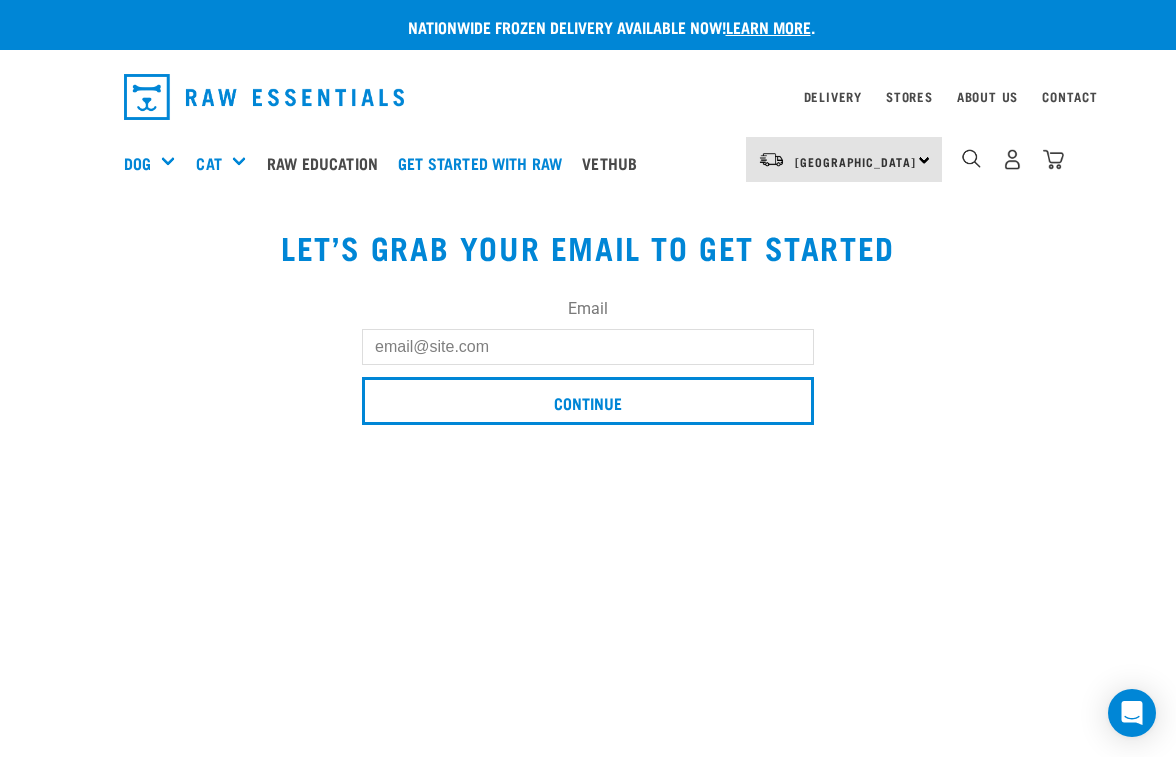 click on "Email" at bounding box center (588, 347) 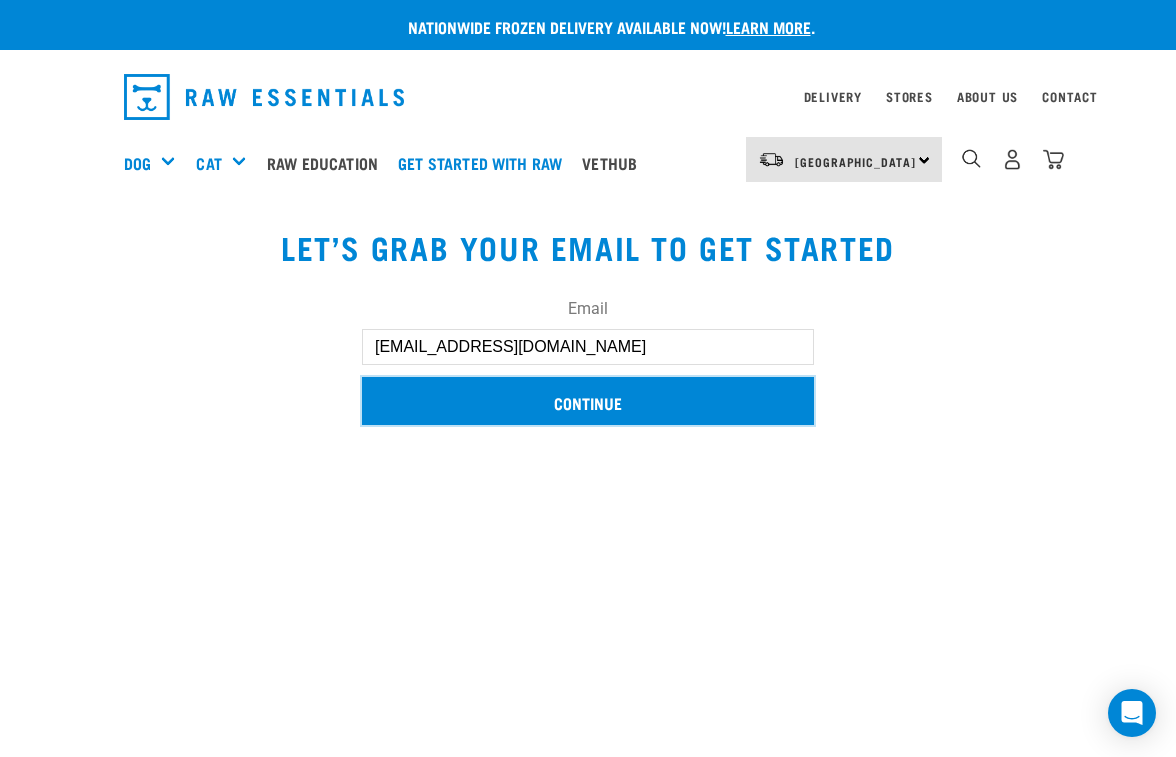 click on "Continue" at bounding box center (588, 401) 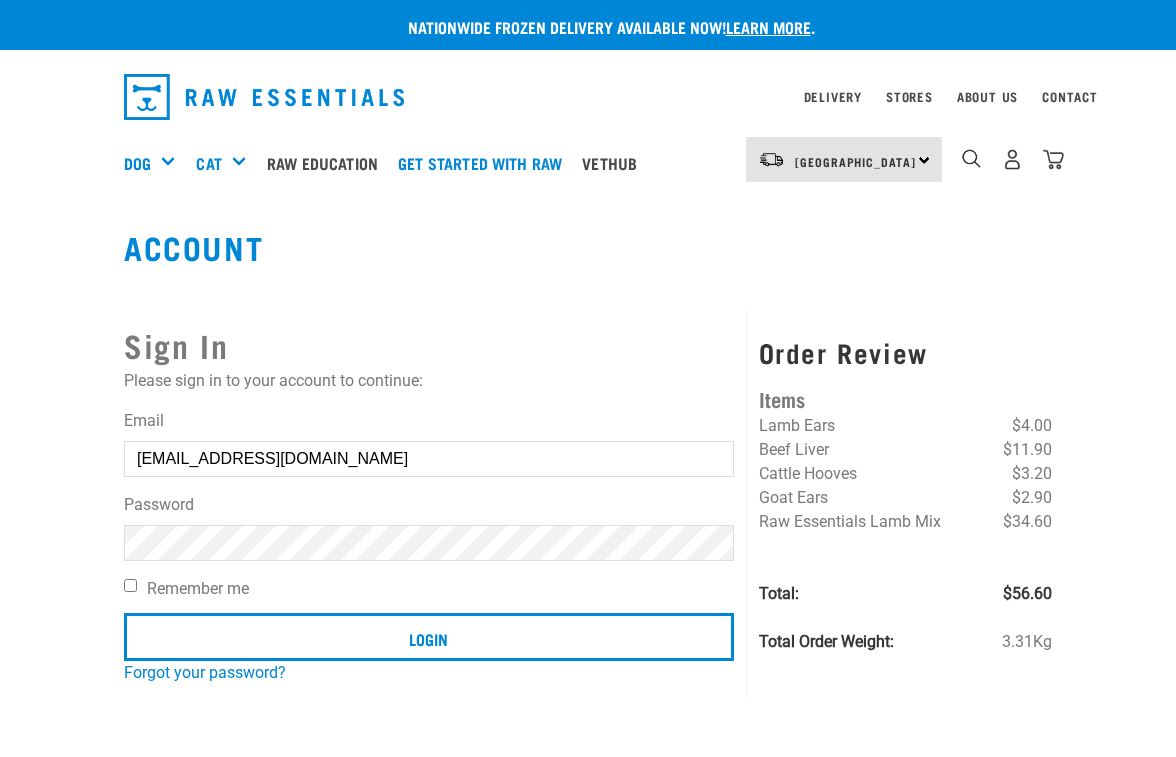 scroll, scrollTop: 0, scrollLeft: 0, axis: both 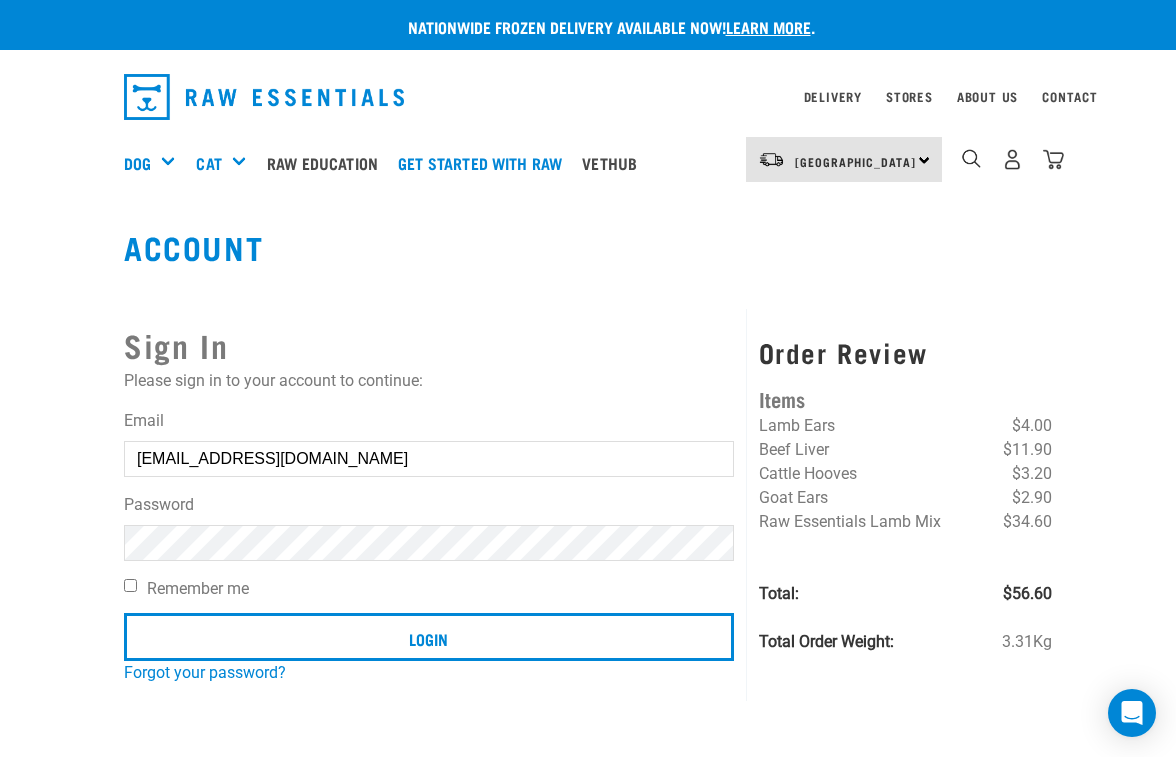 click on "Login" at bounding box center (429, 637) 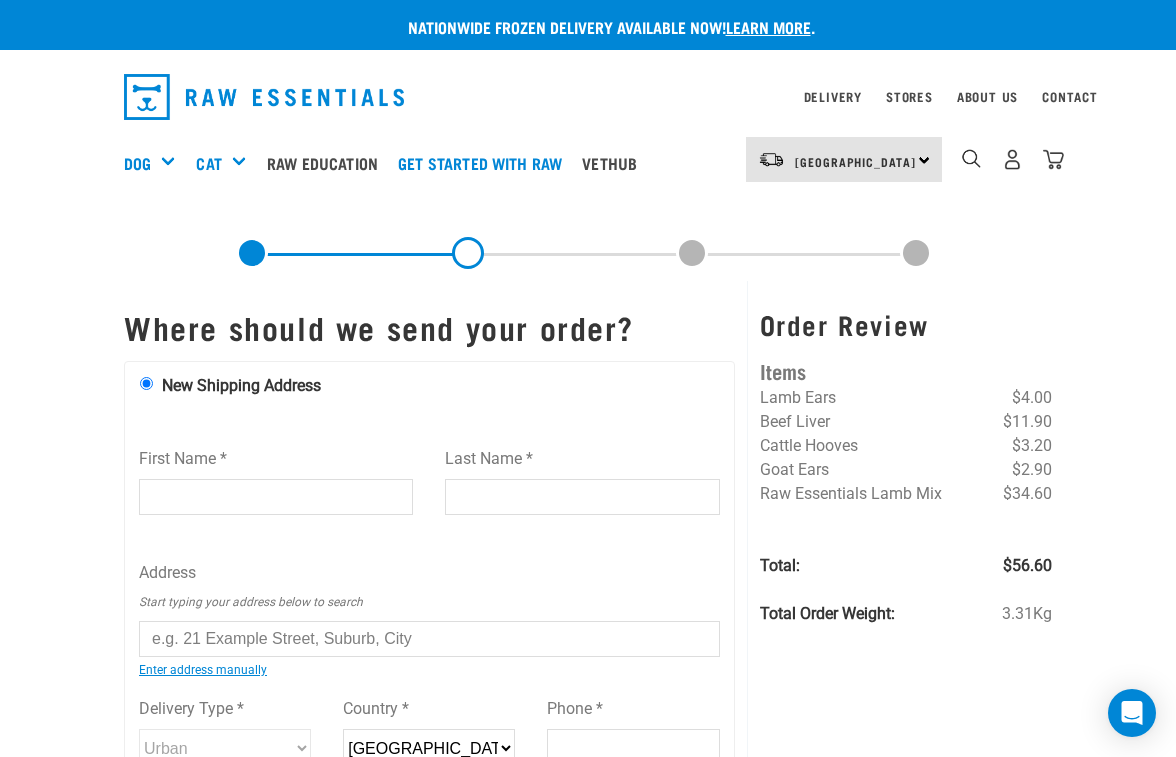 scroll, scrollTop: 0, scrollLeft: 0, axis: both 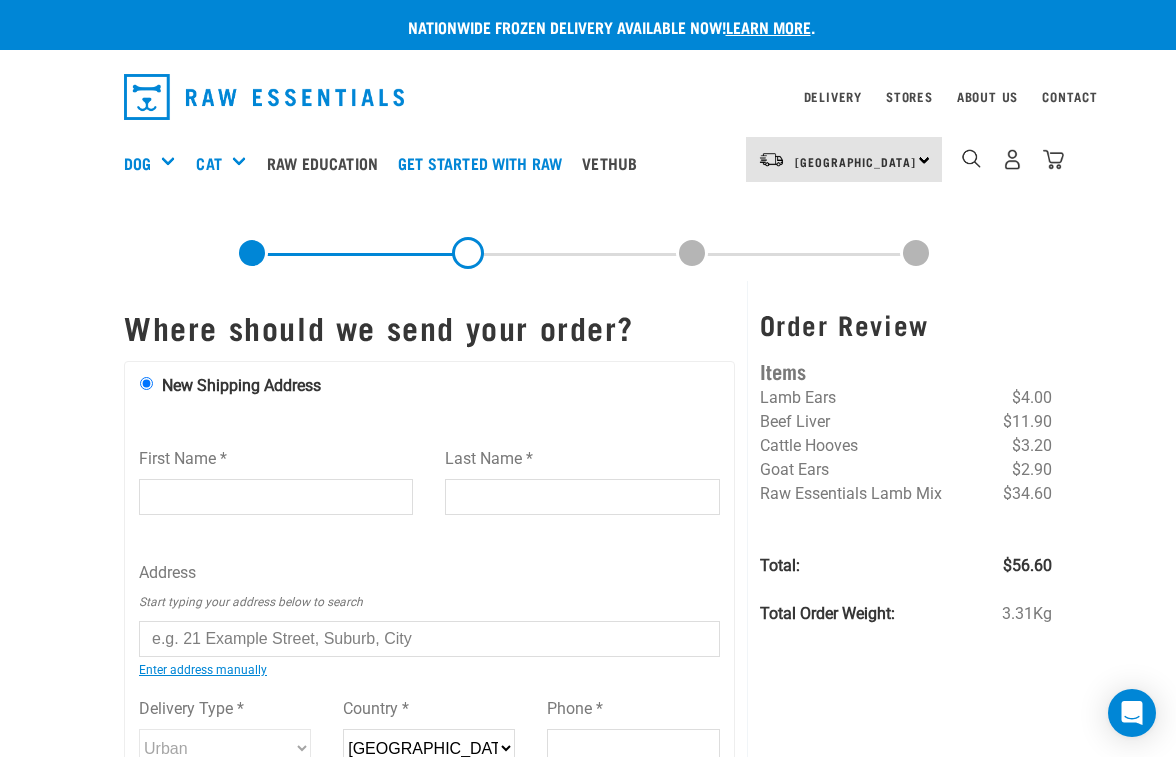 click on "First Name *" at bounding box center (276, 497) 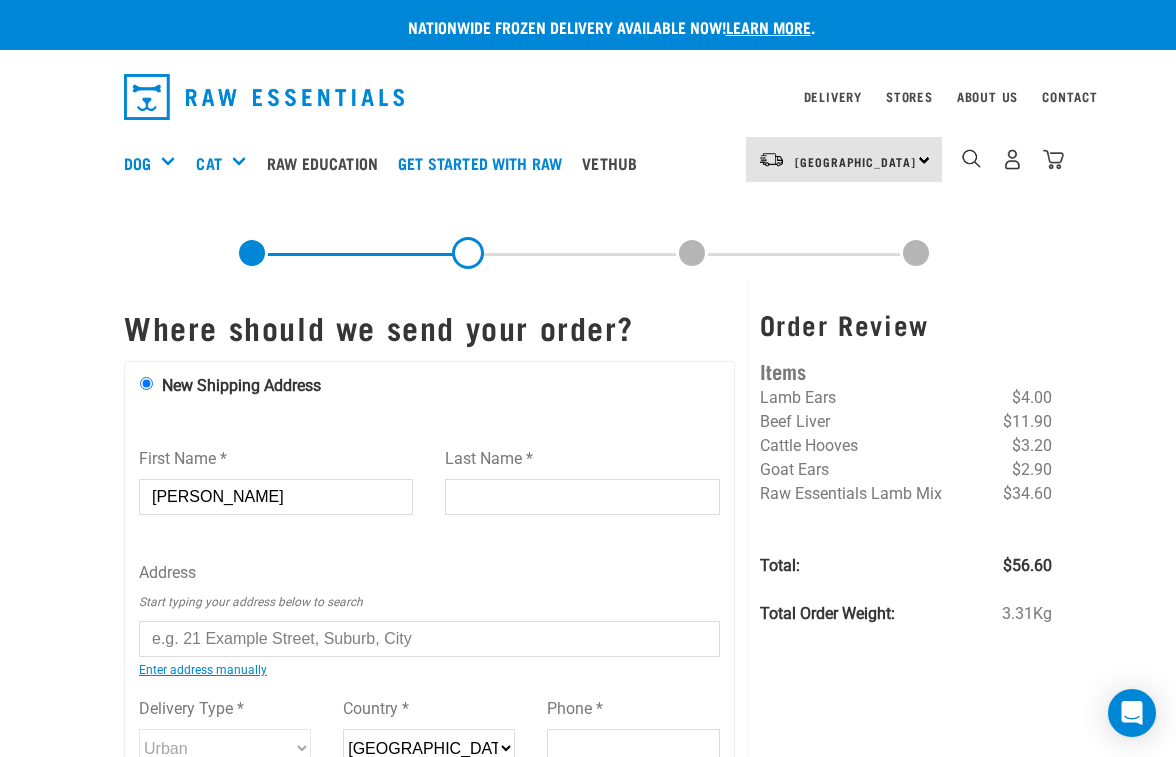 type on "Sidey" 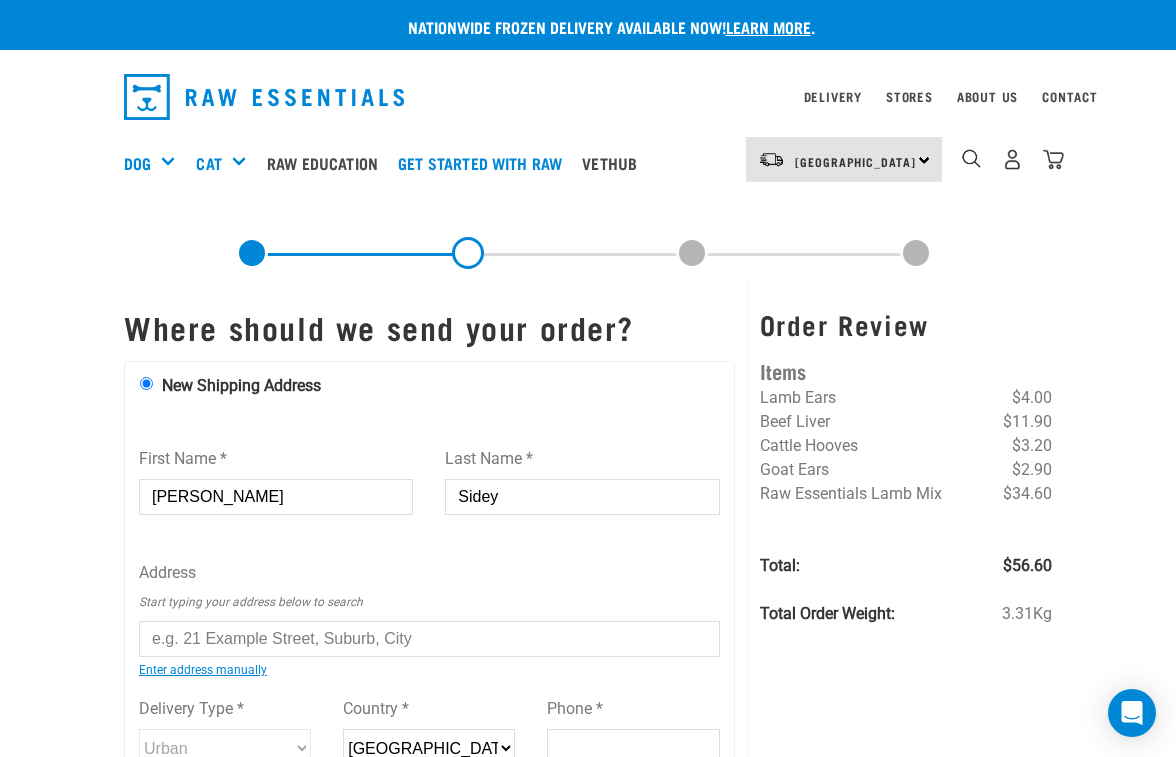 type on "0278282072" 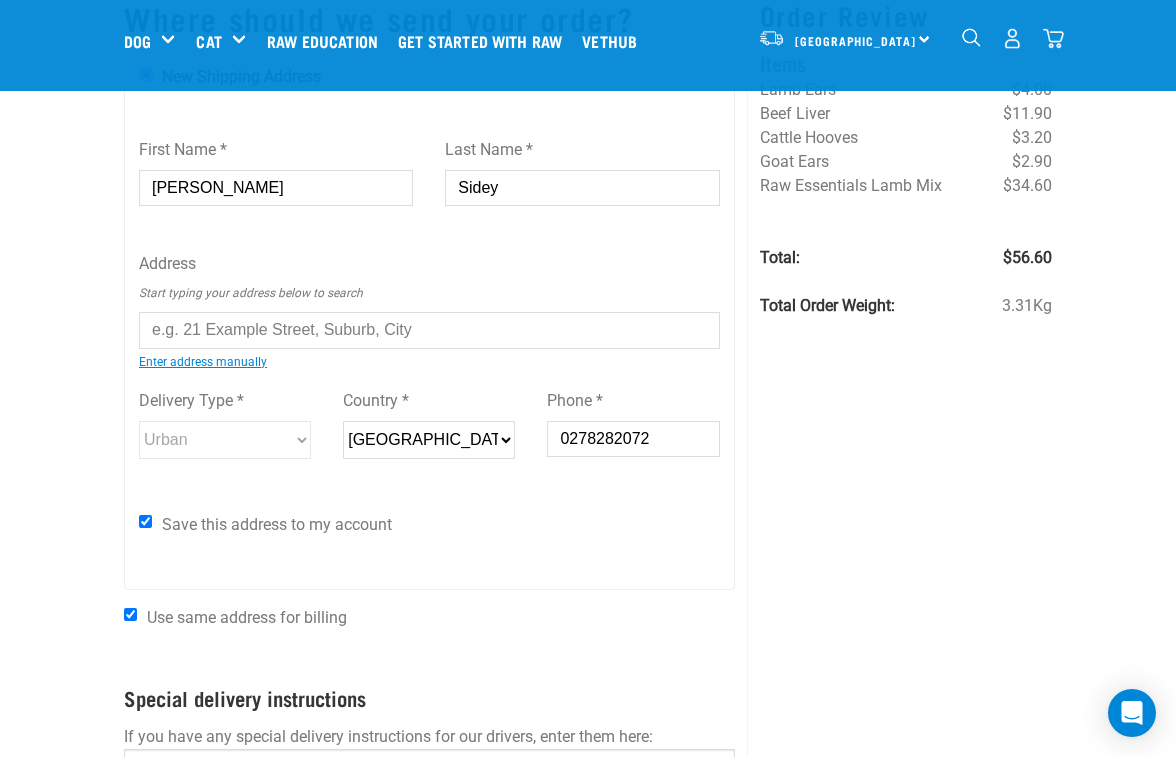 scroll, scrollTop: 206, scrollLeft: 0, axis: vertical 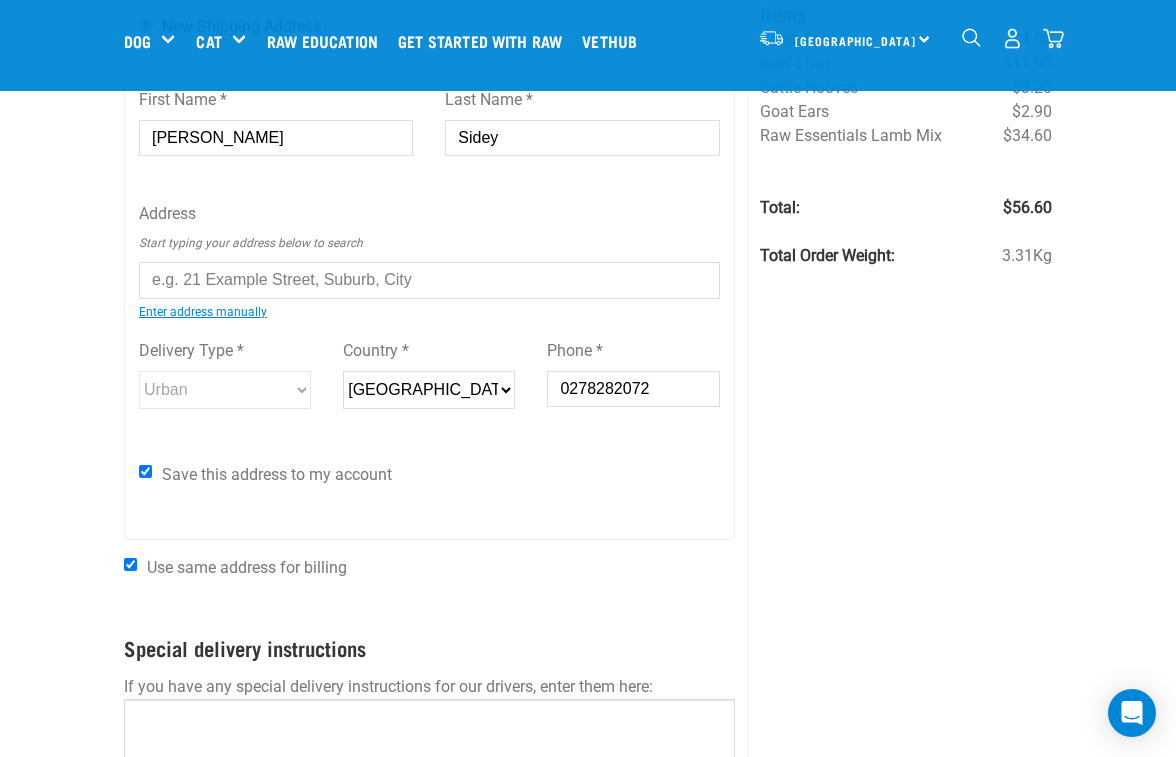 click at bounding box center [429, 280] 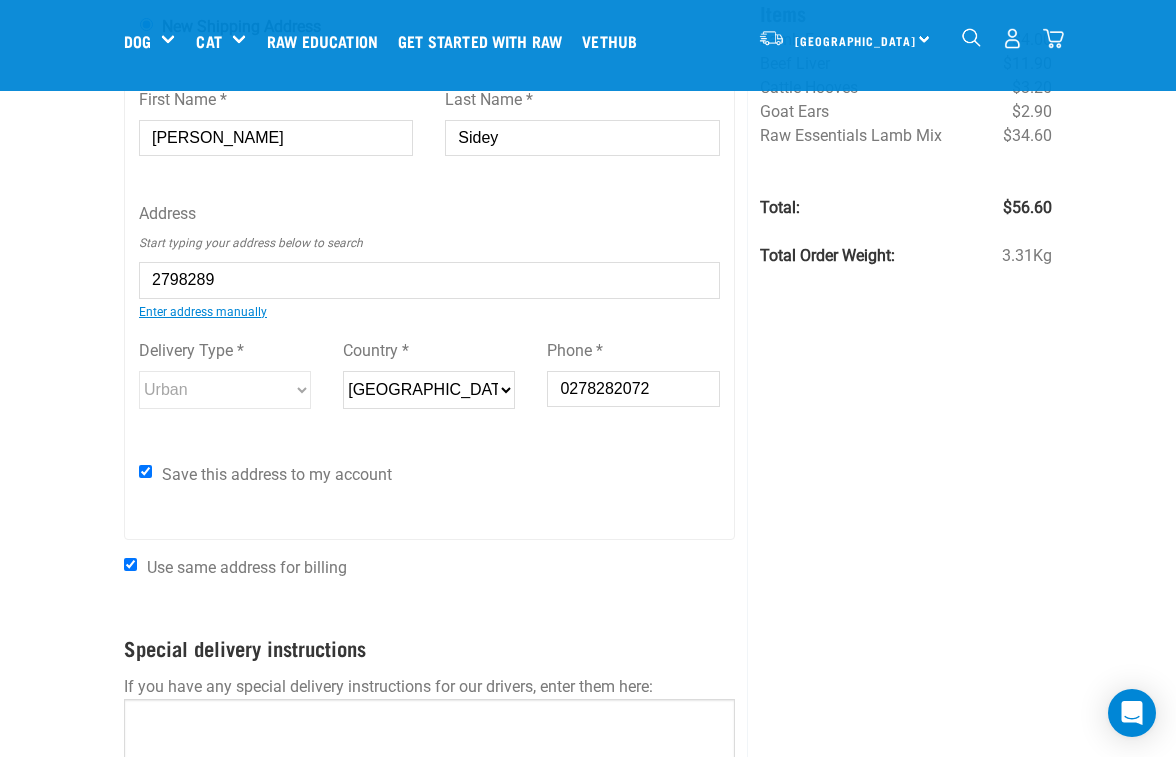 click on "80A Dunb arton Street, Redwood, Christchurch 8051" at bounding box center (162, 295) 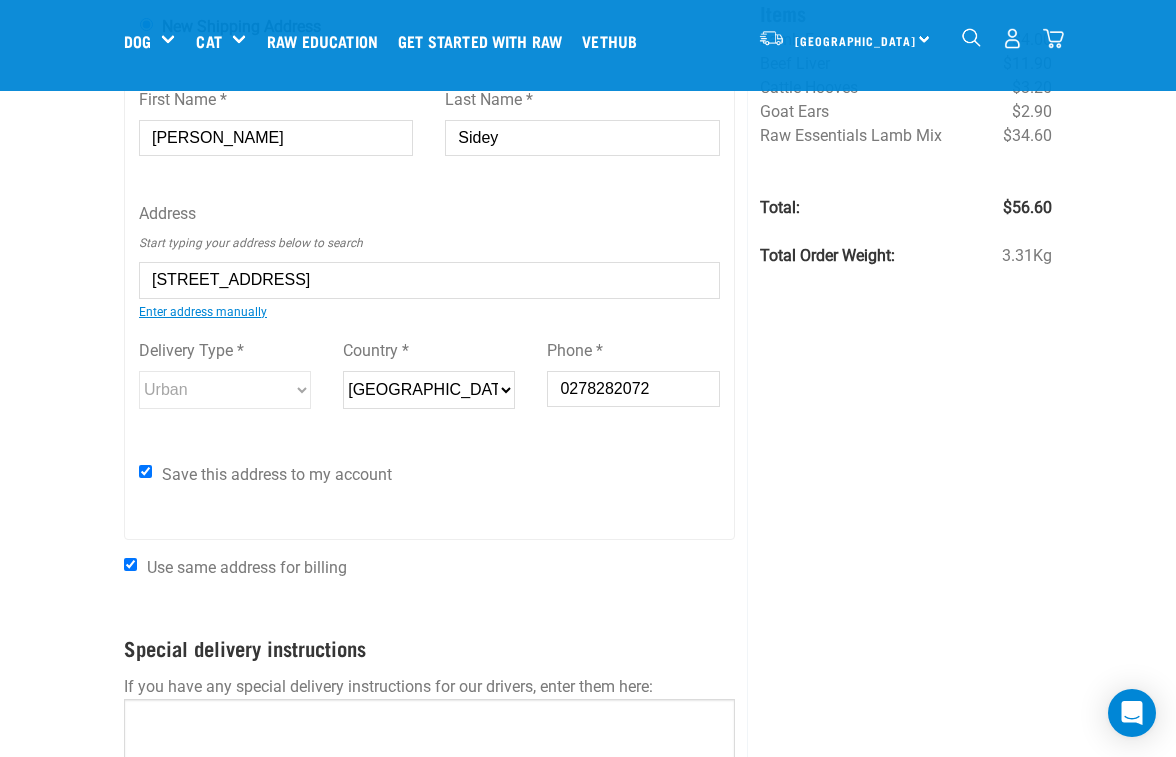 type on "80A Dunbarton Street, Redwood, Christchurch 8051" 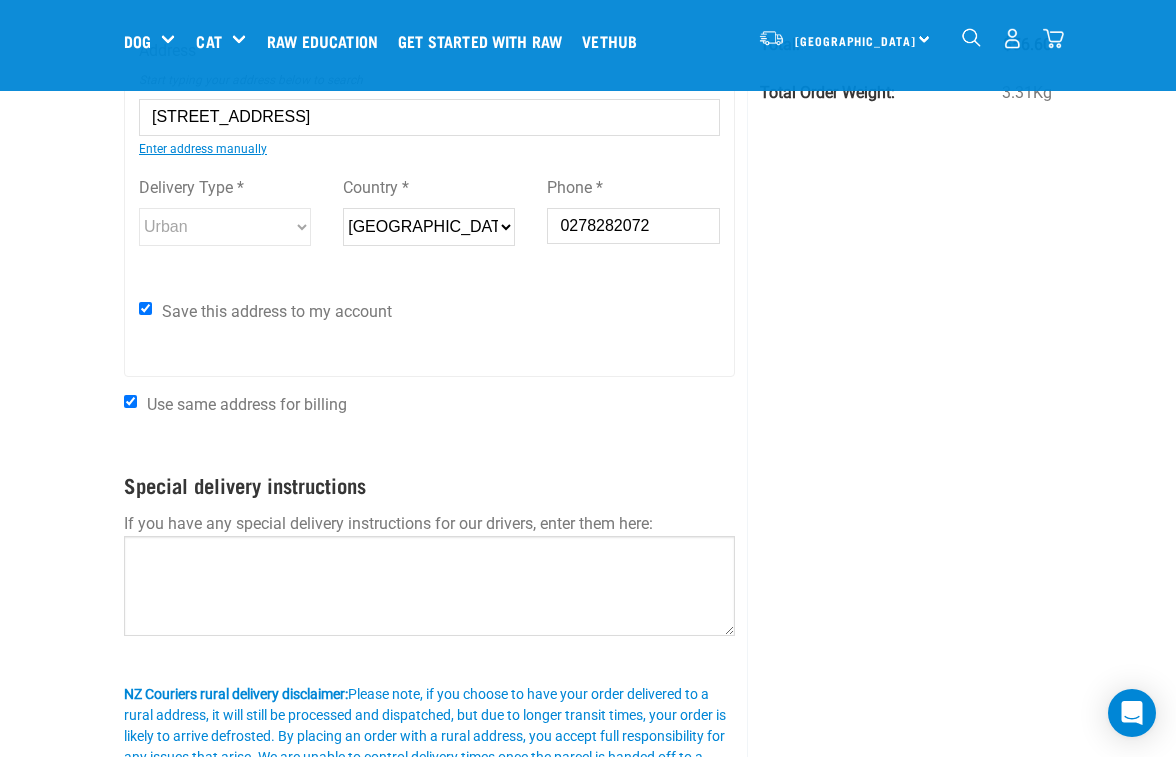 scroll, scrollTop: 377, scrollLeft: 0, axis: vertical 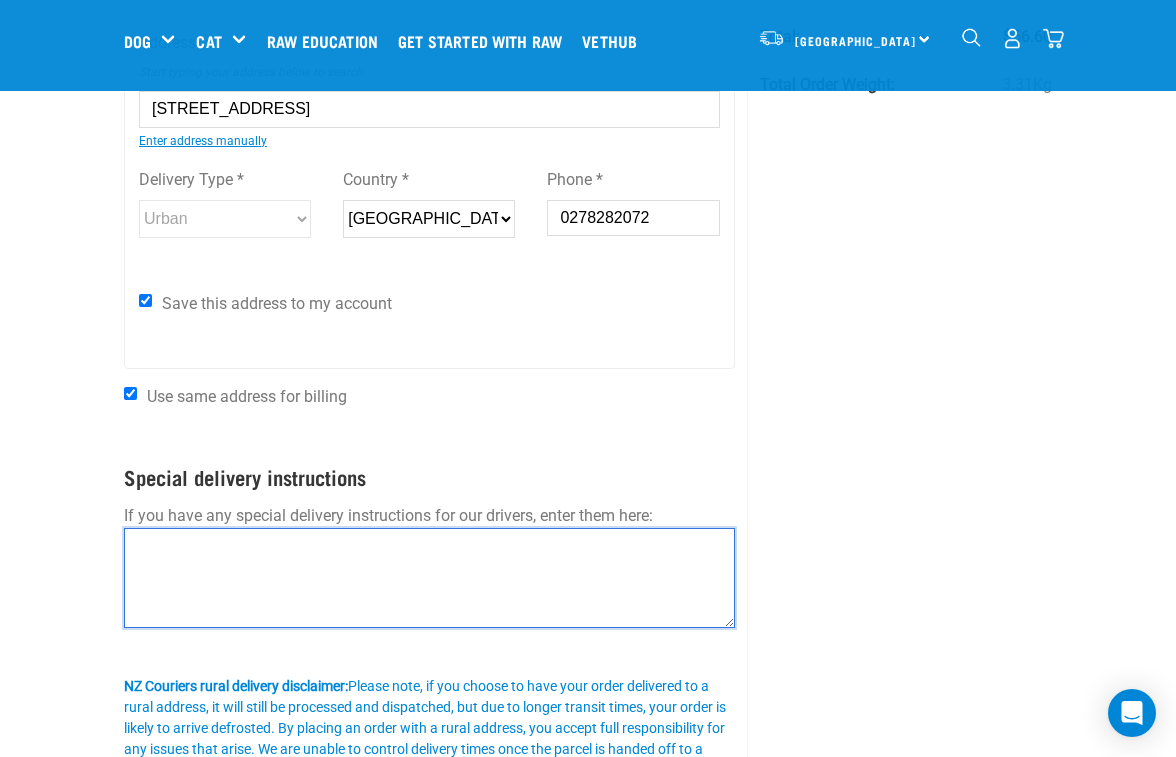 click at bounding box center [429, 578] 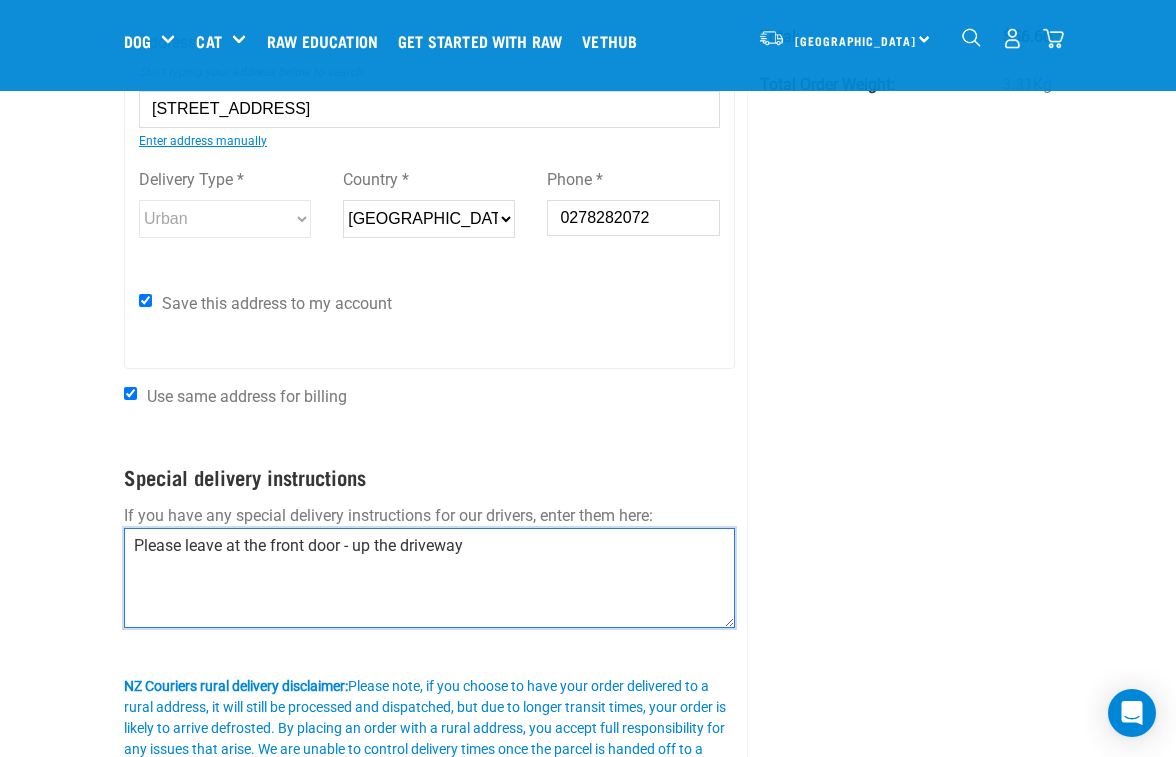 drag, startPoint x: 356, startPoint y: 548, endPoint x: 541, endPoint y: 548, distance: 185 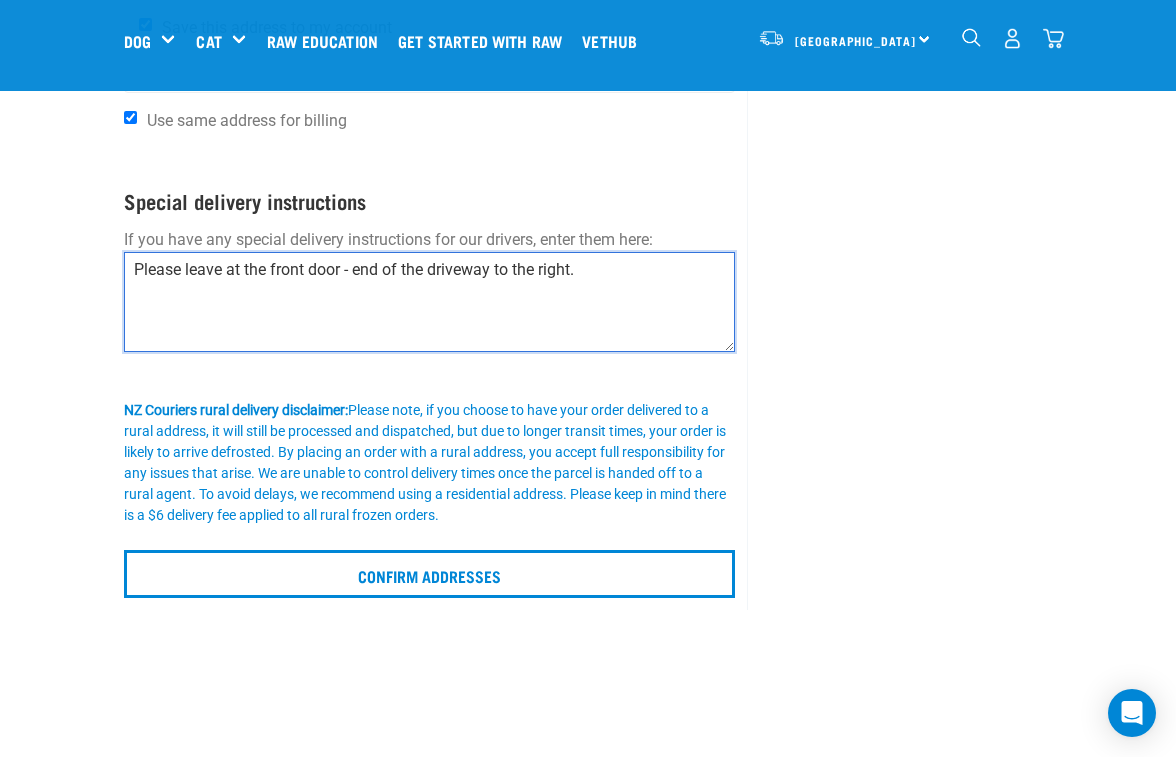 scroll, scrollTop: 655, scrollLeft: 0, axis: vertical 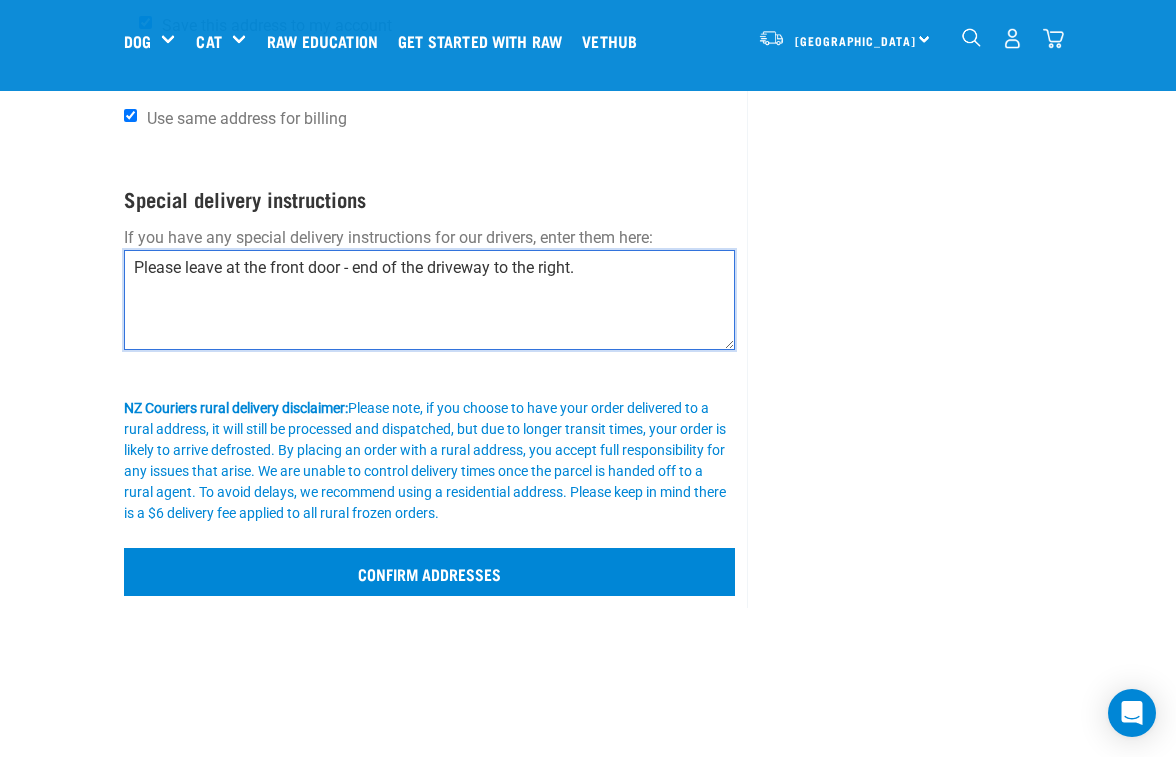 type on "Please leave at the front door - end of the driveway to the right." 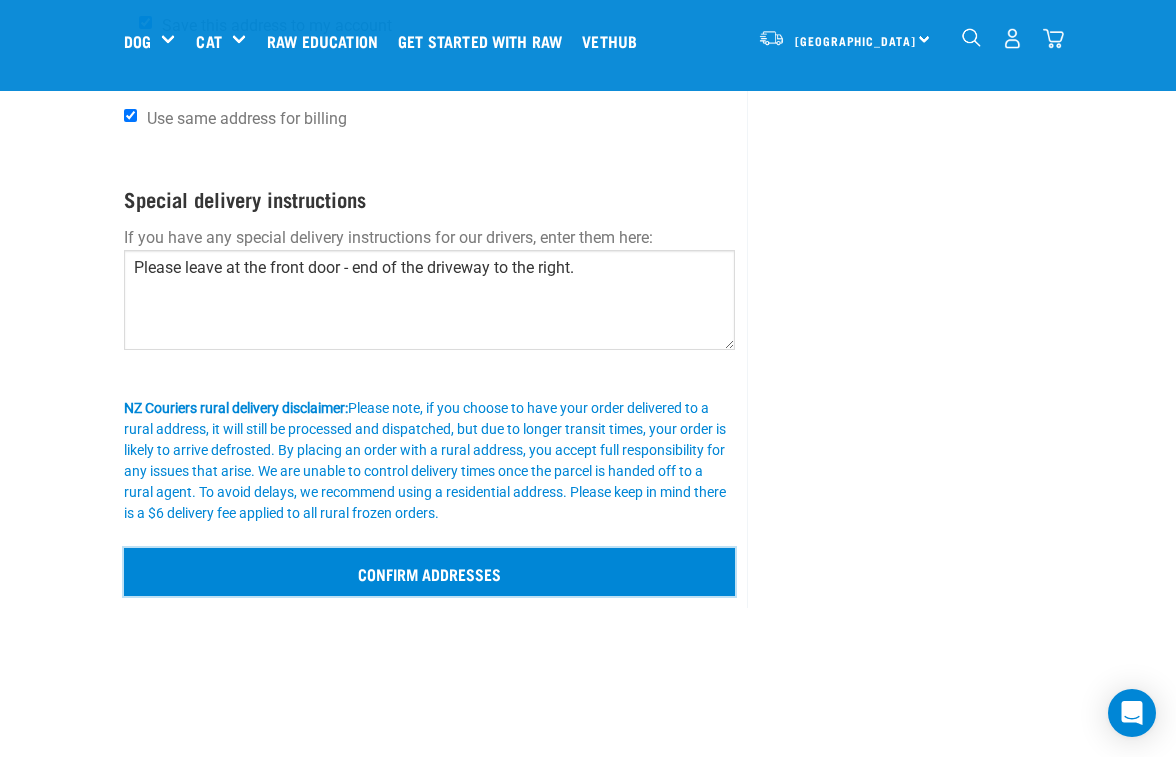 click on "Confirm addresses" at bounding box center (429, 572) 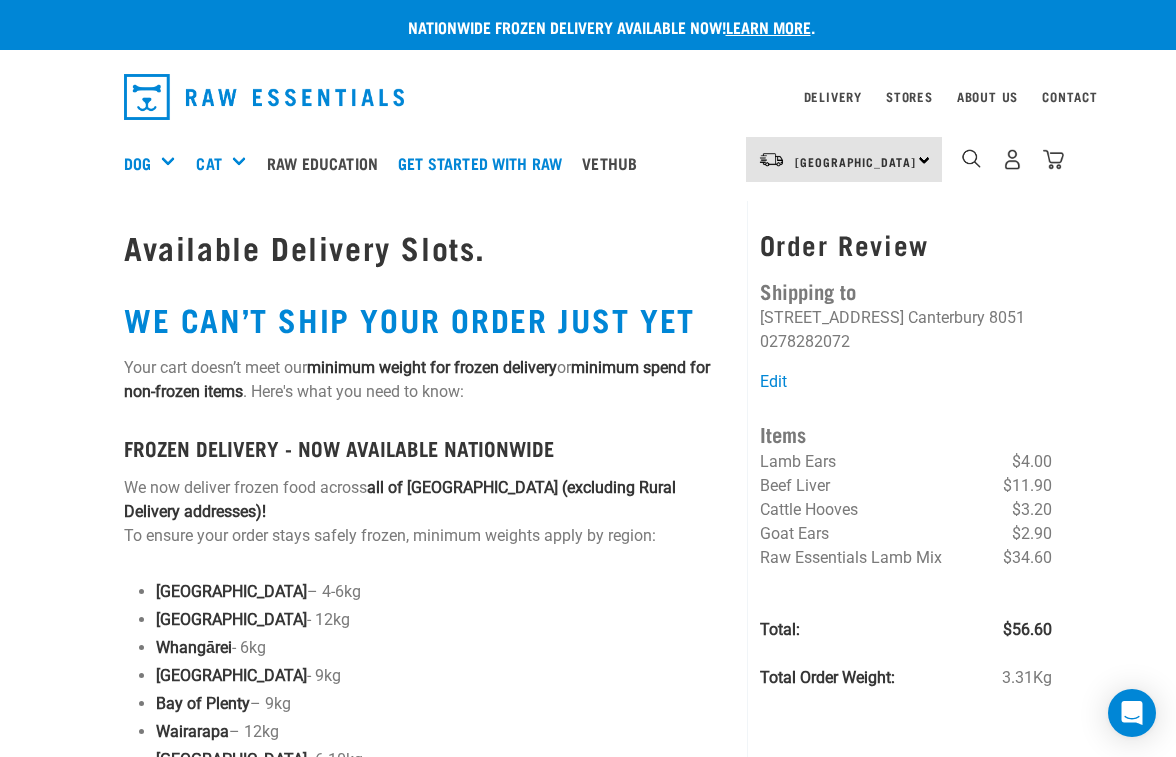 scroll, scrollTop: 0, scrollLeft: 0, axis: both 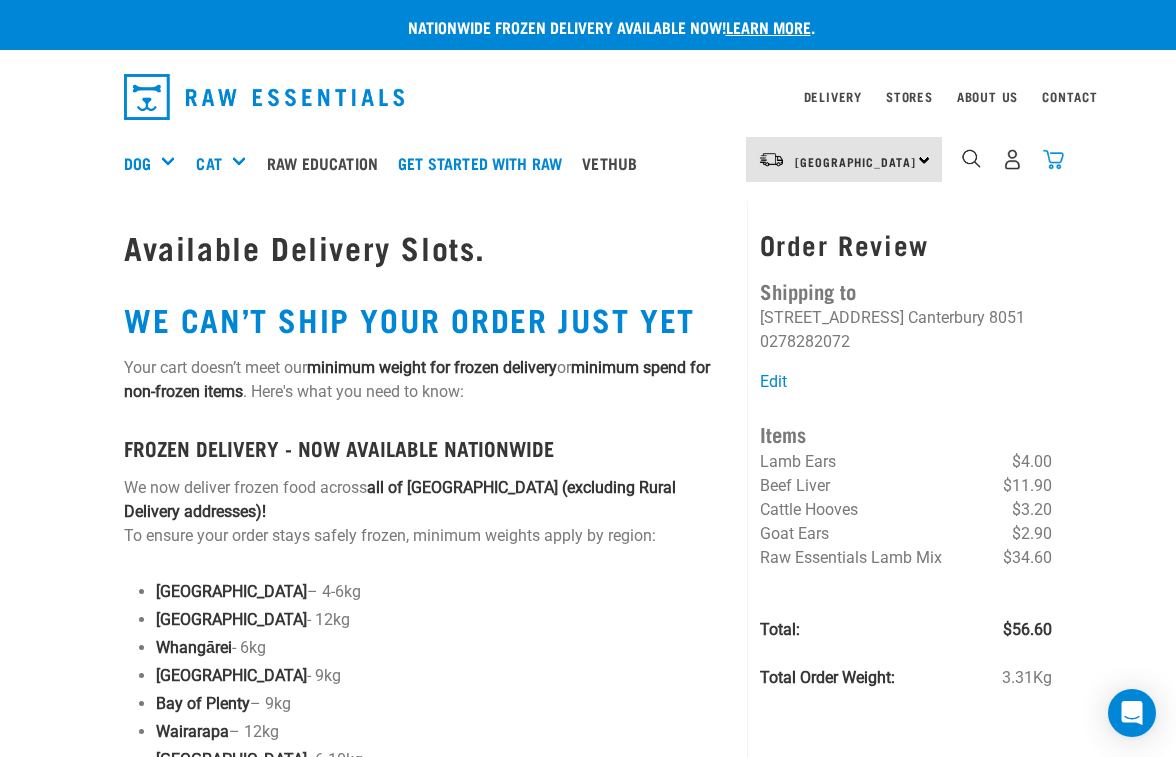 click at bounding box center (1053, 159) 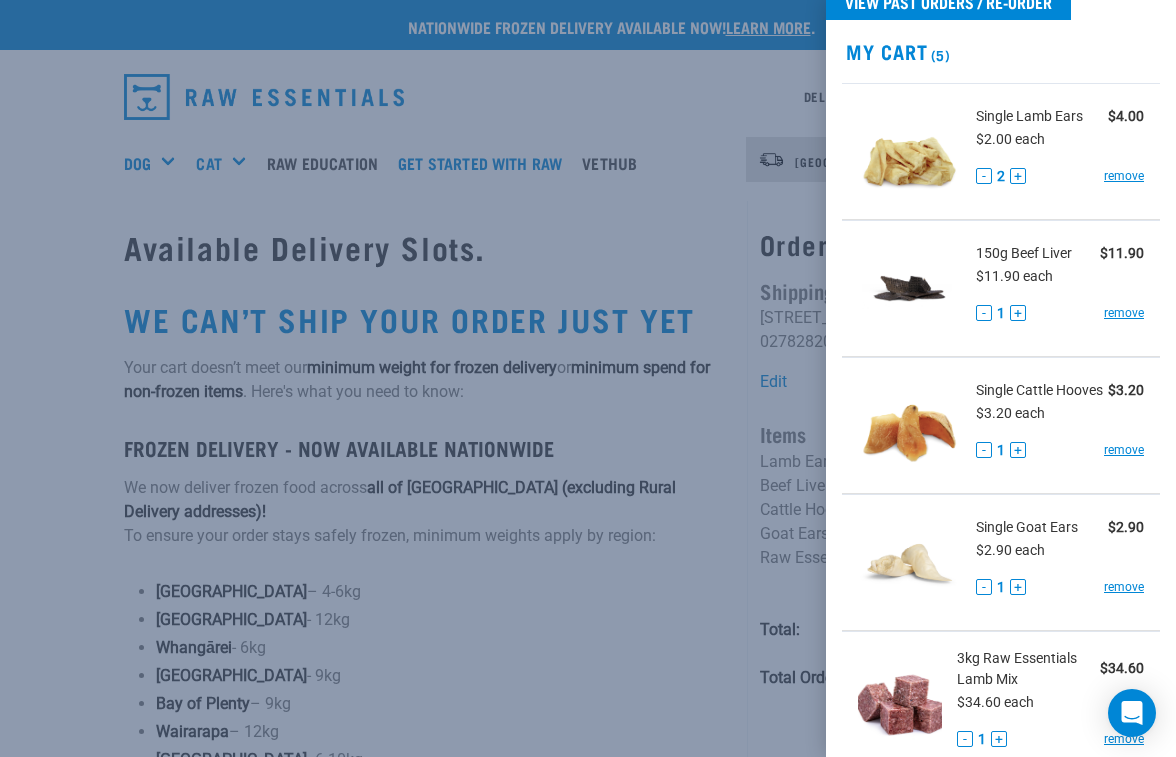 scroll, scrollTop: 47, scrollLeft: 0, axis: vertical 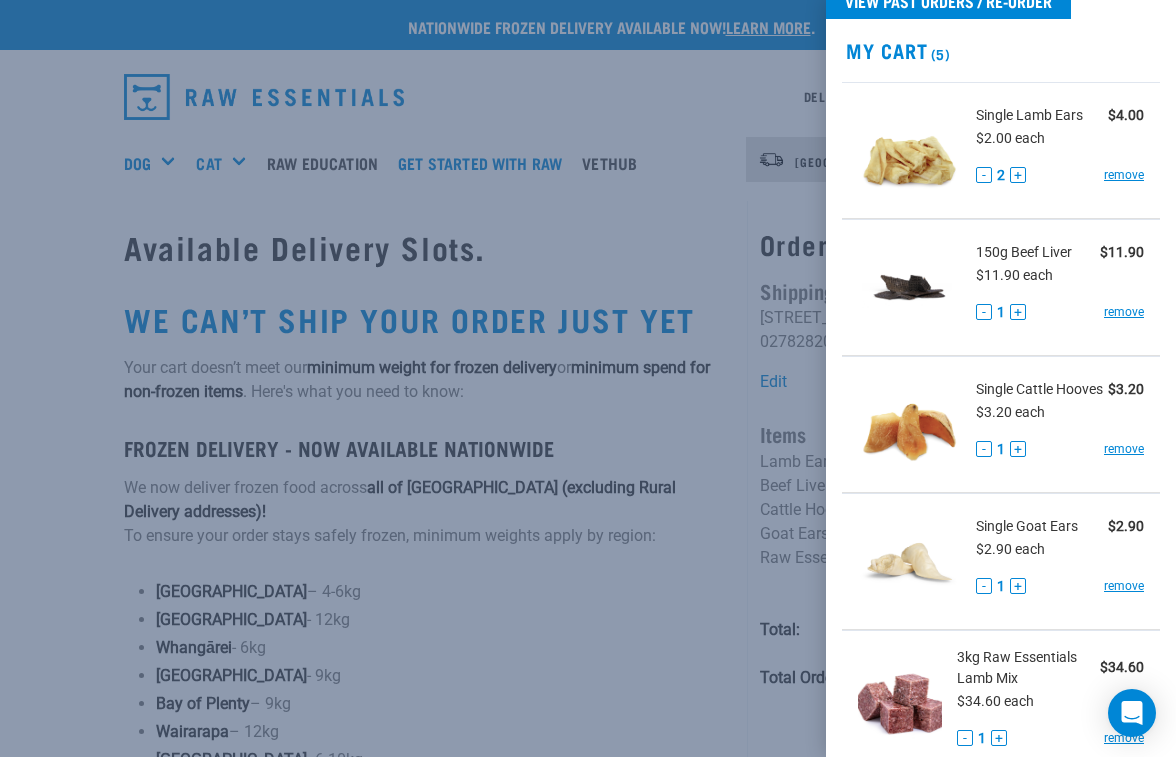 click at bounding box center (588, 378) 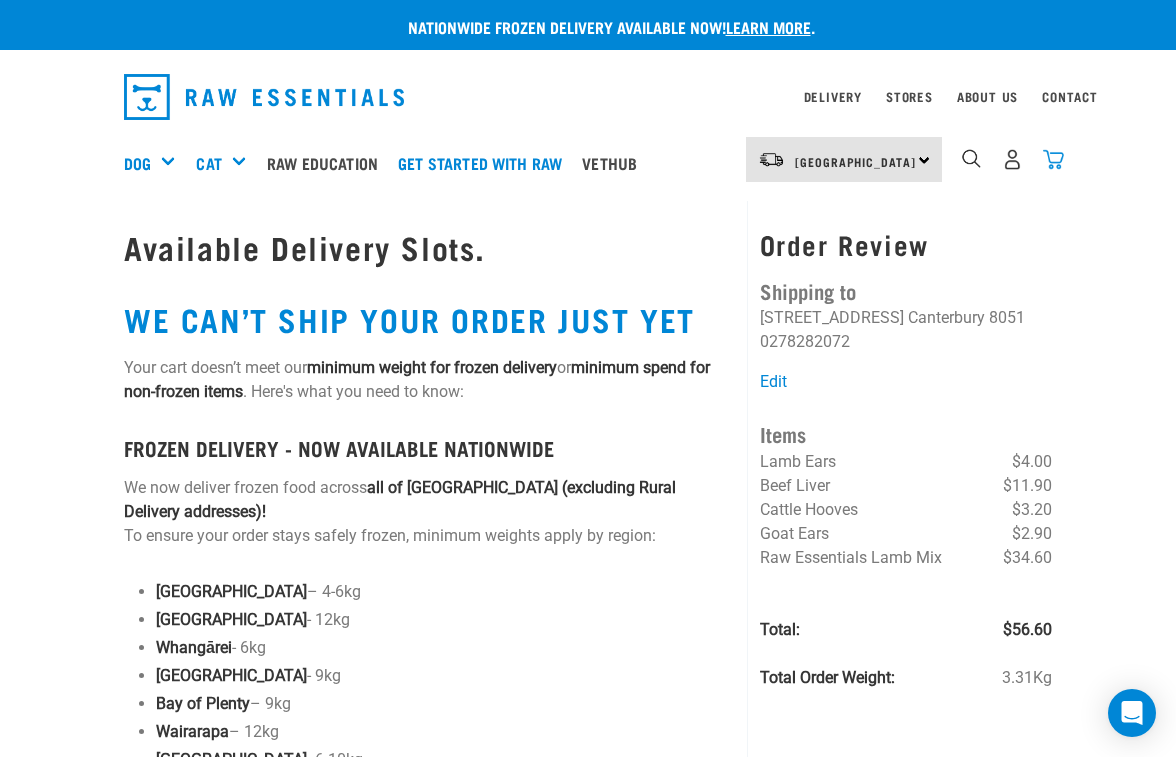 click at bounding box center (1053, 159) 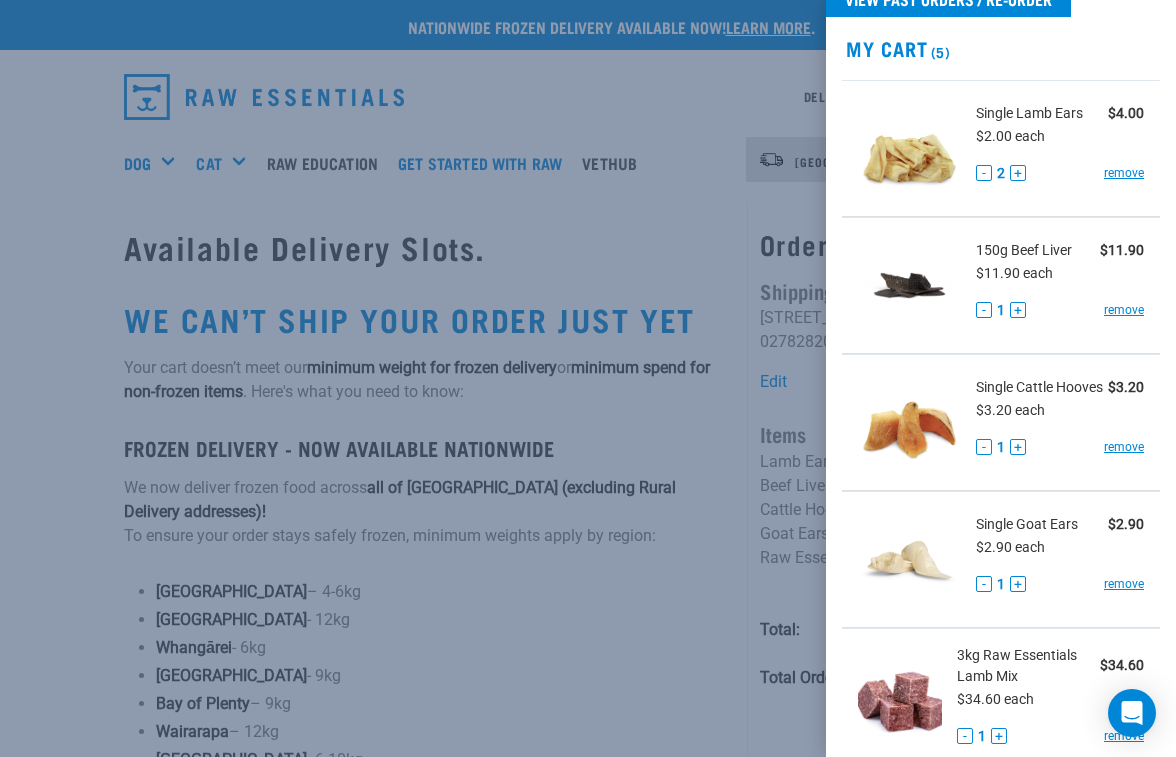 scroll, scrollTop: 48, scrollLeft: 0, axis: vertical 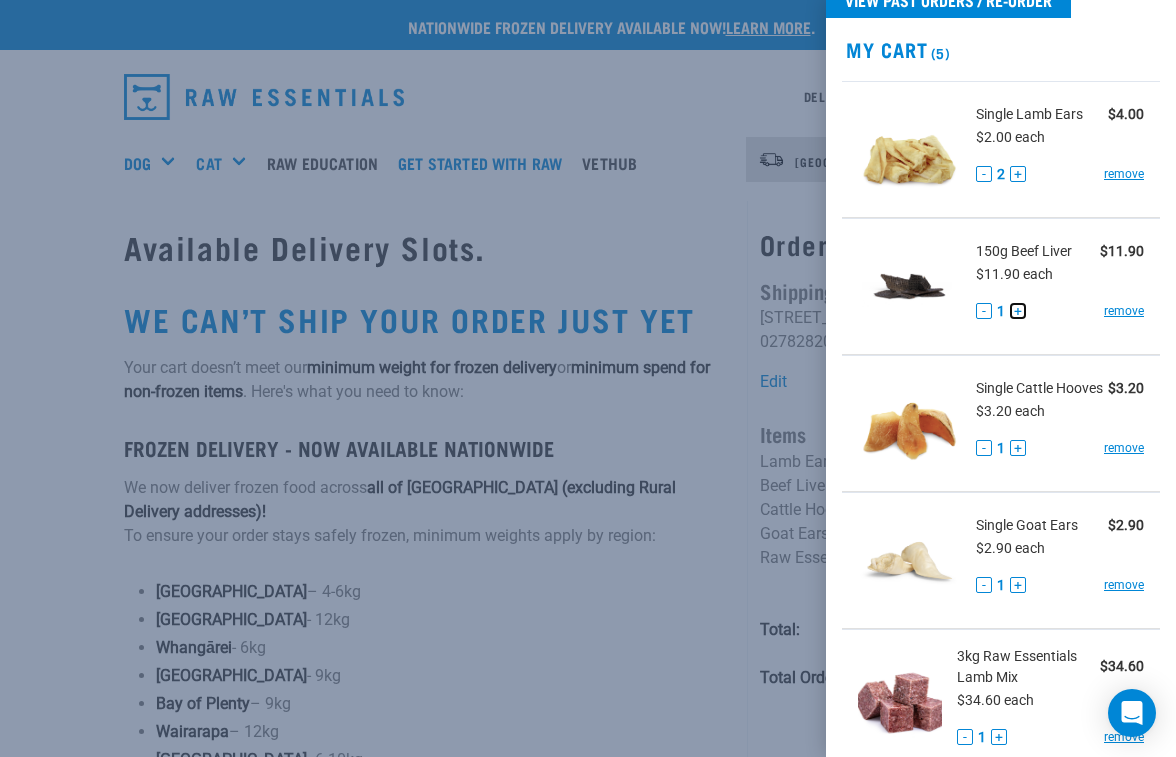 click on "+" at bounding box center (1018, 311) 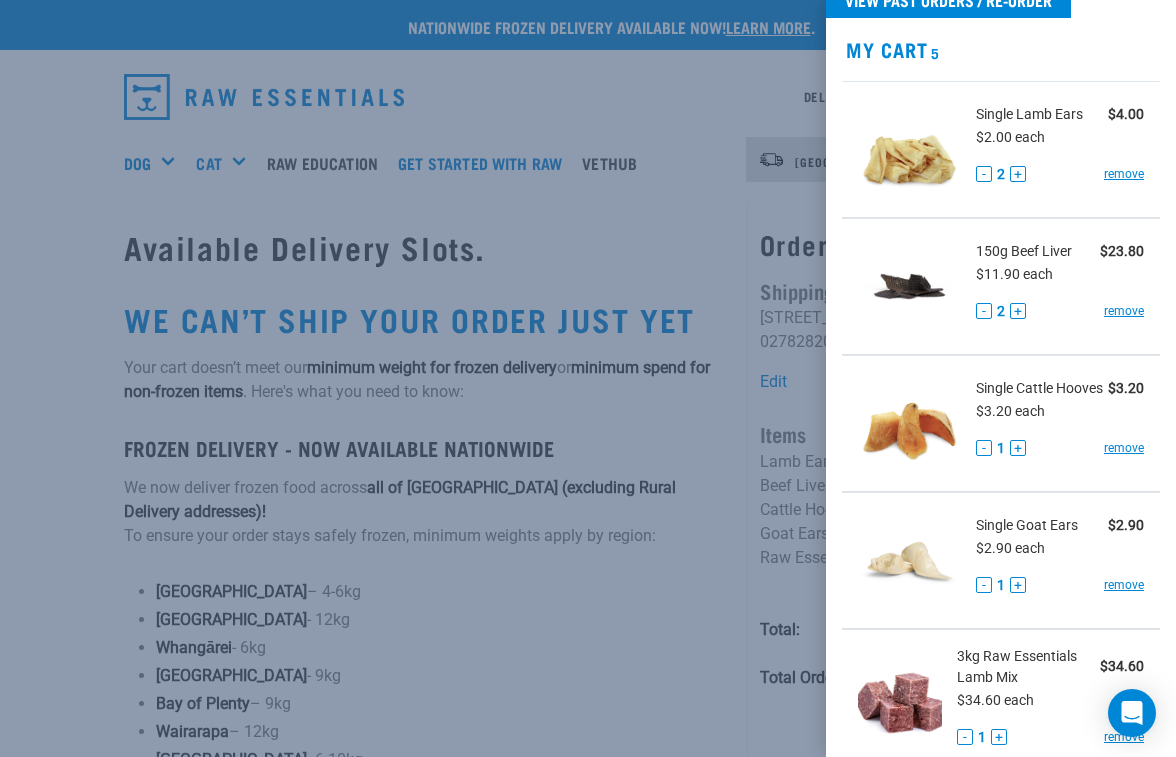 click at bounding box center [588, 378] 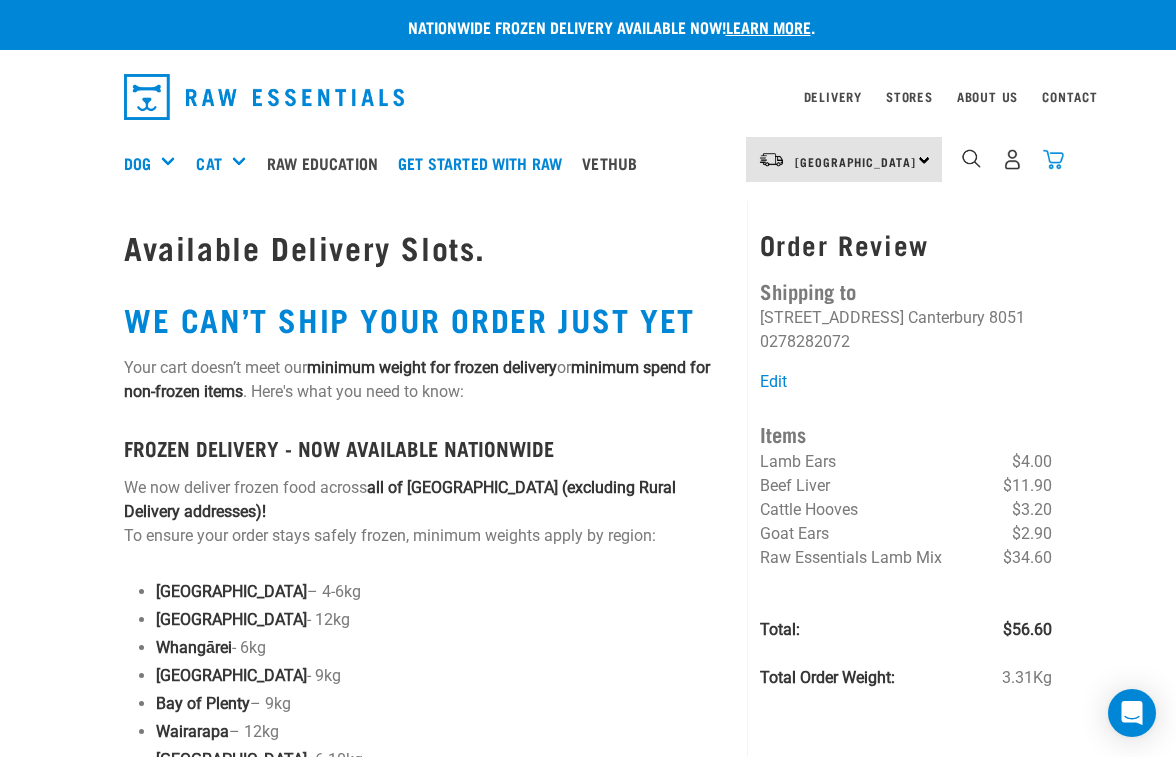 click at bounding box center [1053, 159] 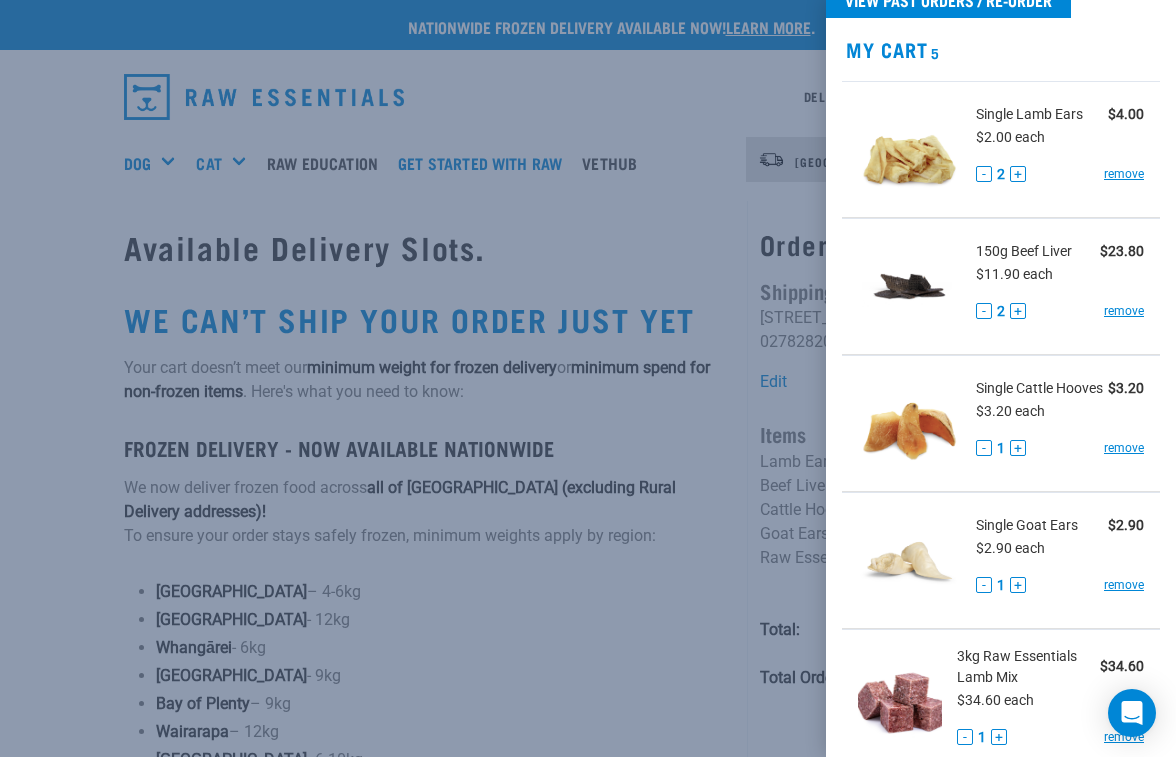 scroll, scrollTop: 485, scrollLeft: 0, axis: vertical 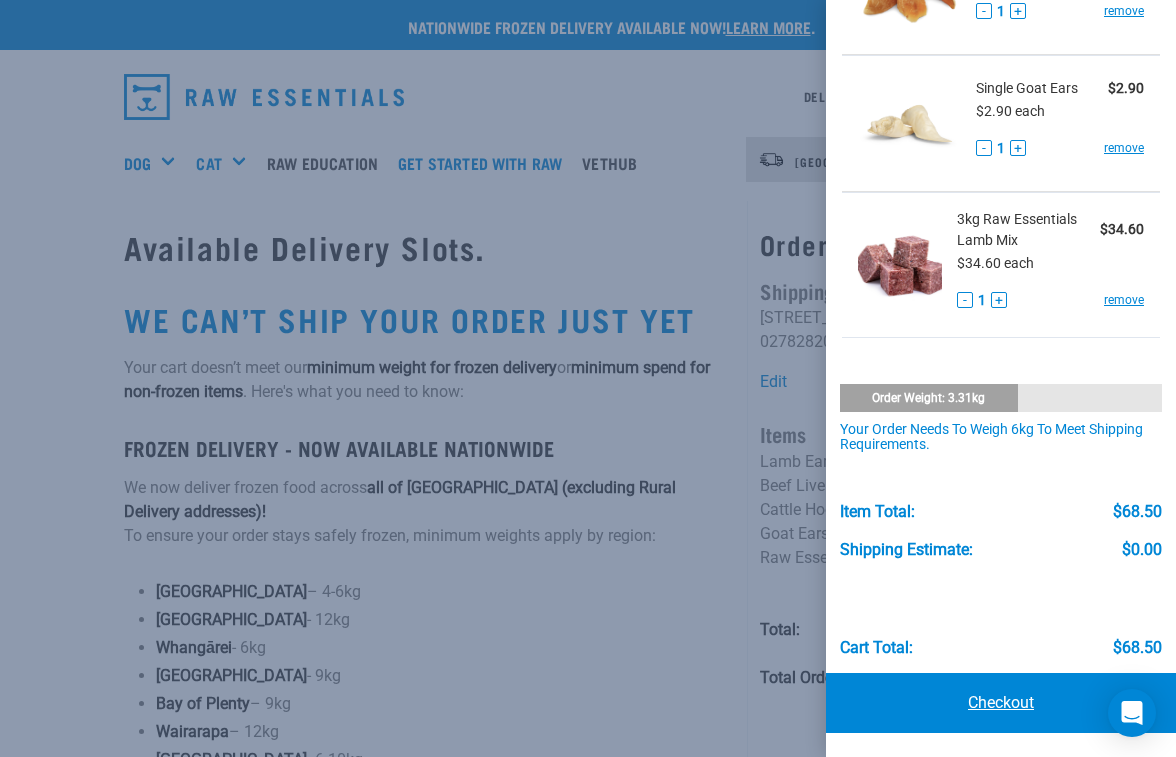 click on "Checkout" at bounding box center (1001, 703) 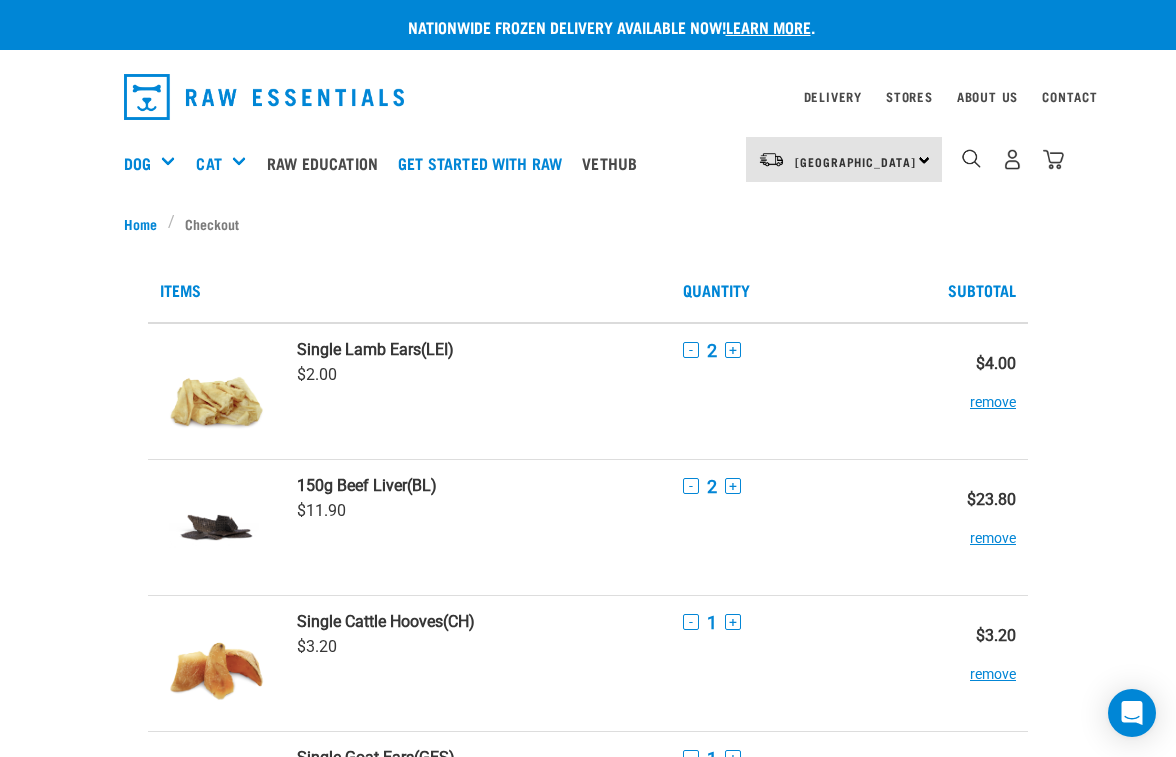 scroll, scrollTop: 0, scrollLeft: 0, axis: both 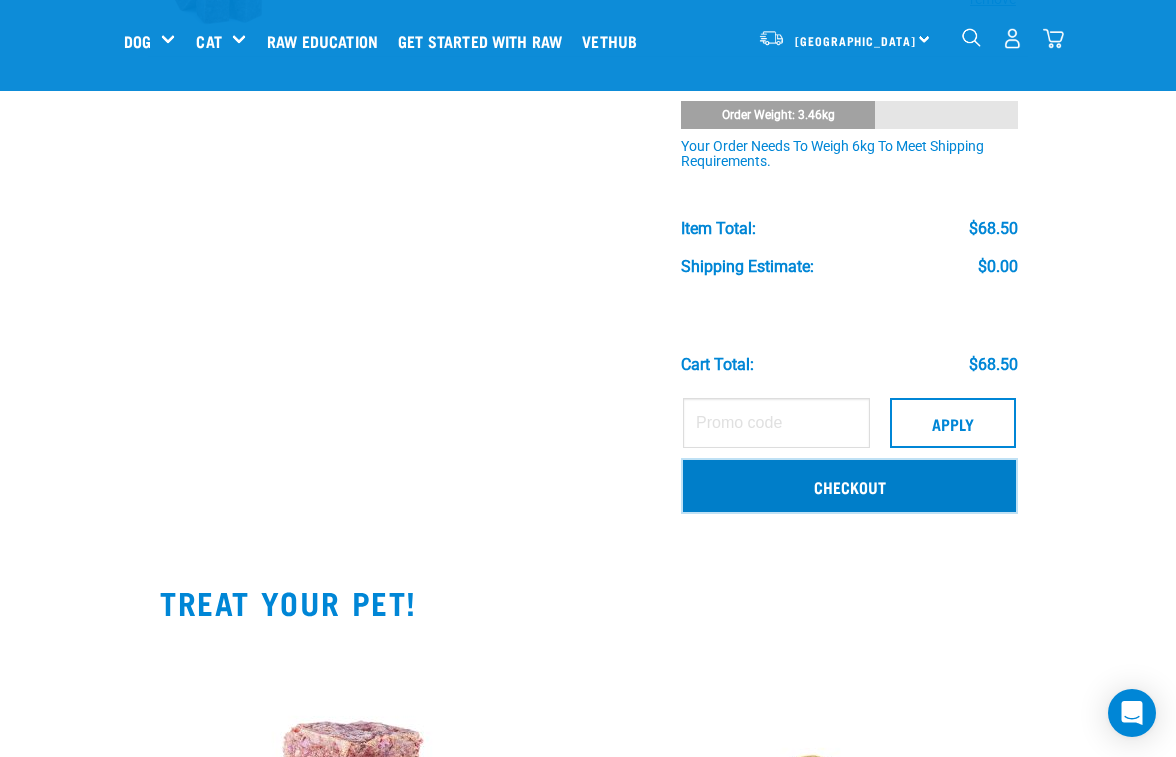 click on "Checkout" at bounding box center (849, 486) 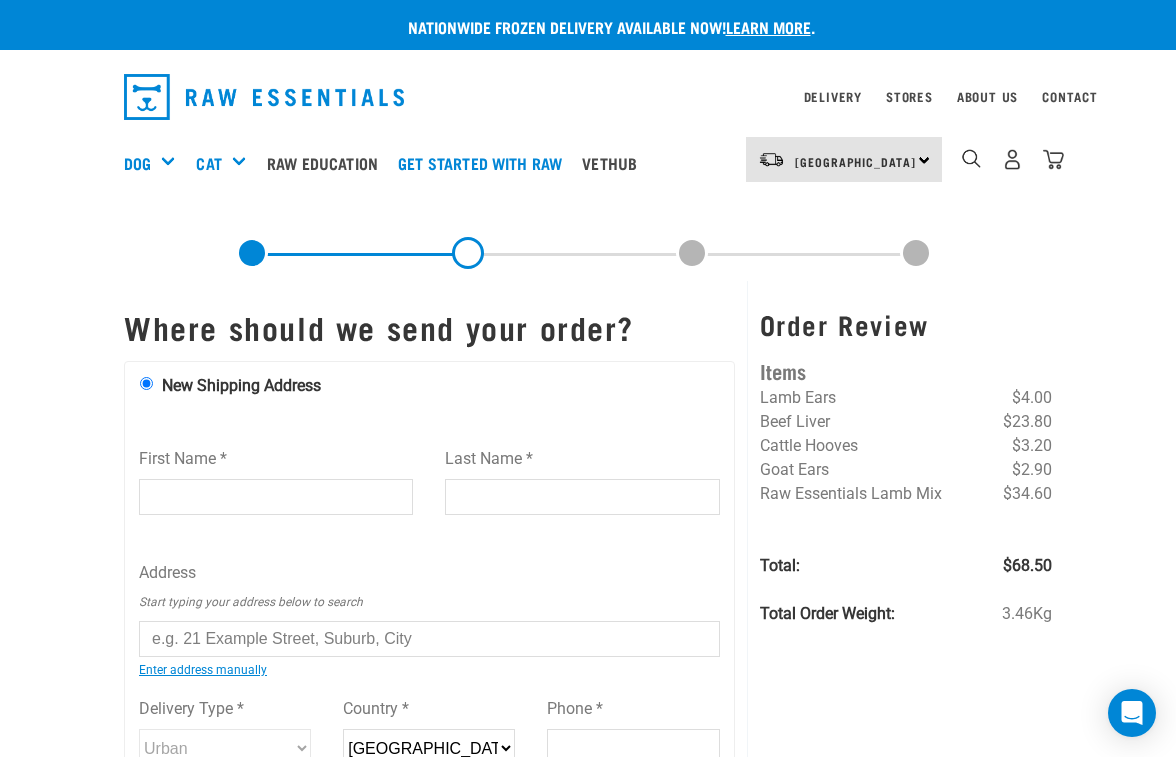 scroll, scrollTop: 0, scrollLeft: 0, axis: both 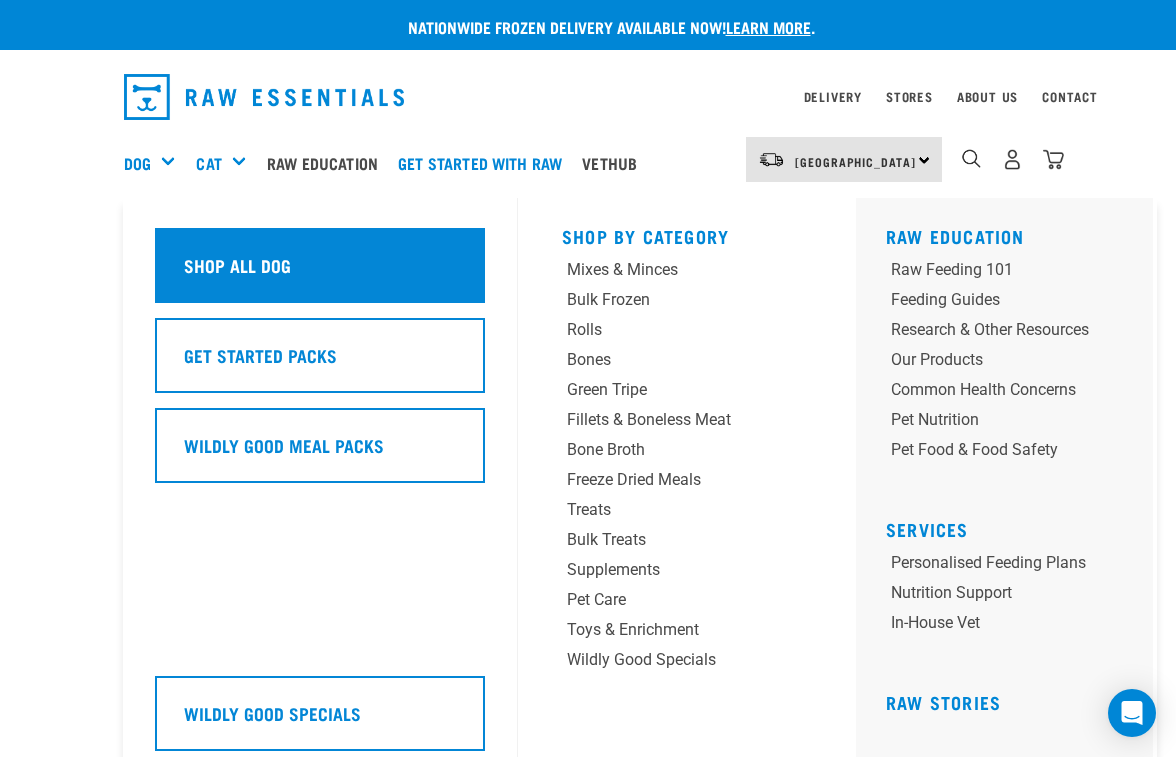 click on "Shop all dog" at bounding box center [237, 265] 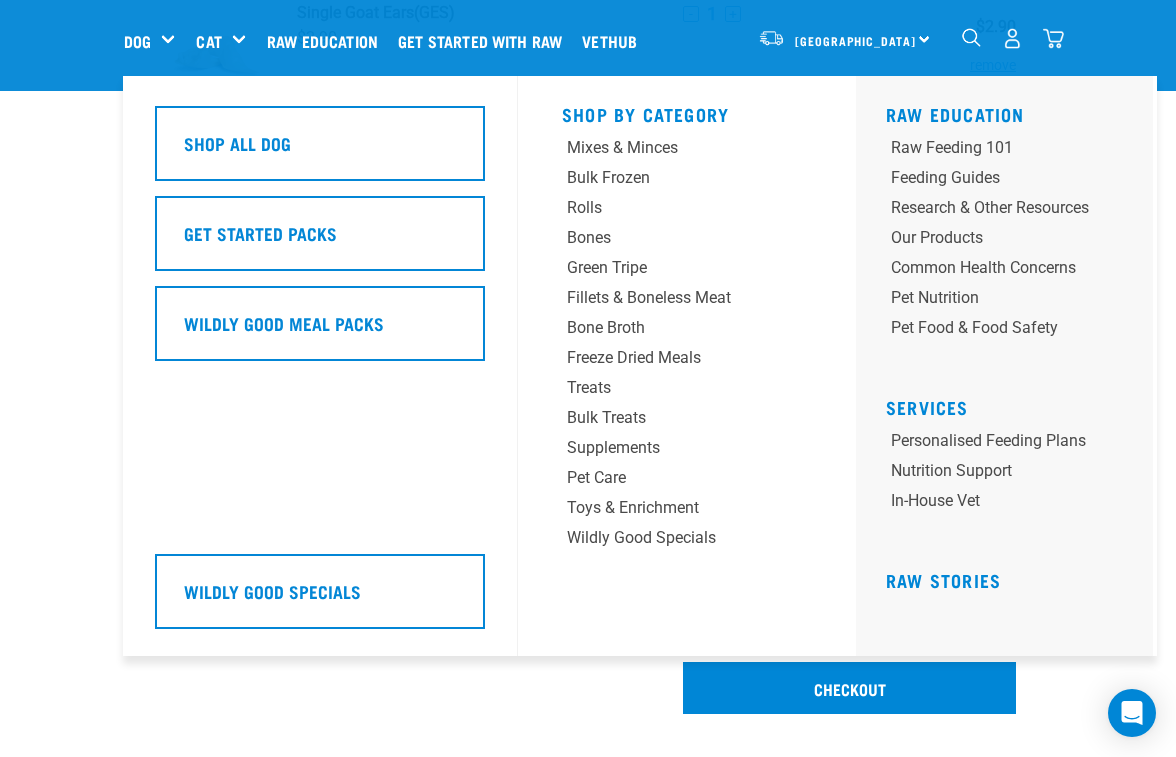 scroll, scrollTop: 591, scrollLeft: 0, axis: vertical 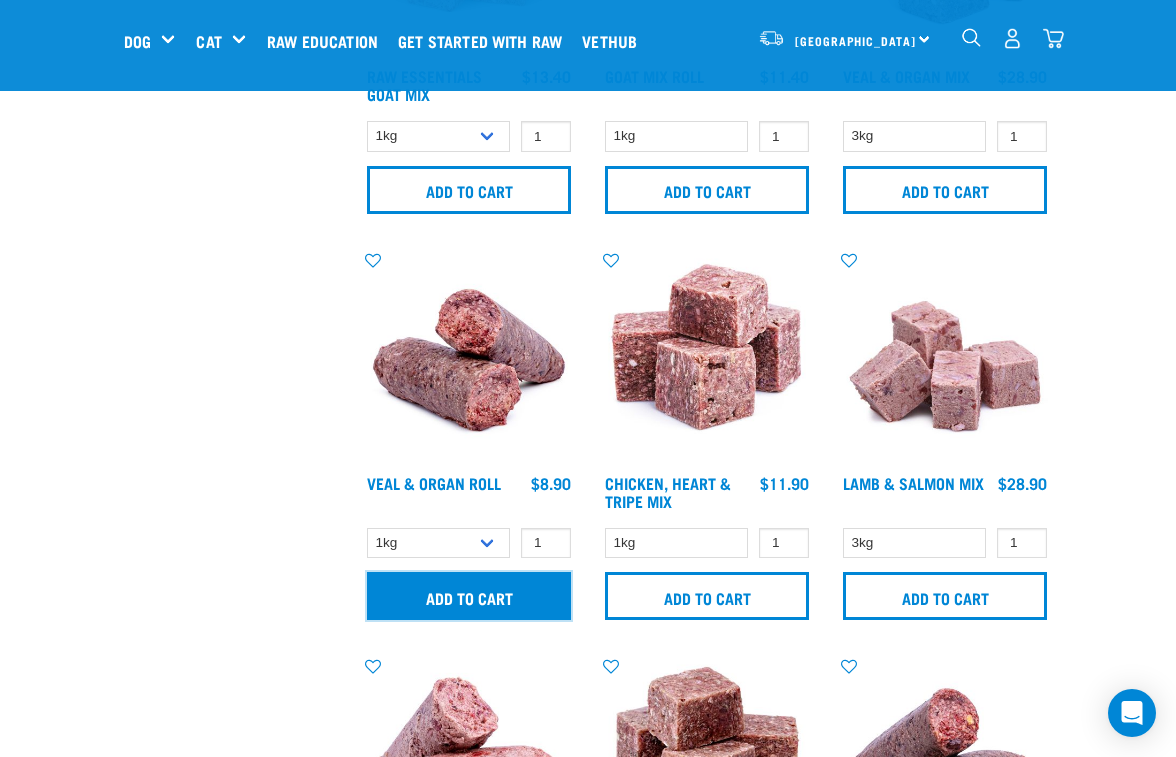 click on "Add to cart" at bounding box center [469, 596] 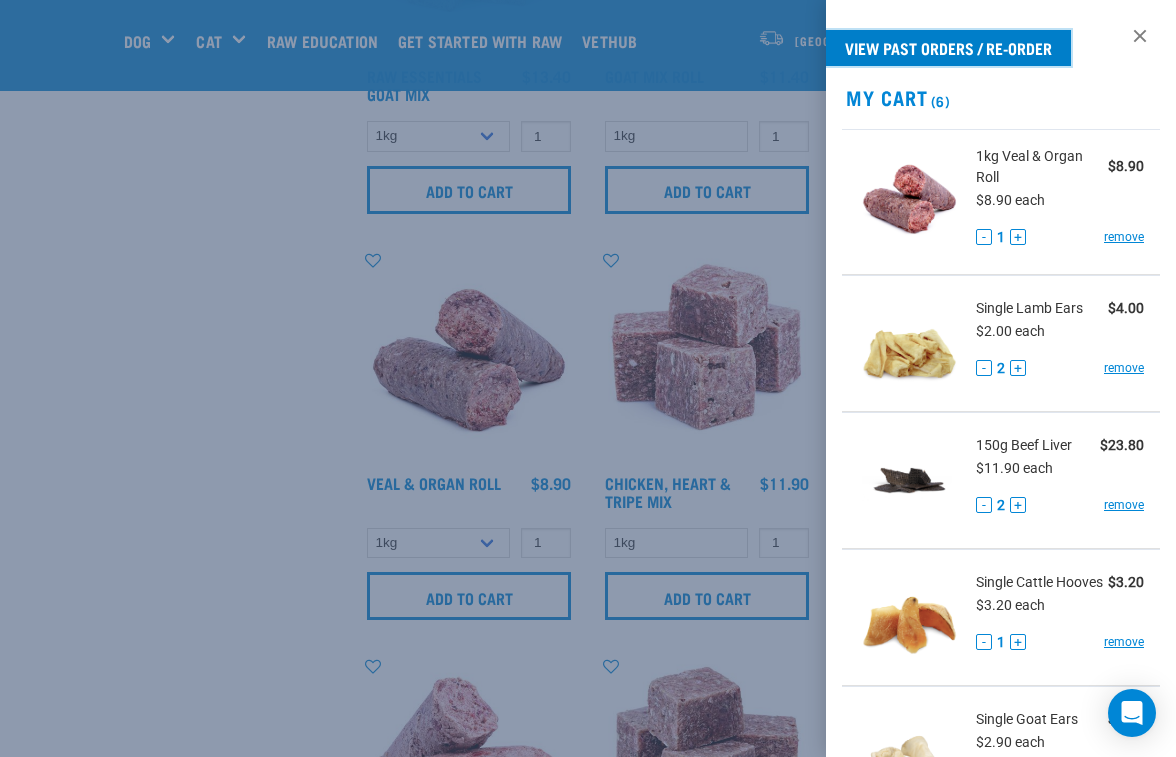 click on "View past orders / re-order" at bounding box center [948, 48] 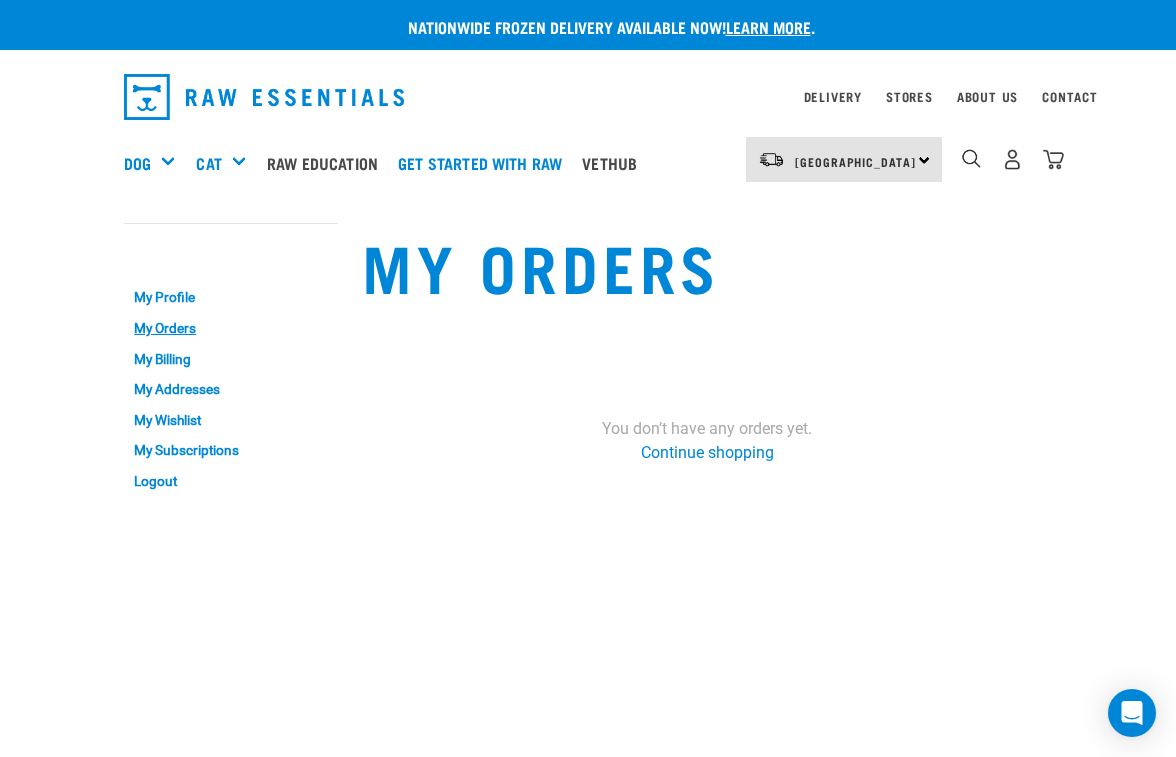 scroll, scrollTop: 0, scrollLeft: 0, axis: both 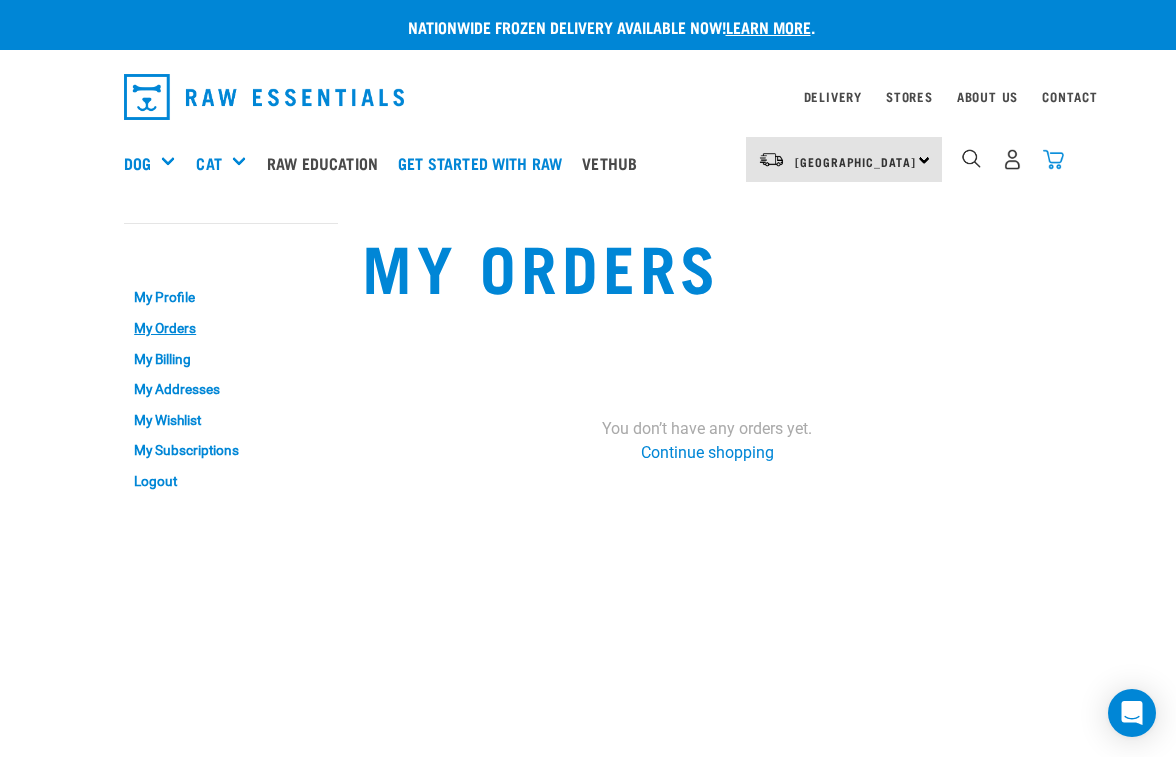 click at bounding box center [1053, 159] 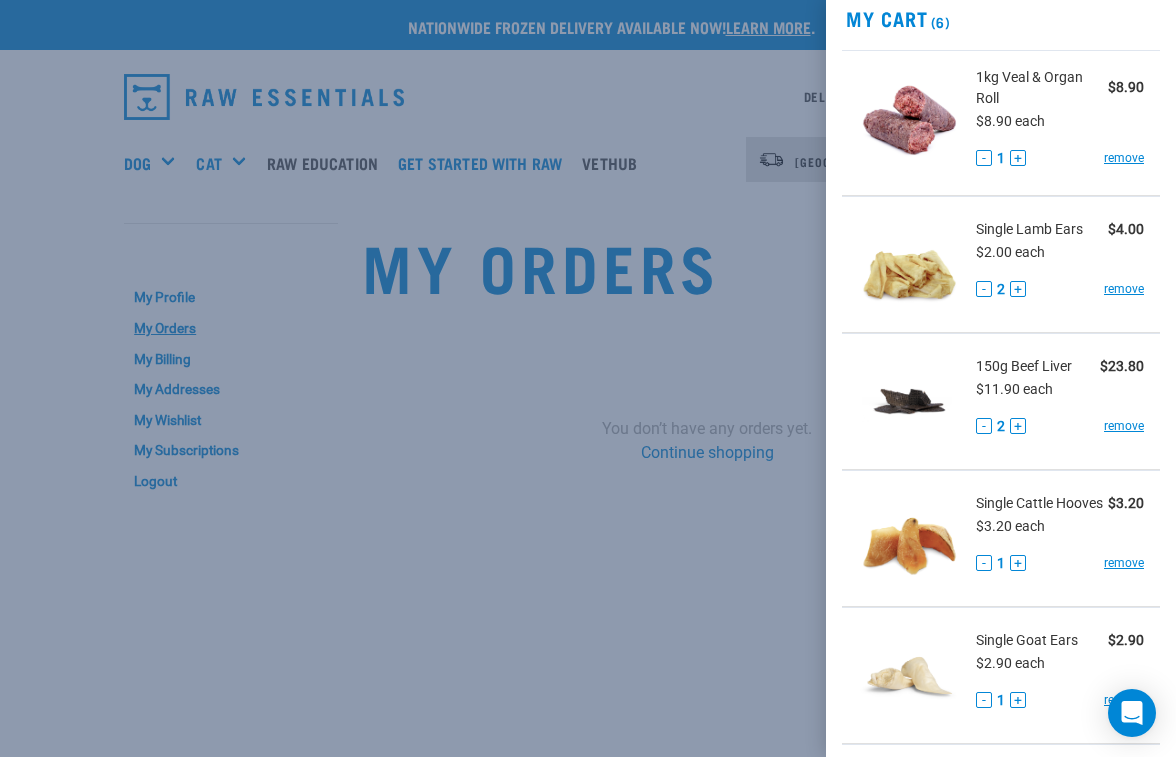 scroll, scrollTop: 83, scrollLeft: 0, axis: vertical 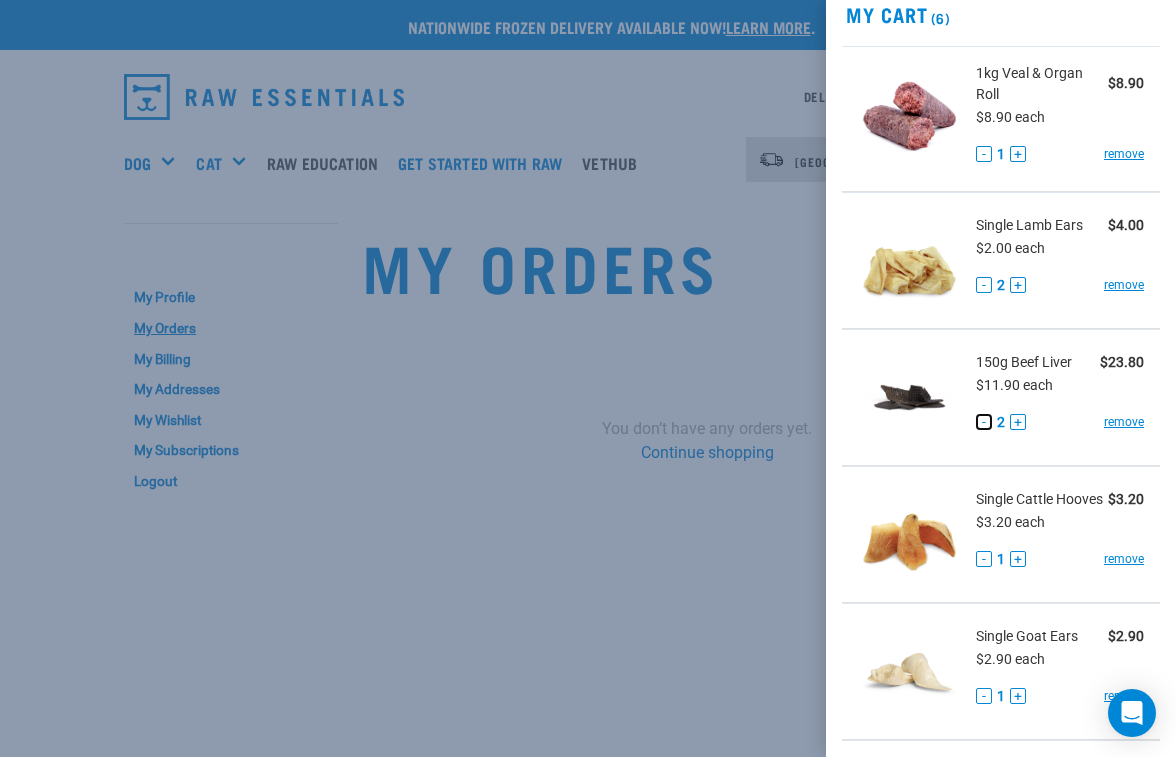 click on "-" at bounding box center (984, 422) 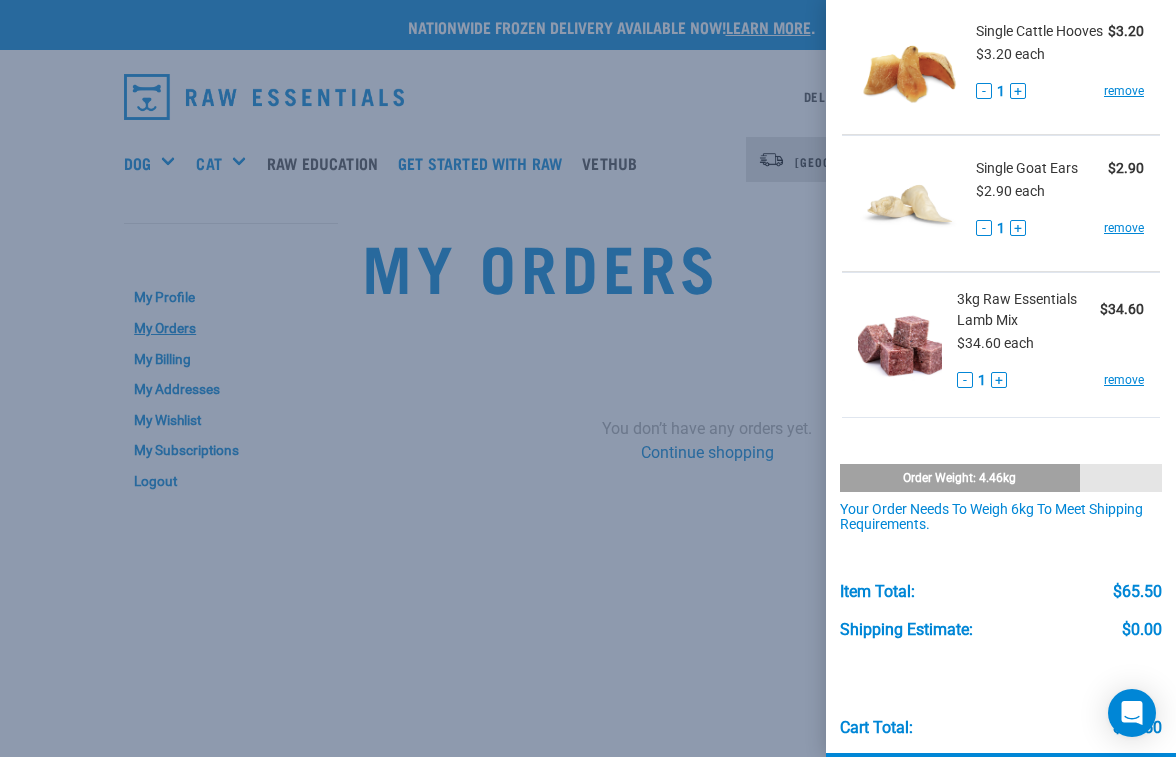 scroll, scrollTop: 631, scrollLeft: 0, axis: vertical 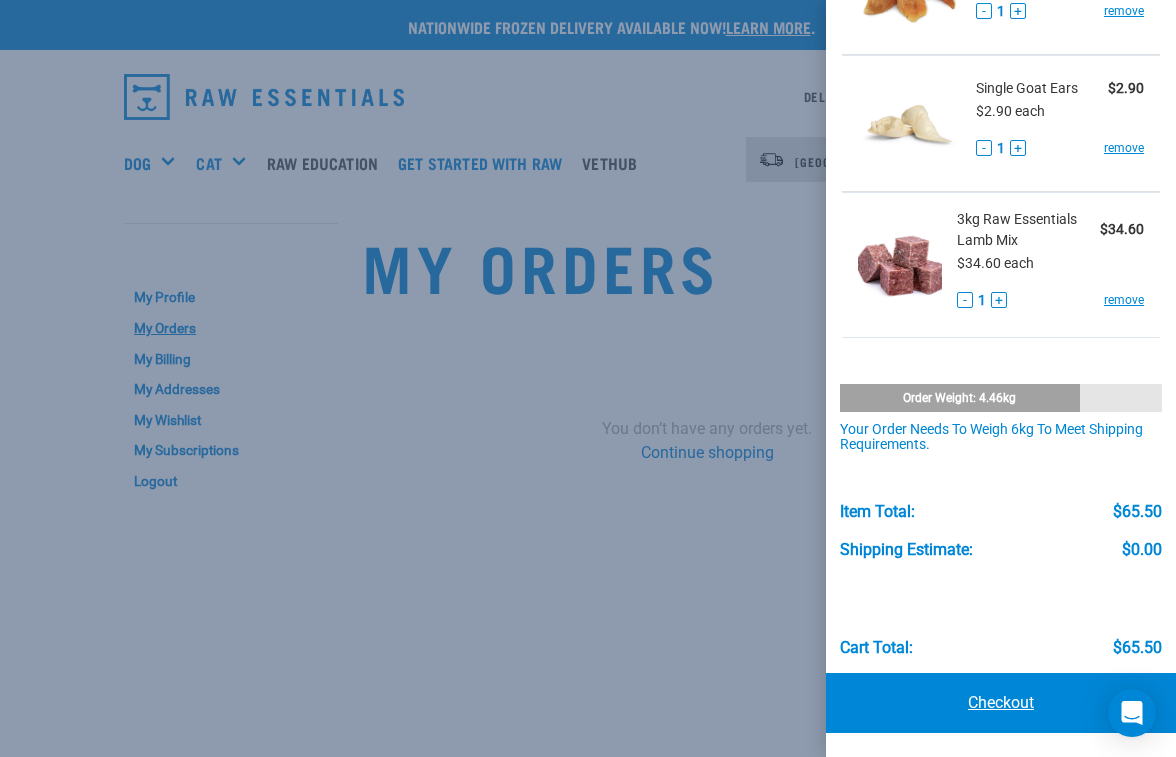click on "Checkout" at bounding box center [1001, 703] 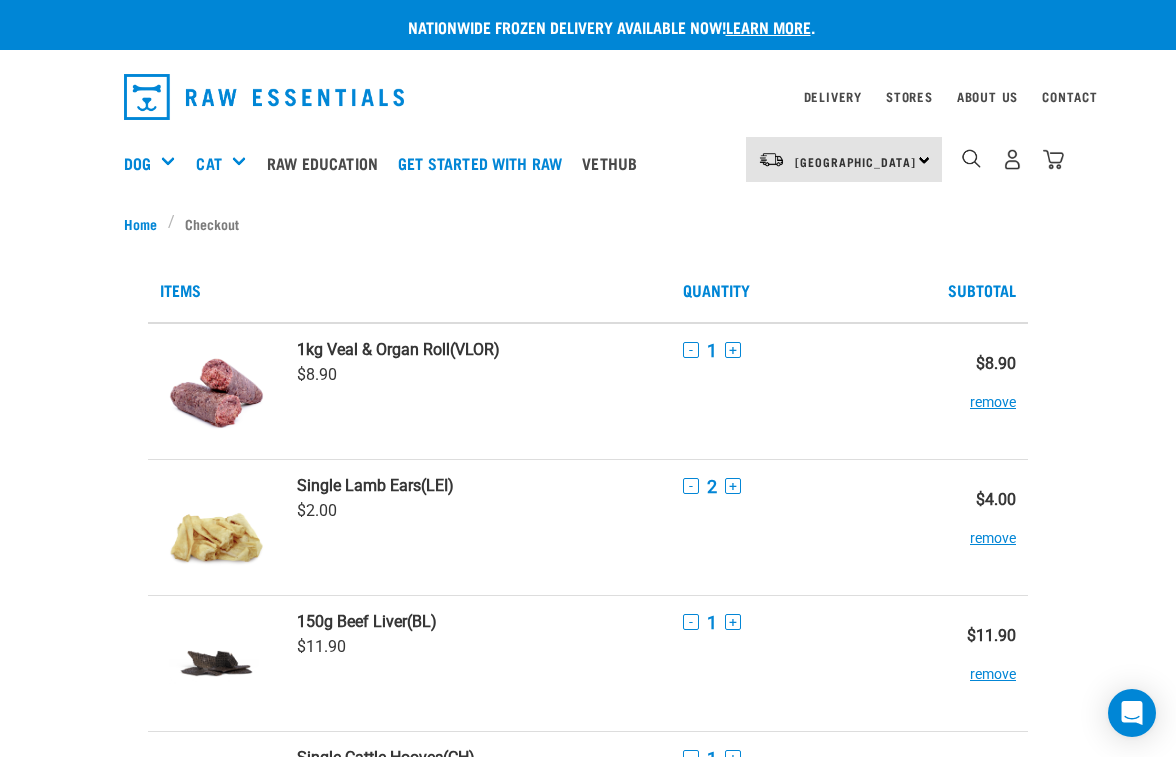 scroll, scrollTop: 0, scrollLeft: 0, axis: both 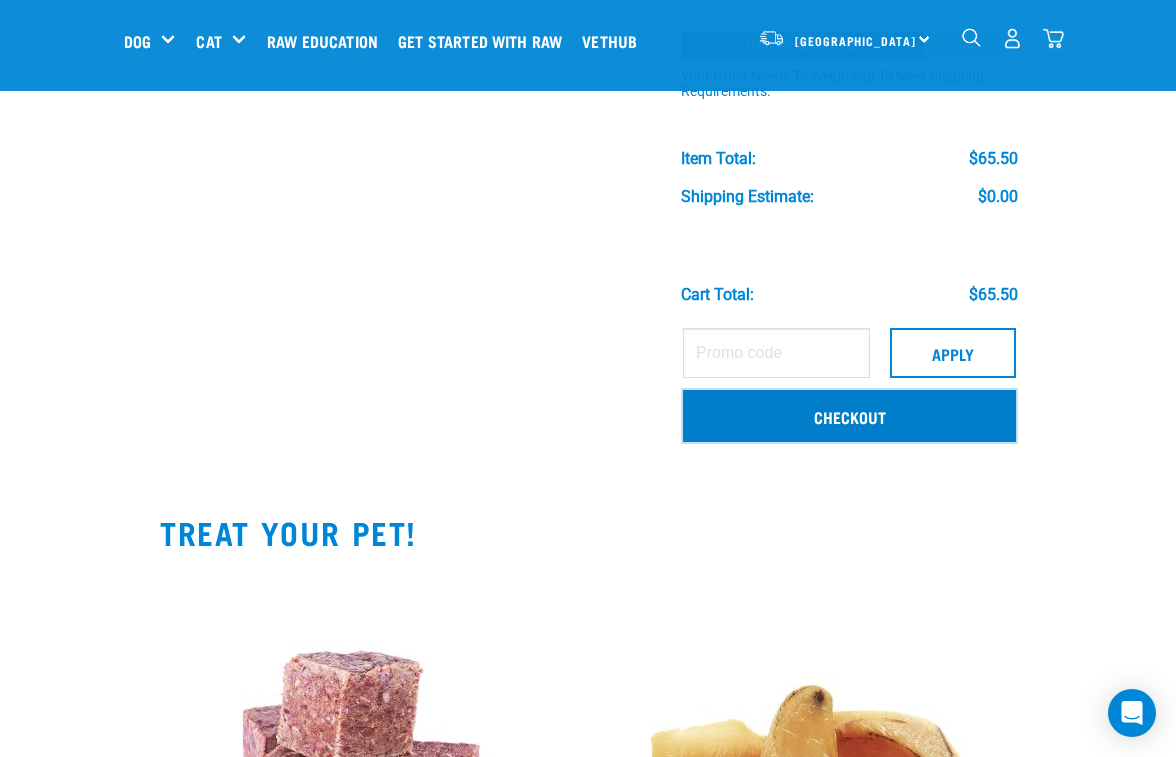 click on "Checkout" at bounding box center [849, 416] 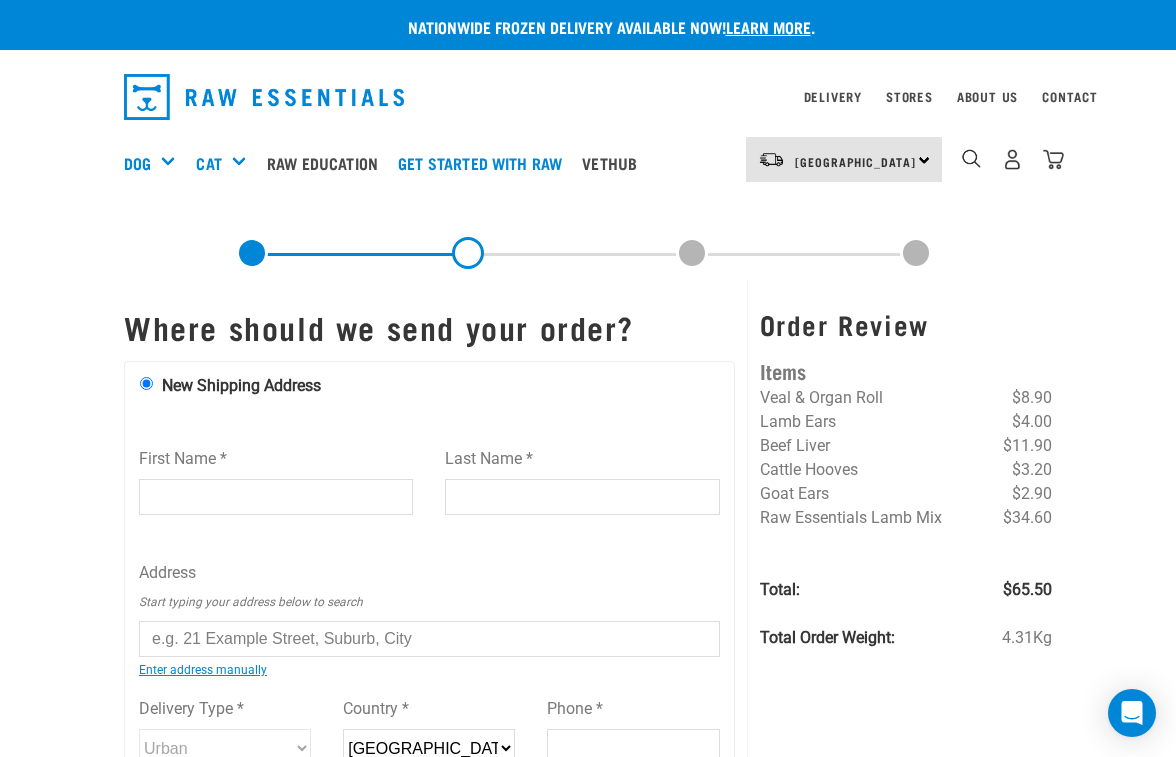 scroll, scrollTop: 0, scrollLeft: 0, axis: both 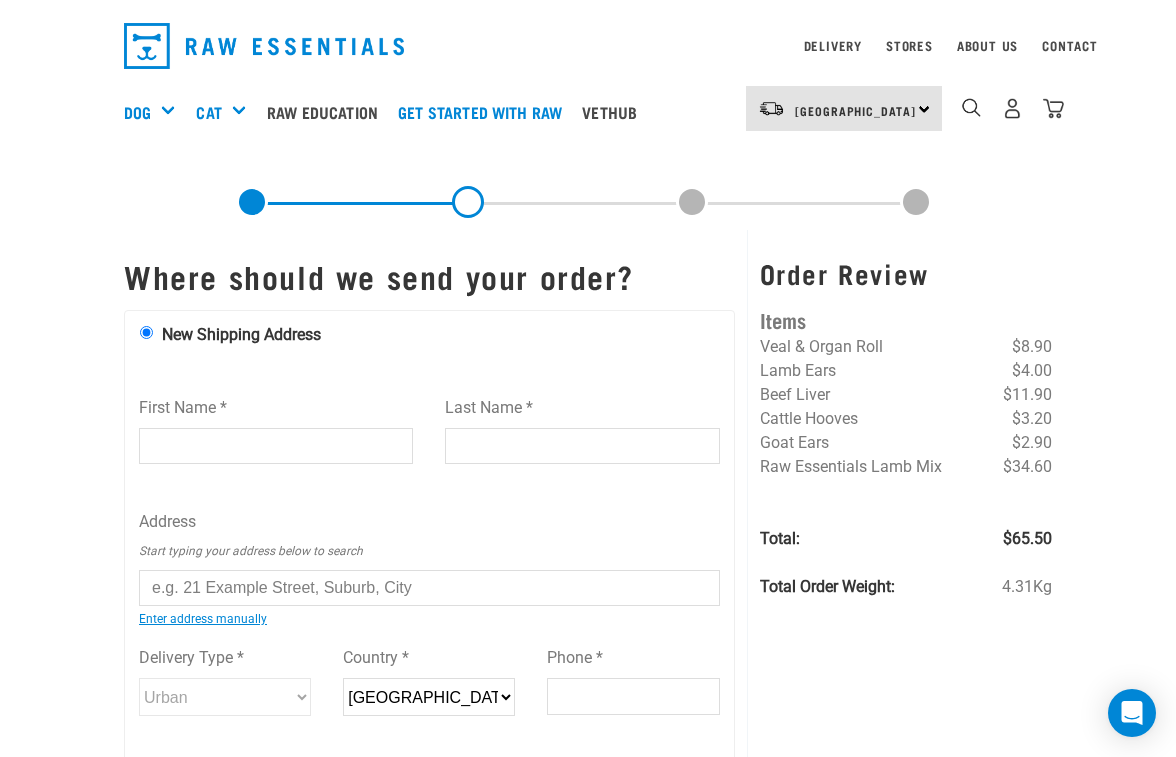 click on "First Name *" at bounding box center [276, 446] 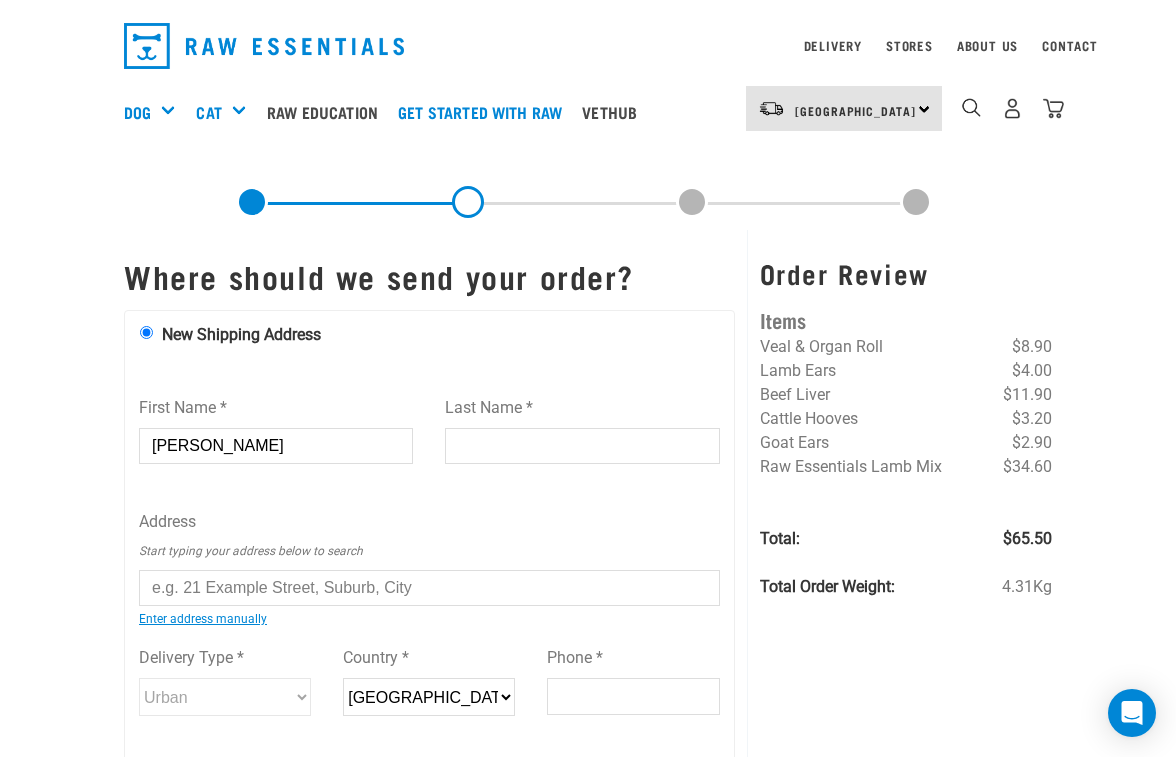 type on "Sidey" 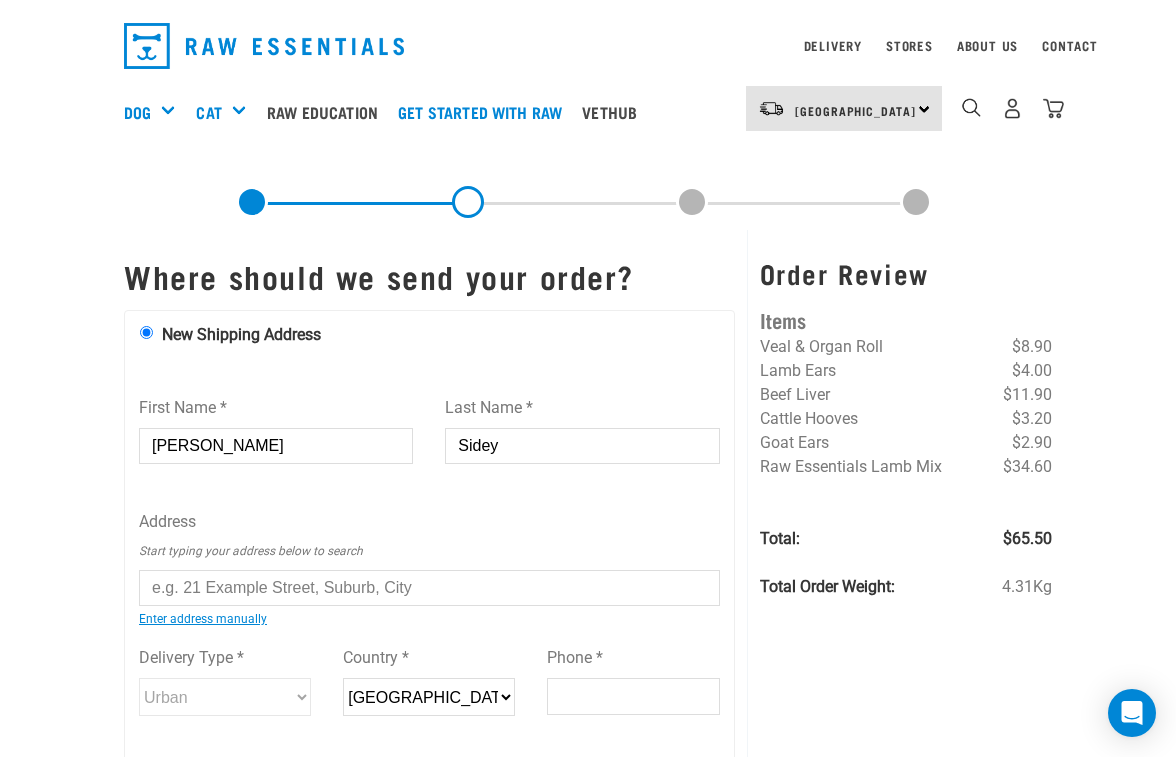type on "0278282072" 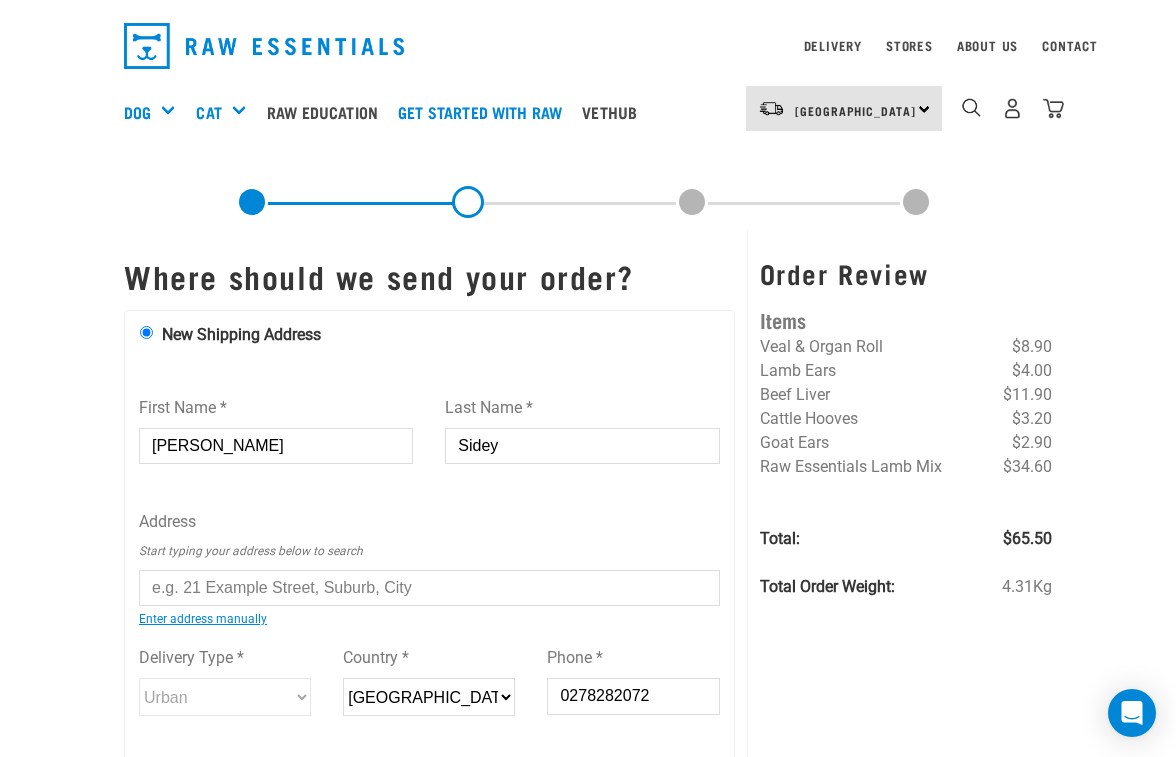 click at bounding box center [429, 588] 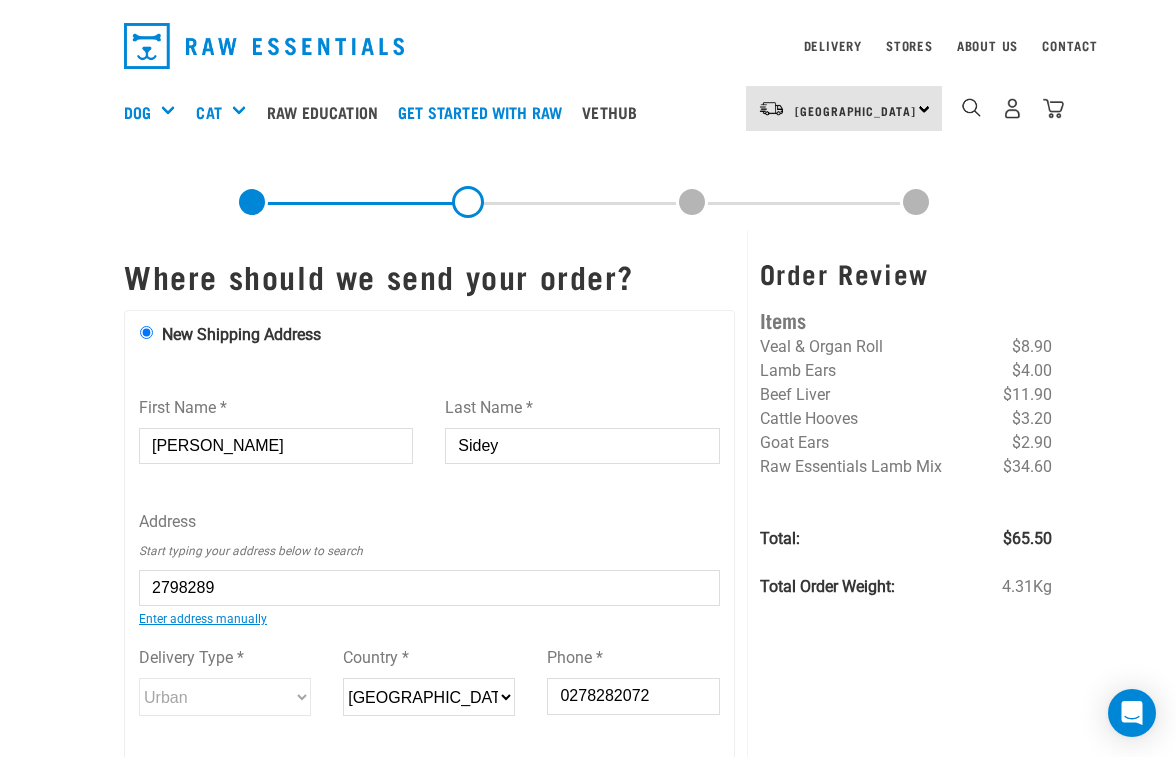 click on "80A Dun dale Avenue, Blockhouse Bay, Auckland 0600 80A Dun barton Street, Redwood, Christchurch 8051 80A Bay View Road, South Dunedin, Dunedin 9012 80A Helensburgh Road, Halfway Bush, Dunedin 9010 80A Larnach Road, Vauxhall, Dunedin 9013 80A London Street, Dunedin Central, Dunedin 9016 80A Oakwood Avenue, Maryhill, Dunedin 9011 80A Queen Street, North Dunedin, Dunedin 9016 80A Roy Crescent, Concord, Dunedin 9018 80A Russell Street, Dunedin Central, Dunedin 9016" at bounding box center [162, 603] 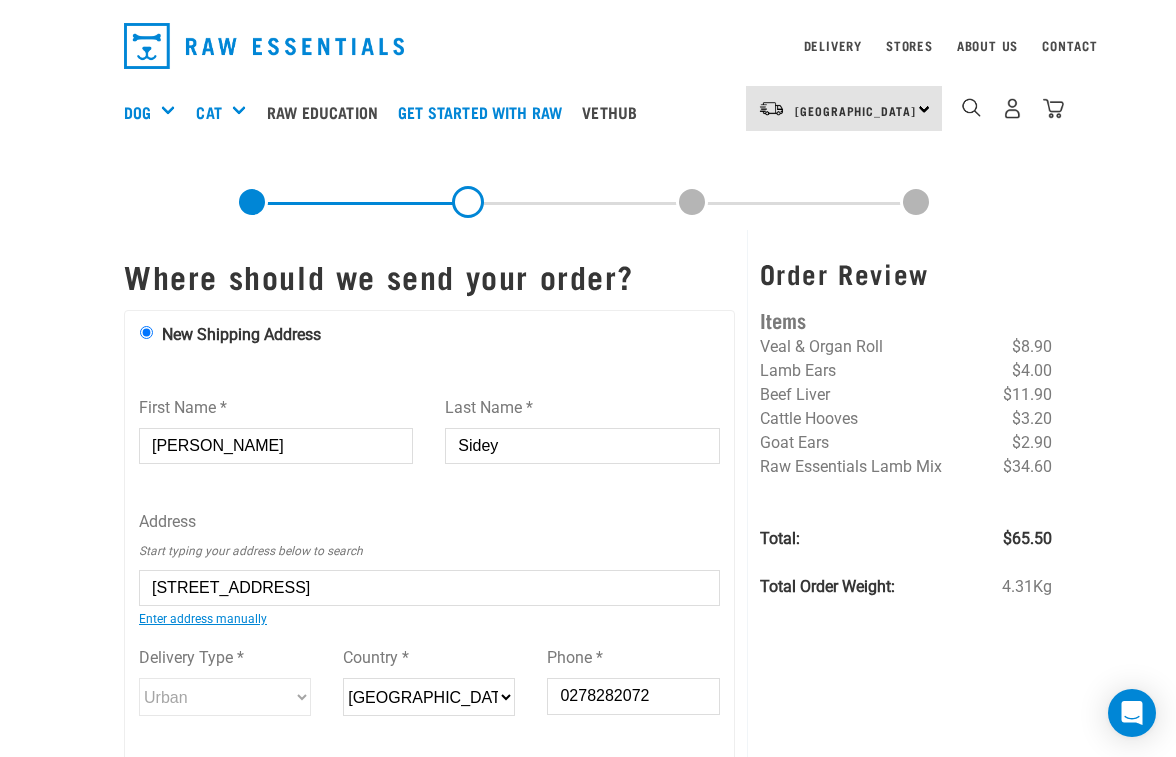 type on "80A Dunbarton Street, Redwood, Christchurch 8051" 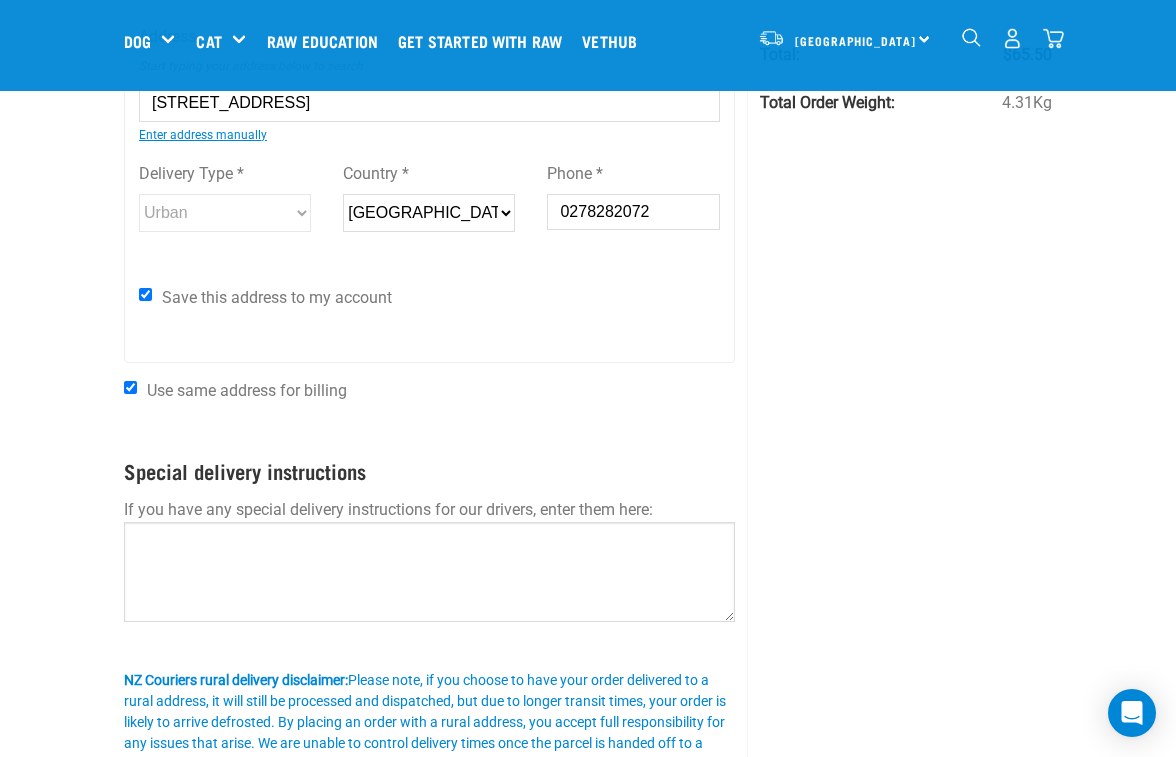 scroll, scrollTop: 384, scrollLeft: 0, axis: vertical 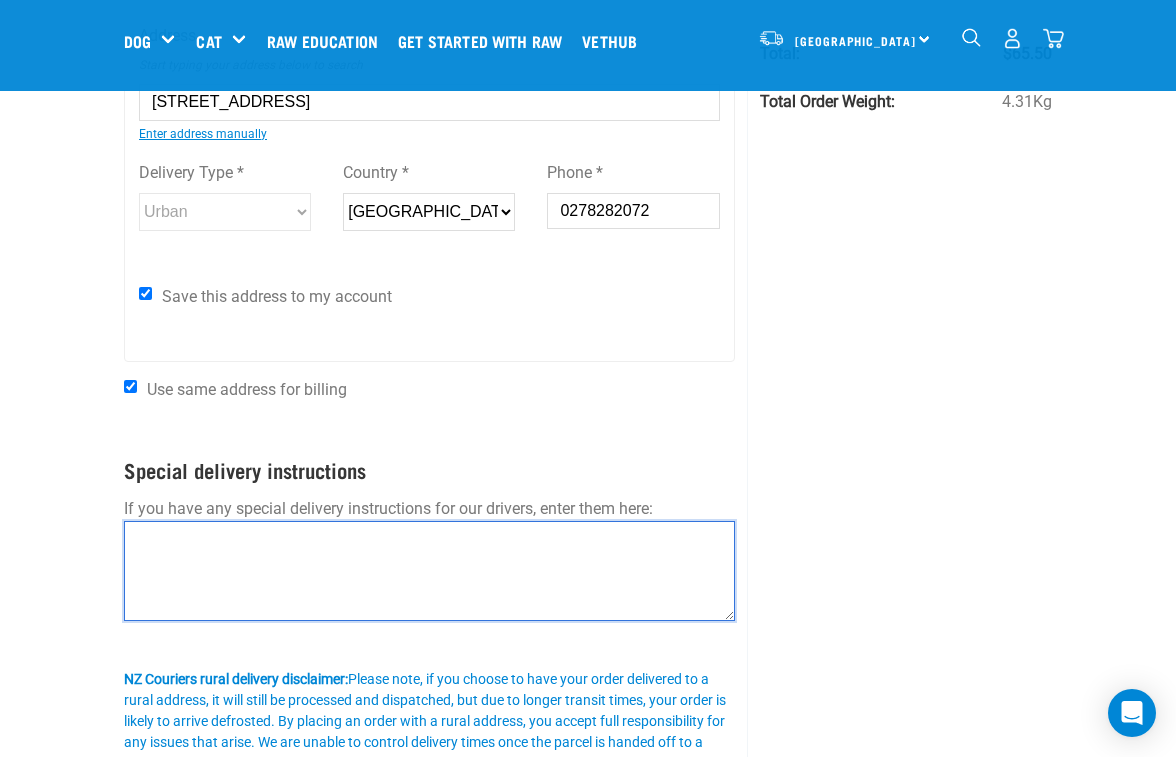 click at bounding box center (429, 571) 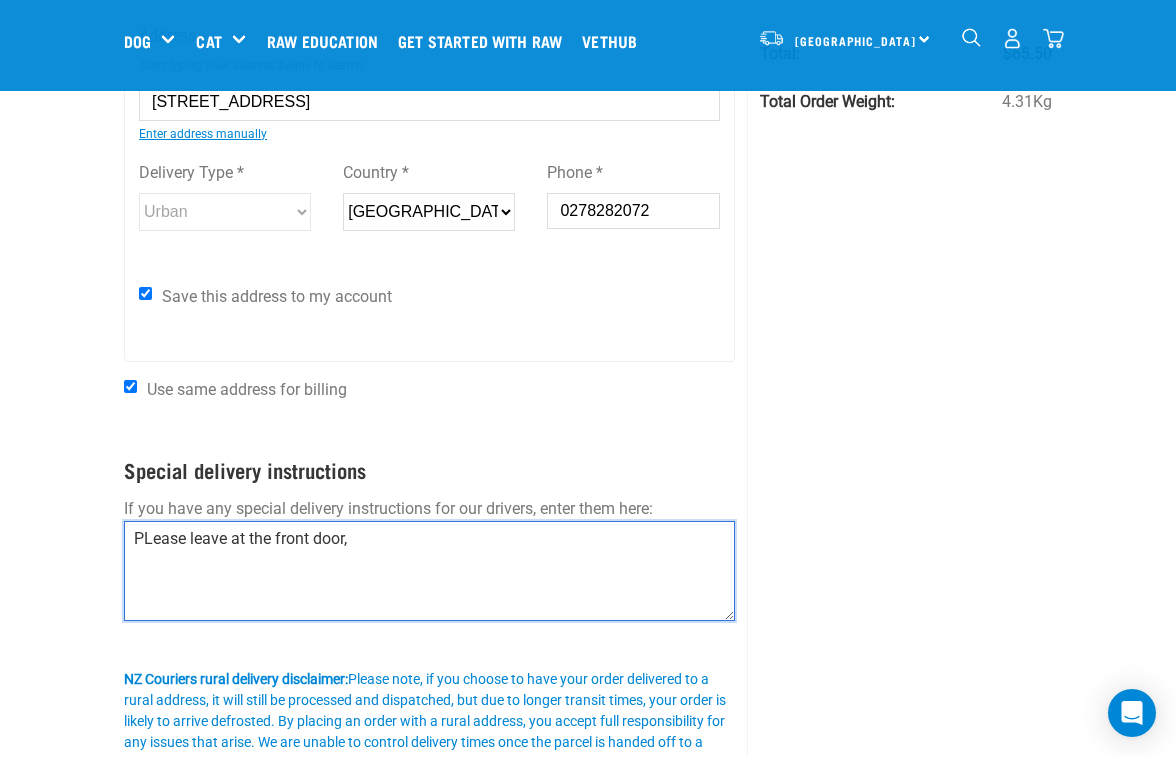 click on "PLease leave at the front door," at bounding box center [429, 571] 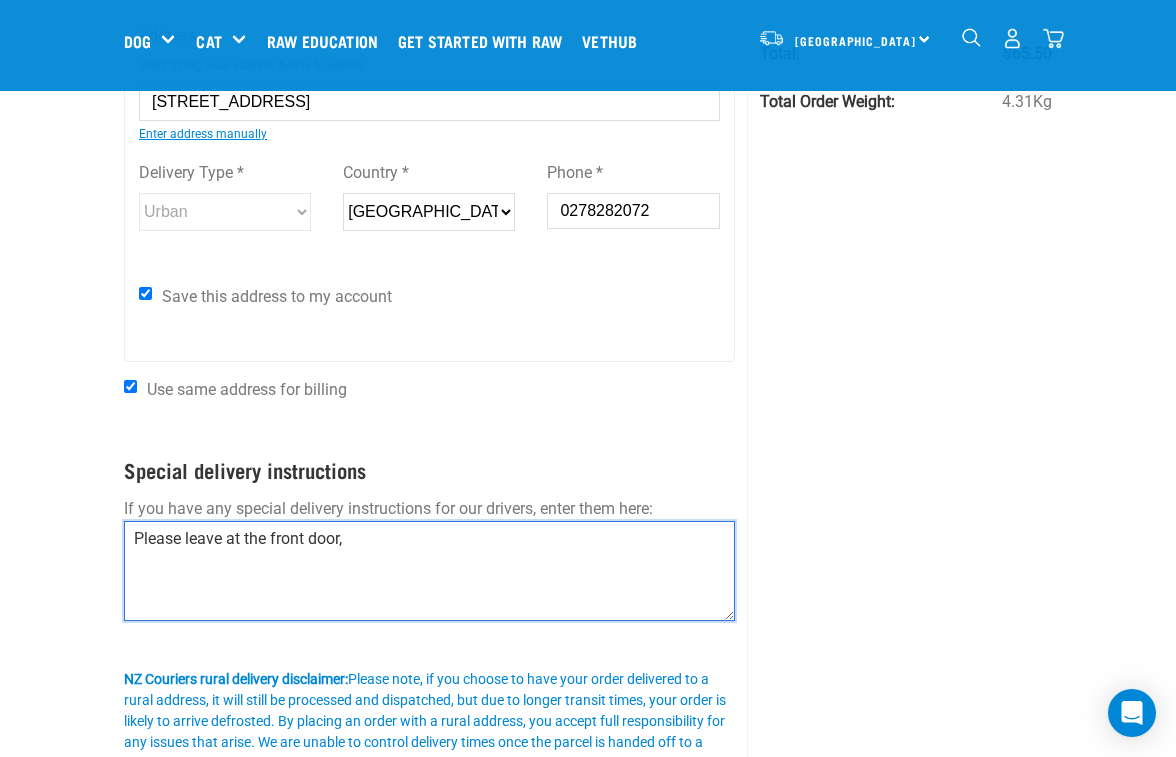 click on "Please leave at the front door," at bounding box center (429, 571) 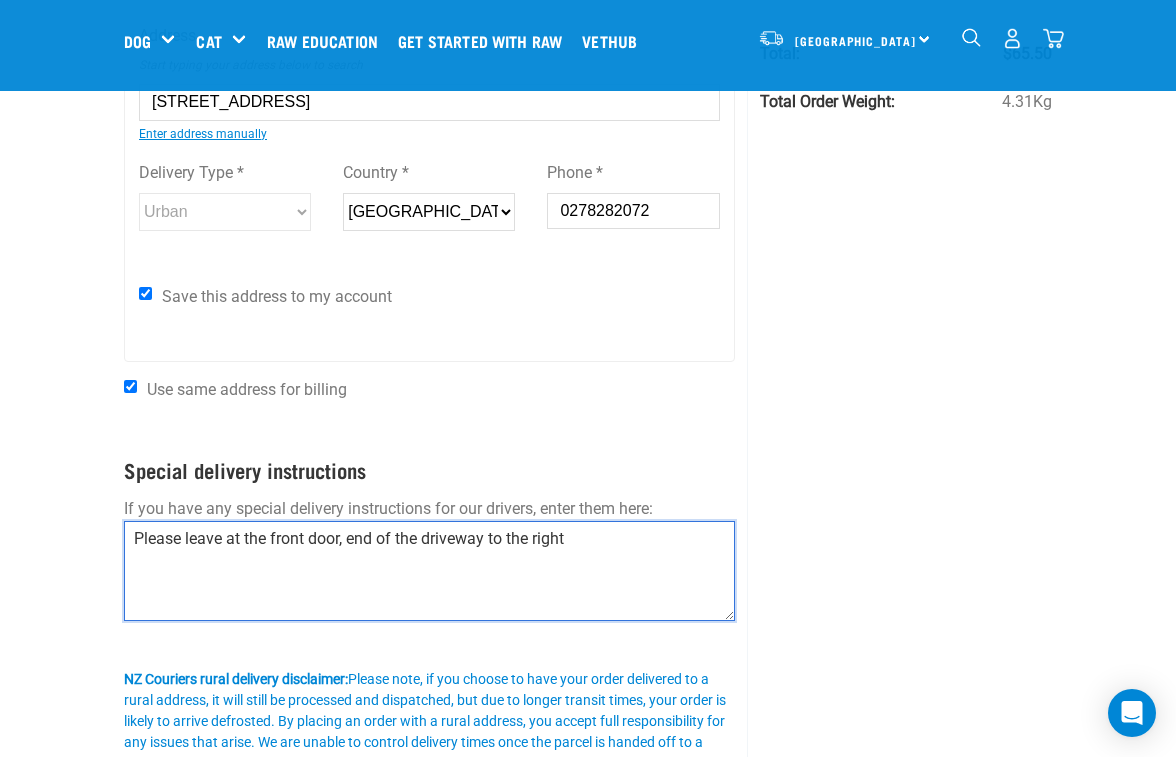 click on "Please leave at the front door, end of the driveway to the right" at bounding box center (429, 571) 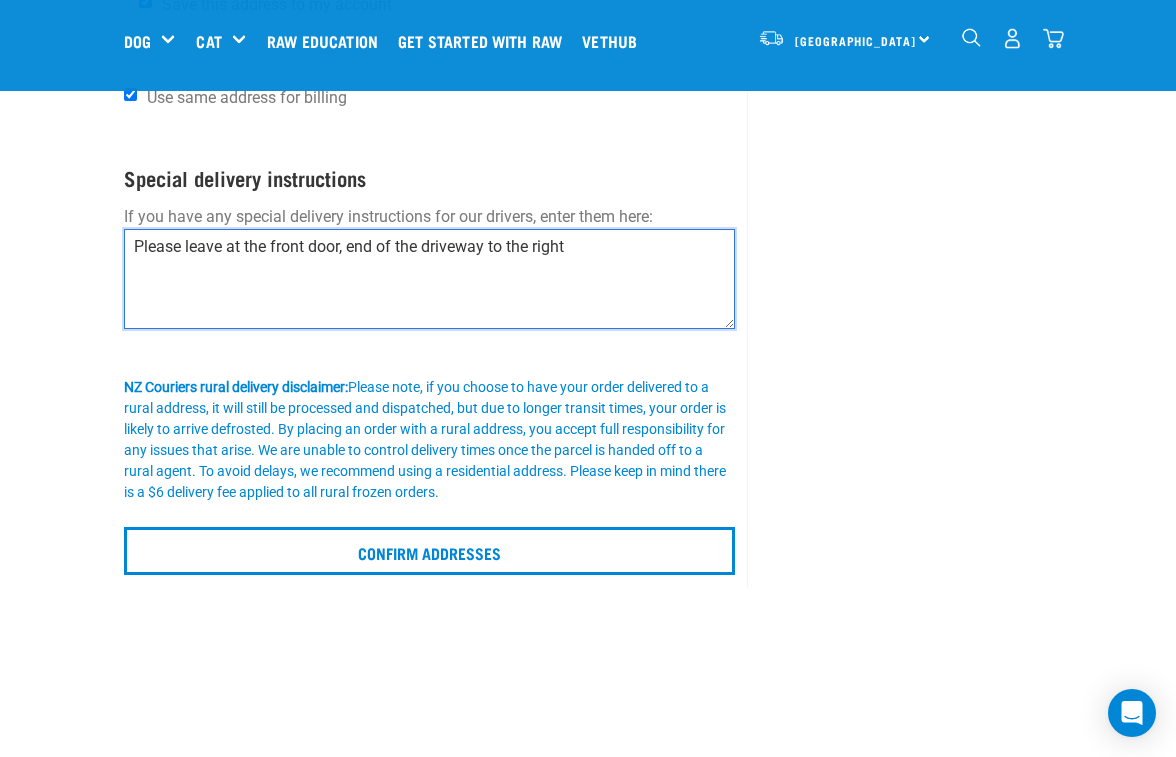 scroll, scrollTop: 679, scrollLeft: 0, axis: vertical 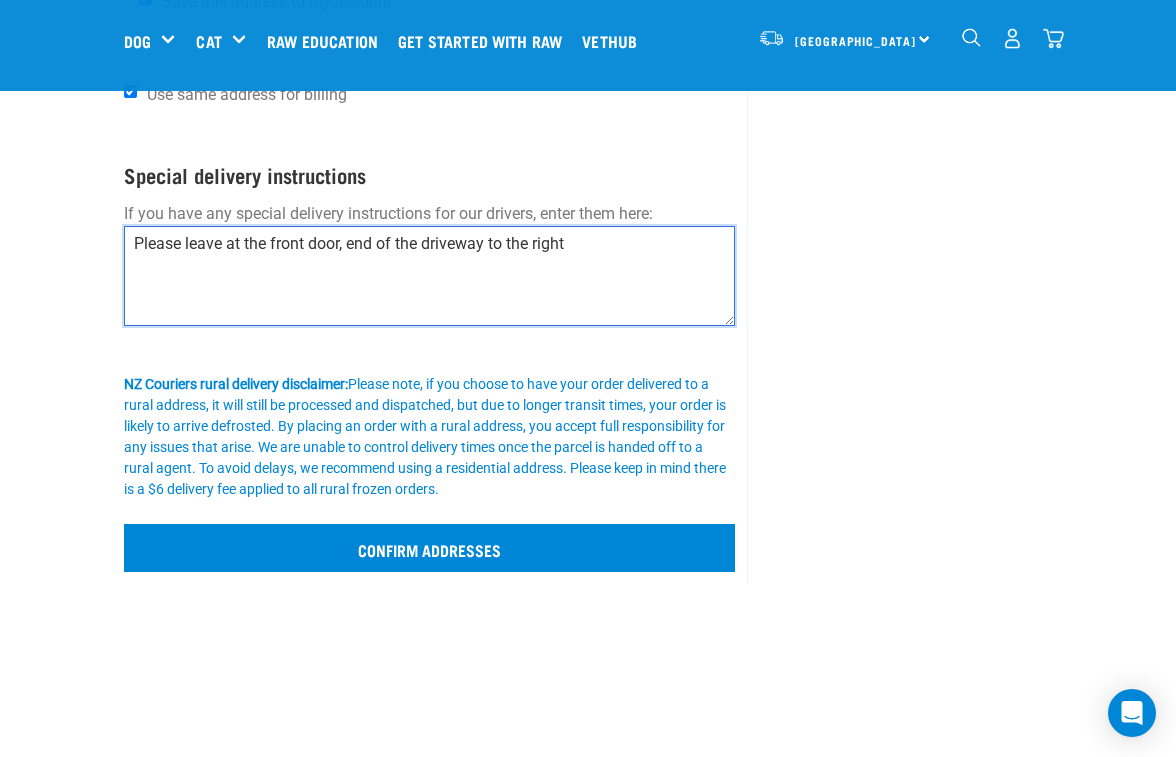 type on "Please leave at the front door, end of the driveway to the right" 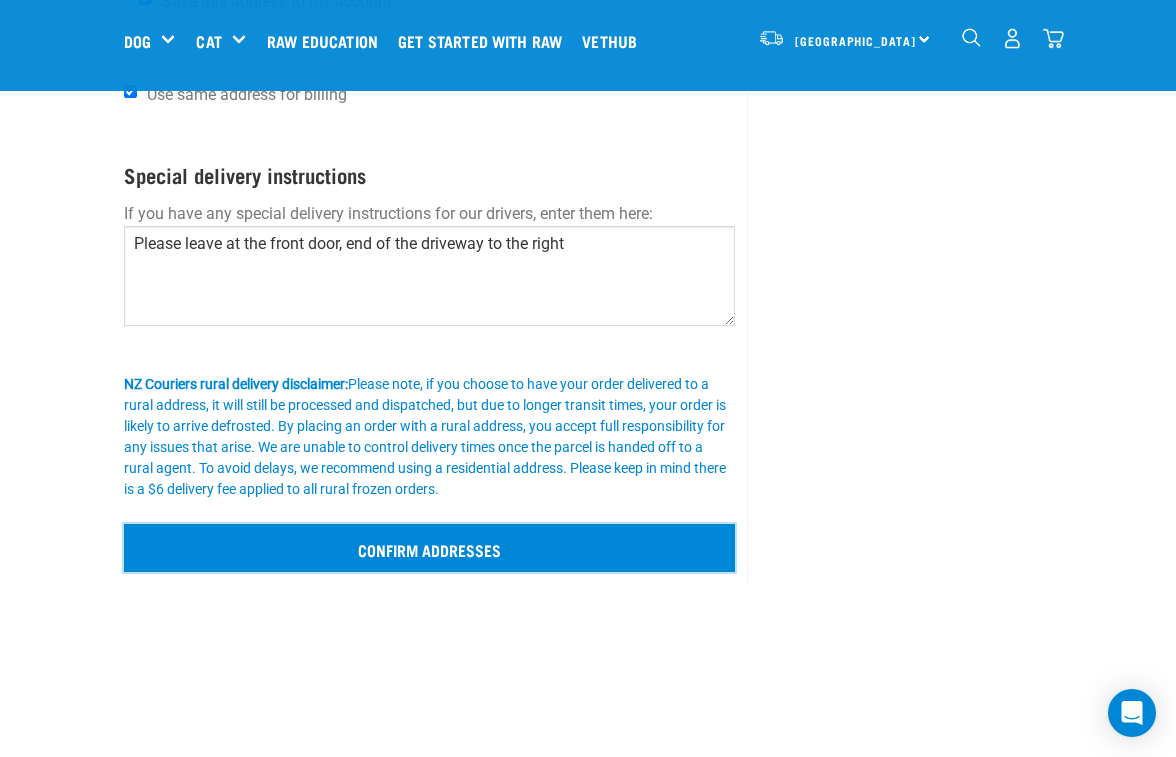 click on "Confirm addresses" at bounding box center (429, 548) 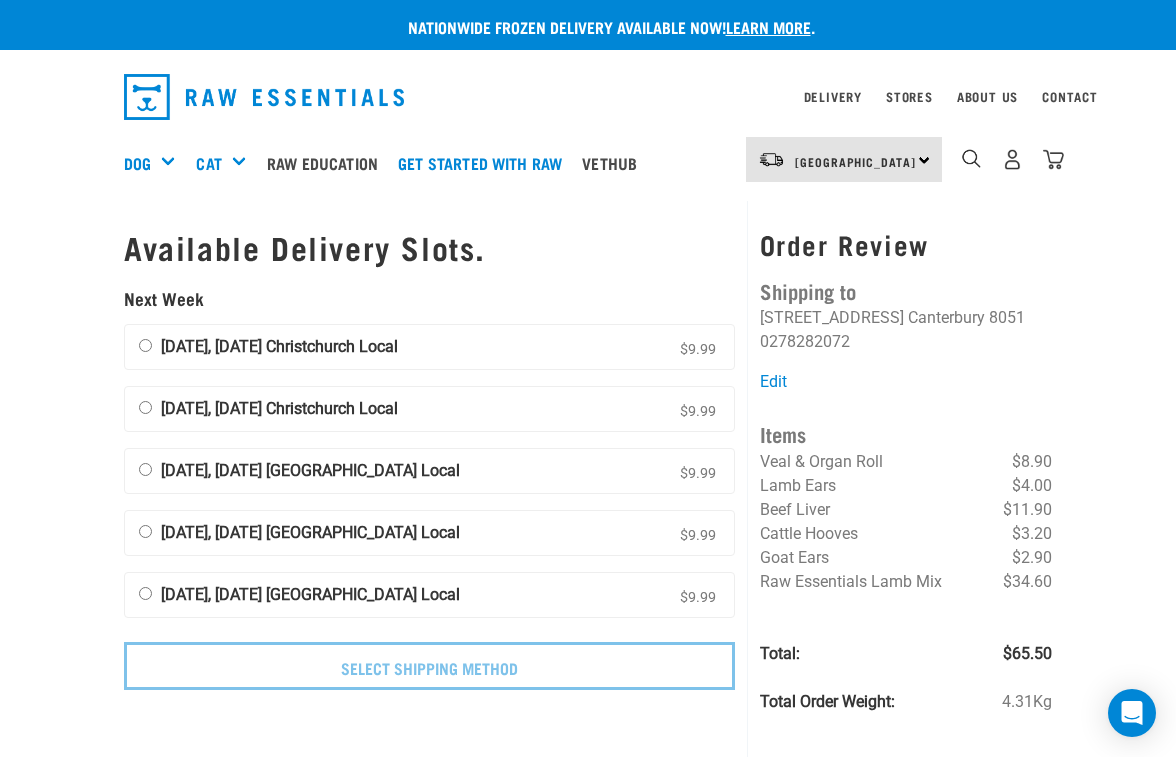 scroll, scrollTop: 0, scrollLeft: 0, axis: both 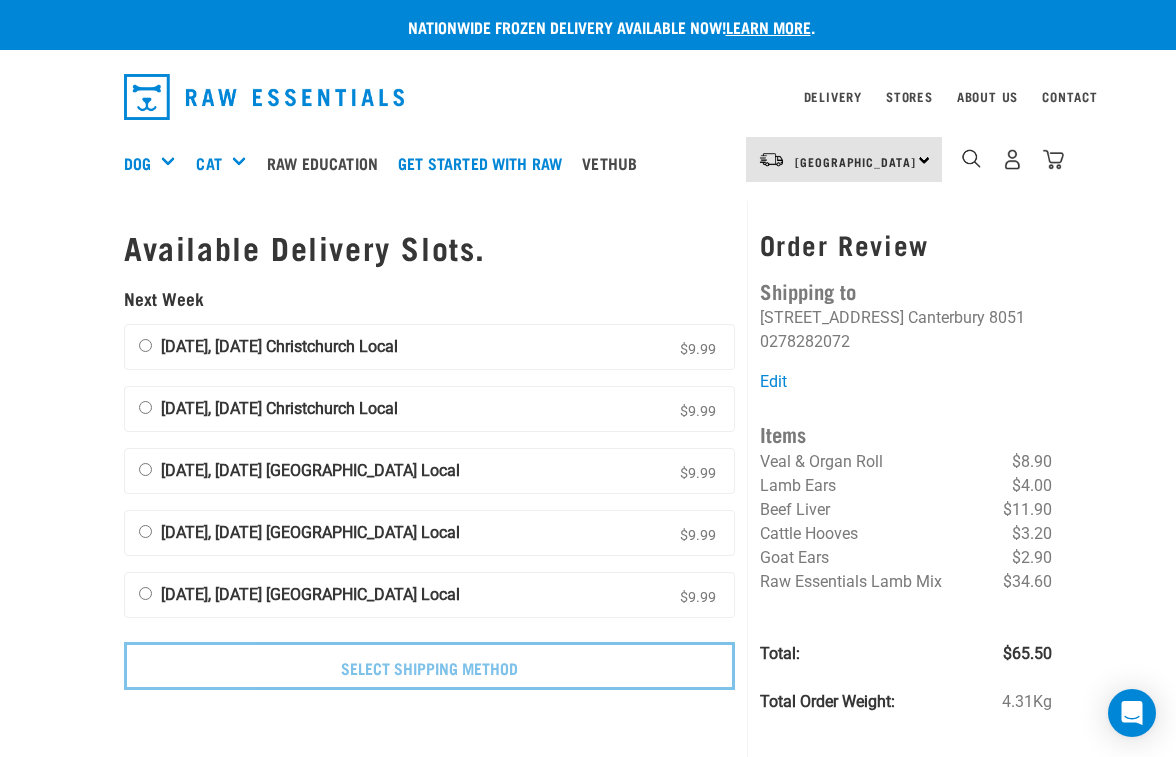 click on "[DATE], [DATE] Christchurch Local" at bounding box center [279, 346] 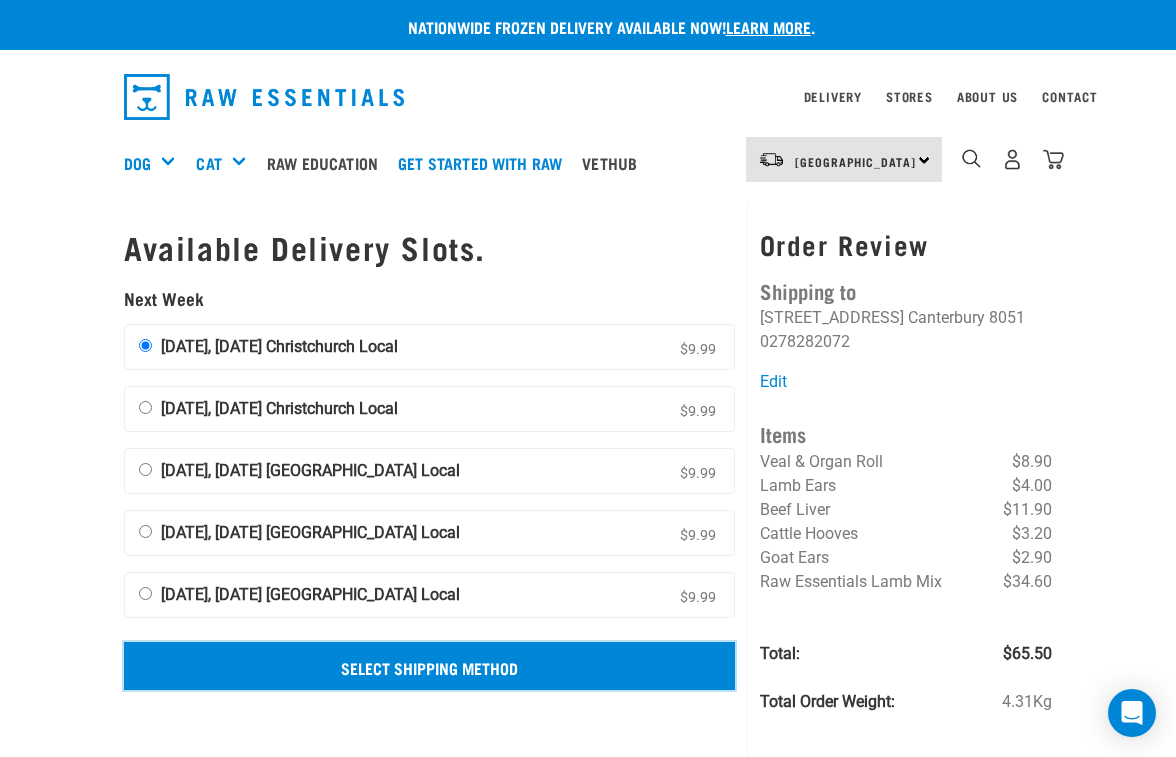 click on "Select Shipping Method" at bounding box center (429, 666) 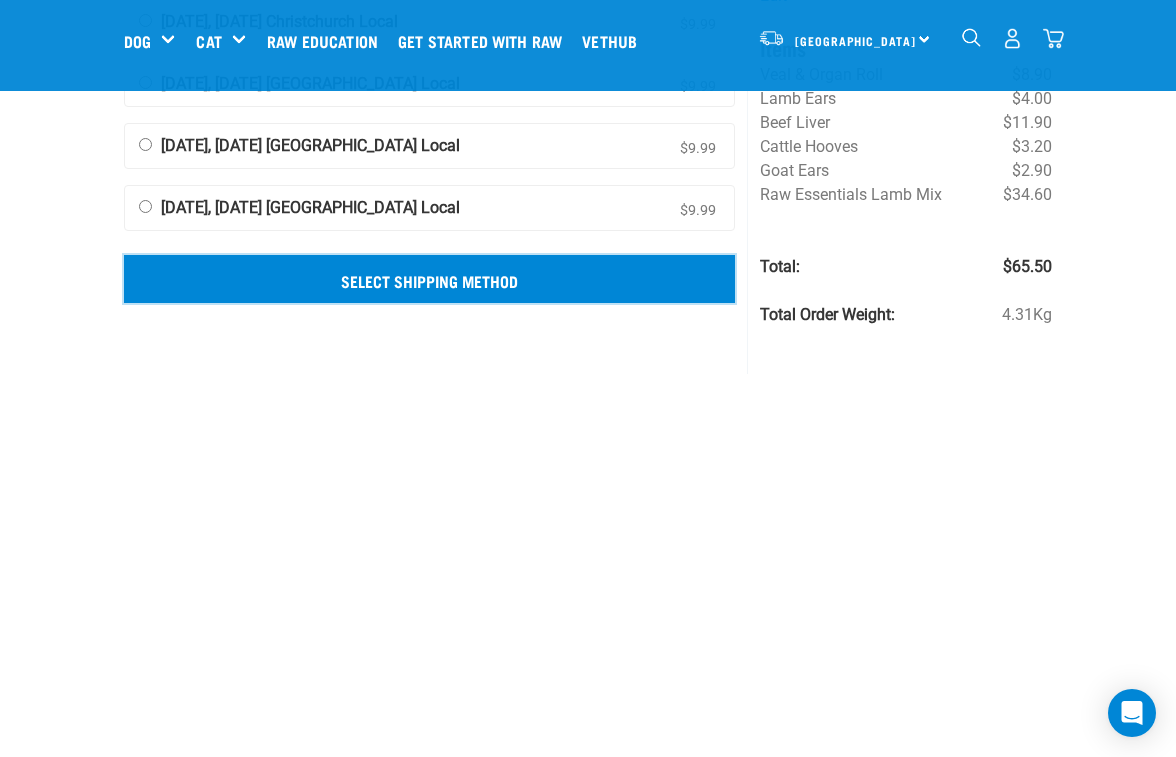 scroll, scrollTop: 247, scrollLeft: 0, axis: vertical 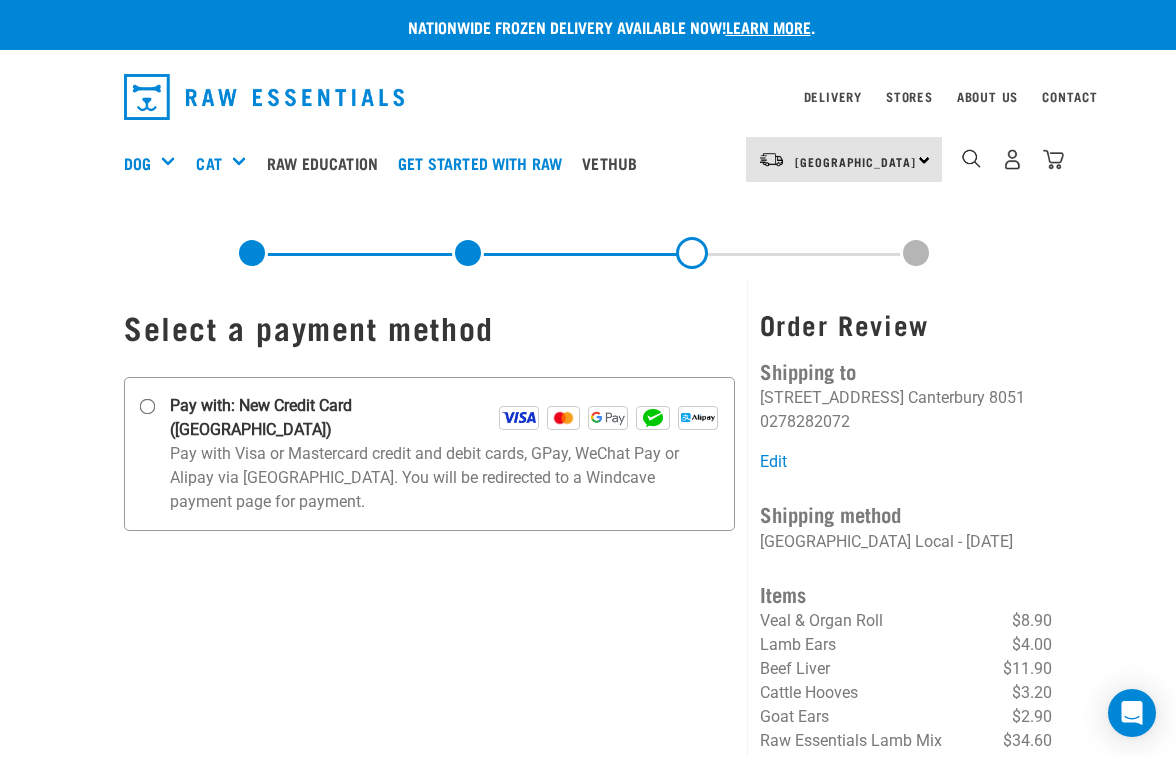 click on "Pay with Visa or Mastercard credit and debit cards, GPay, WeChat Pay or Alipay via [GEOGRAPHIC_DATA]. You will be redirected to a Windcave payment page for payment." at bounding box center [444, 478] 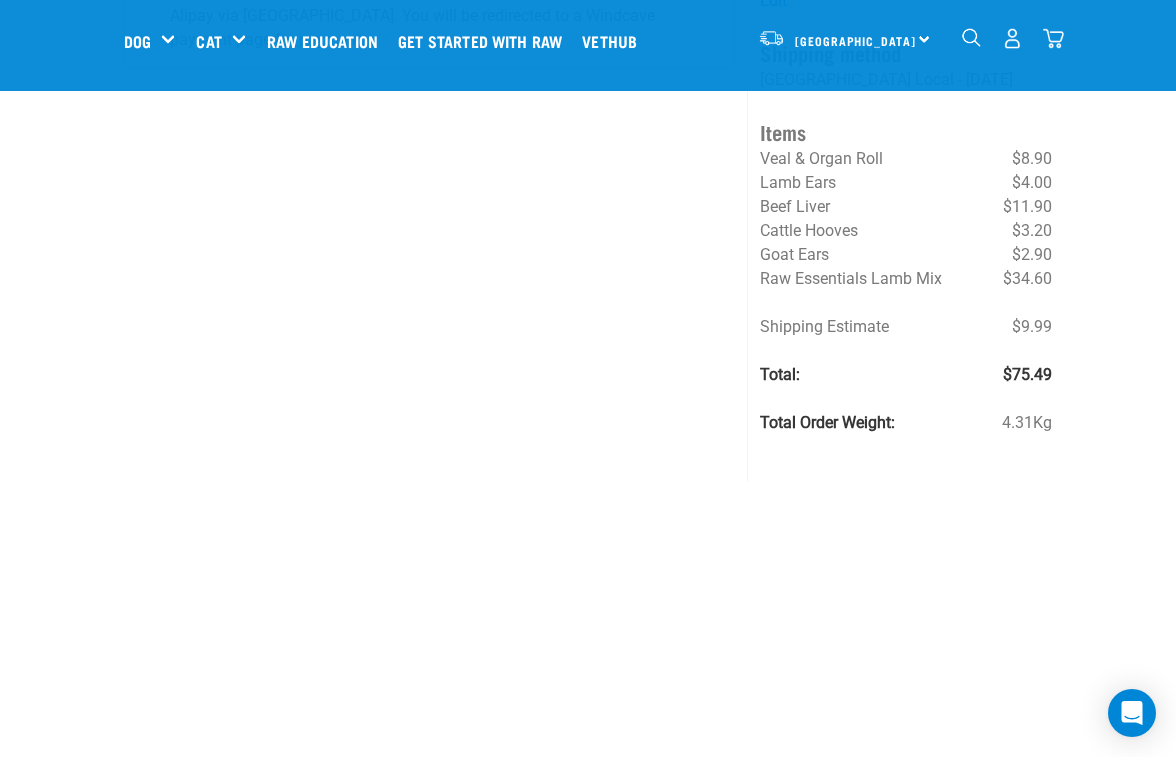 scroll, scrollTop: 313, scrollLeft: 0, axis: vertical 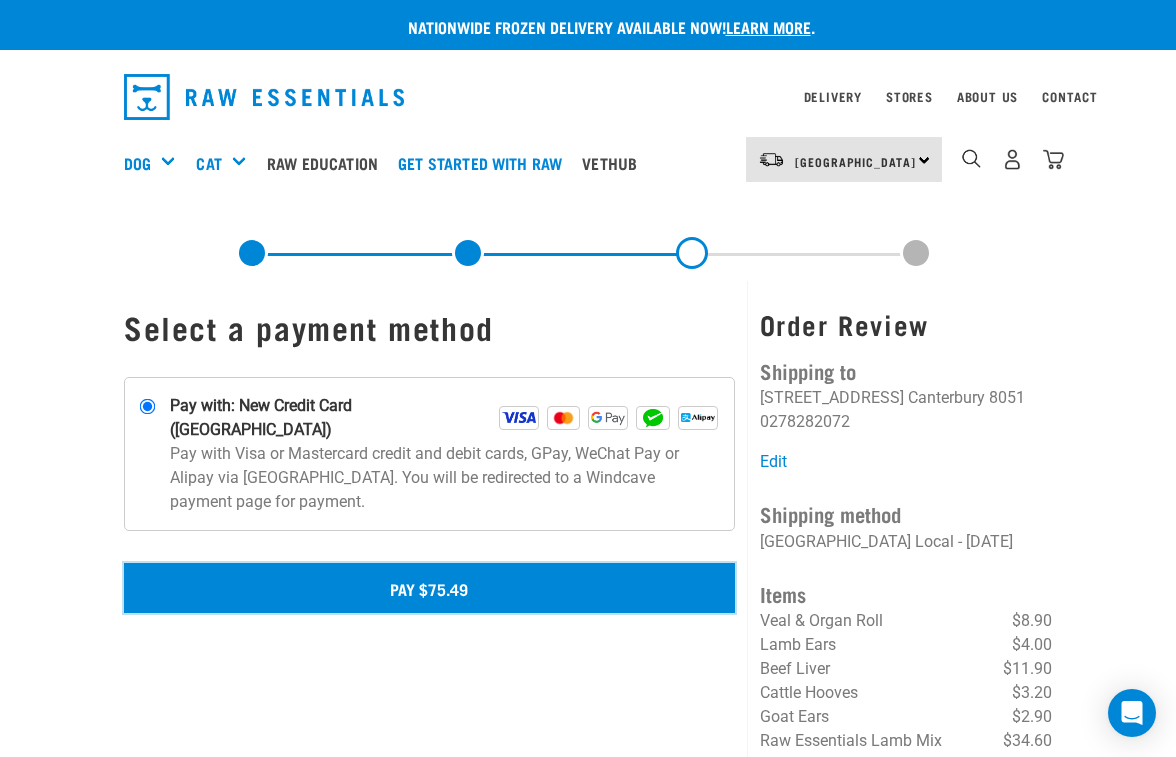 click on "Pay $75.49" at bounding box center (429, 588) 